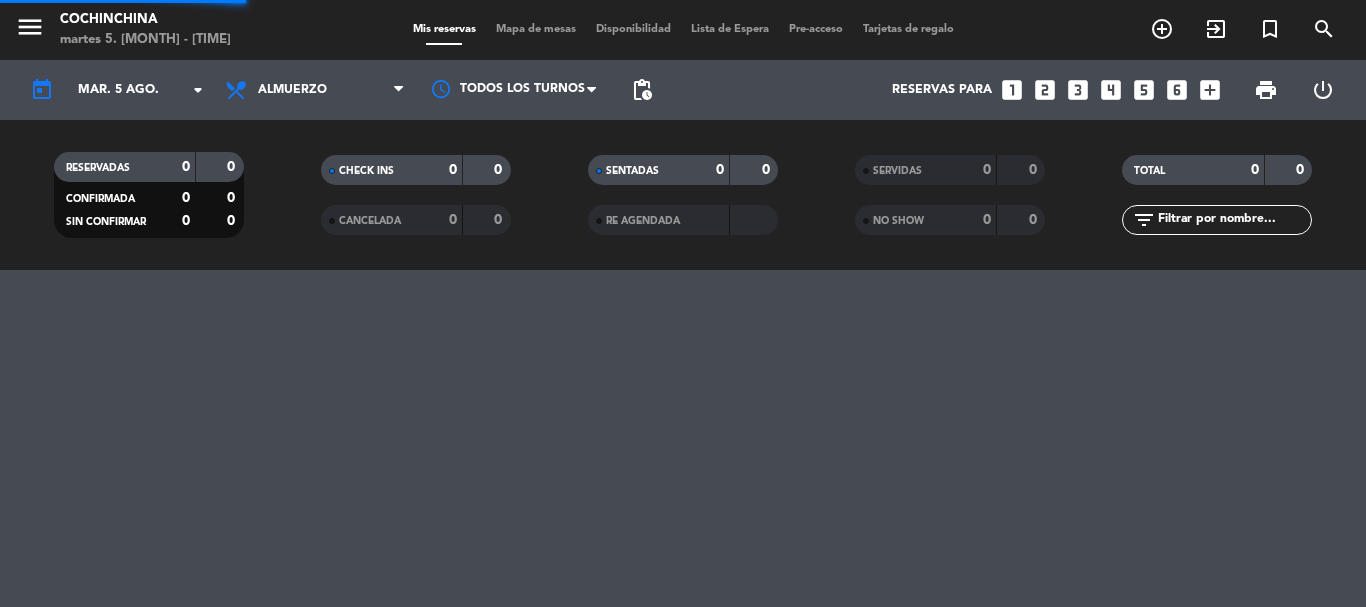scroll, scrollTop: 0, scrollLeft: 0, axis: both 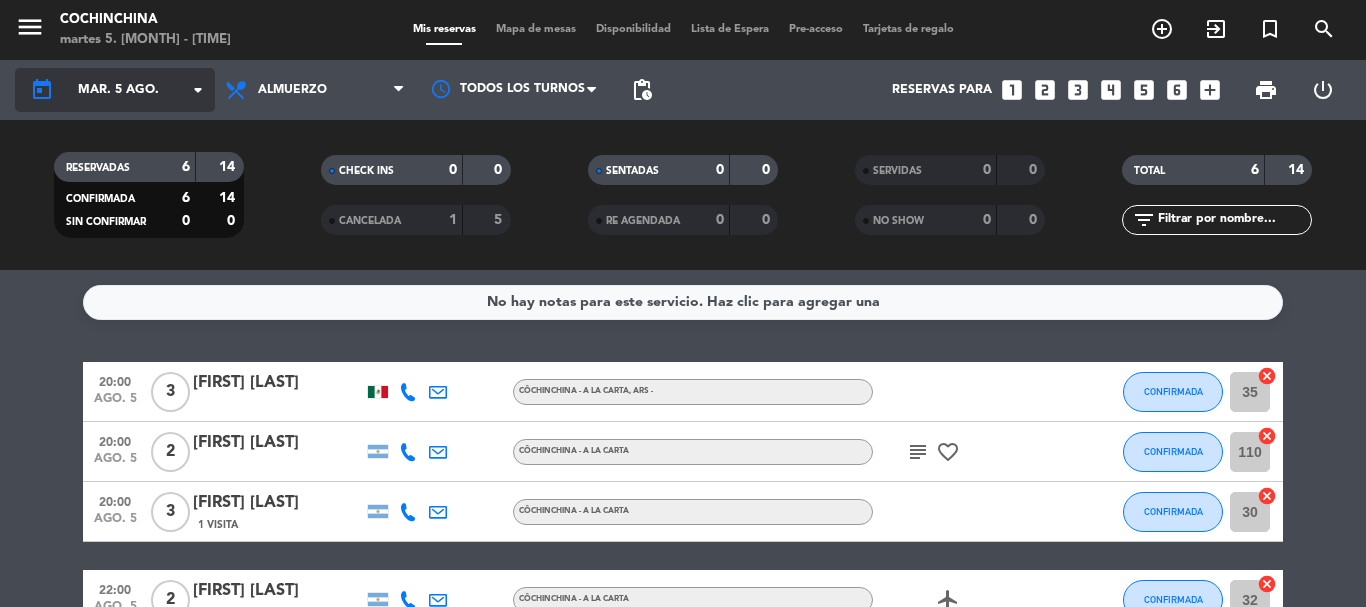click on "mar. 5 ago." 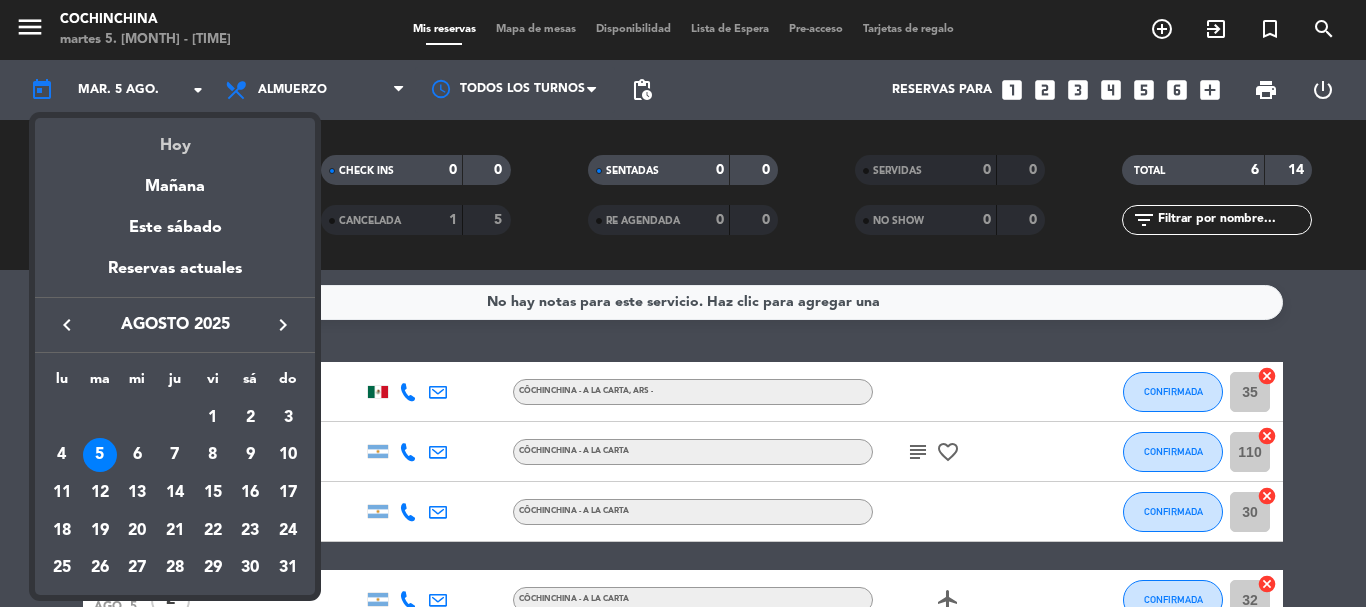 click on "Hoy" at bounding box center [175, 138] 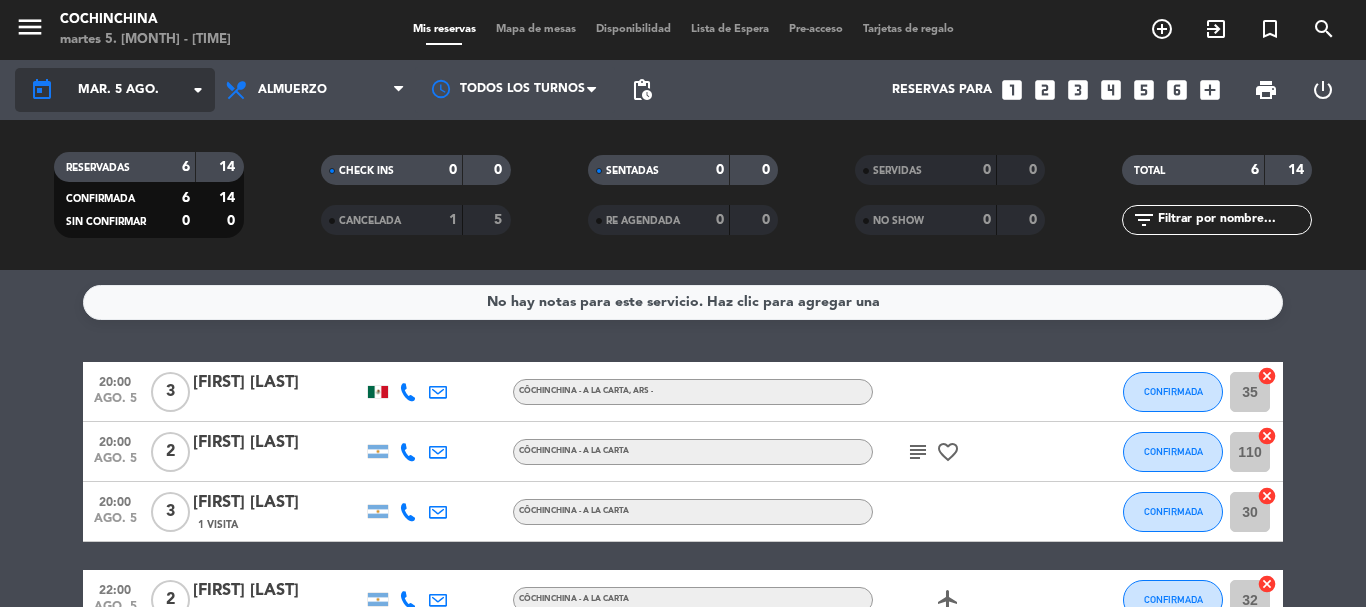 click on "mar. 5 ago." 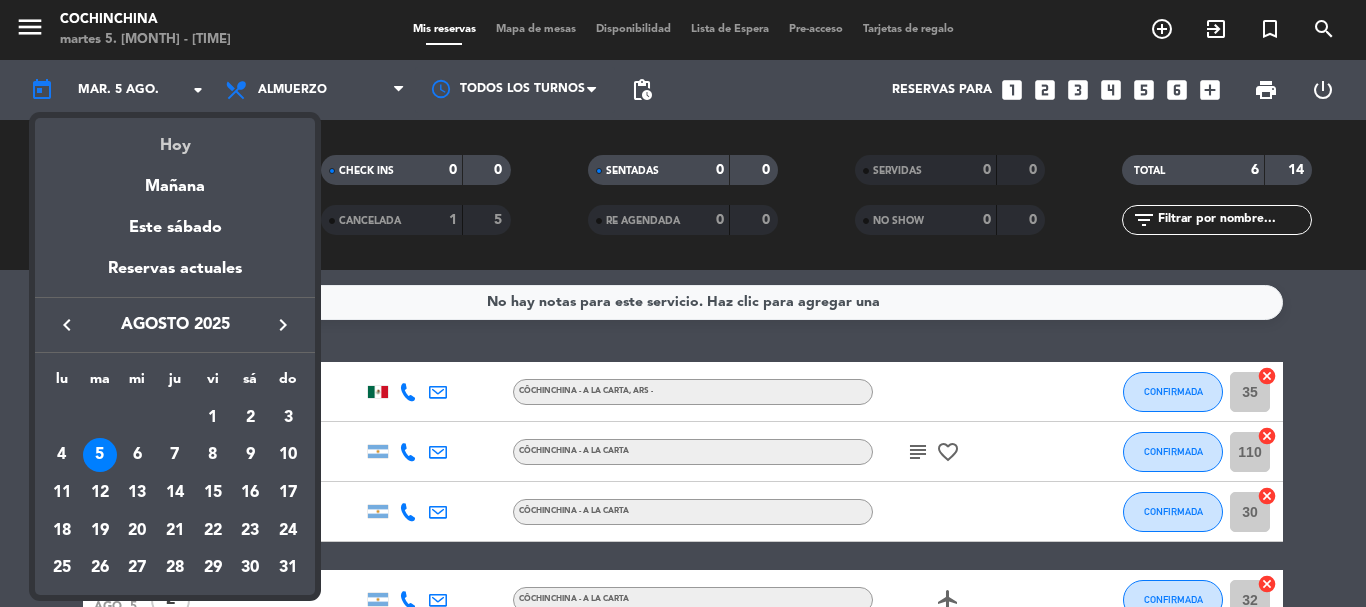 click on "Hoy" at bounding box center [175, 138] 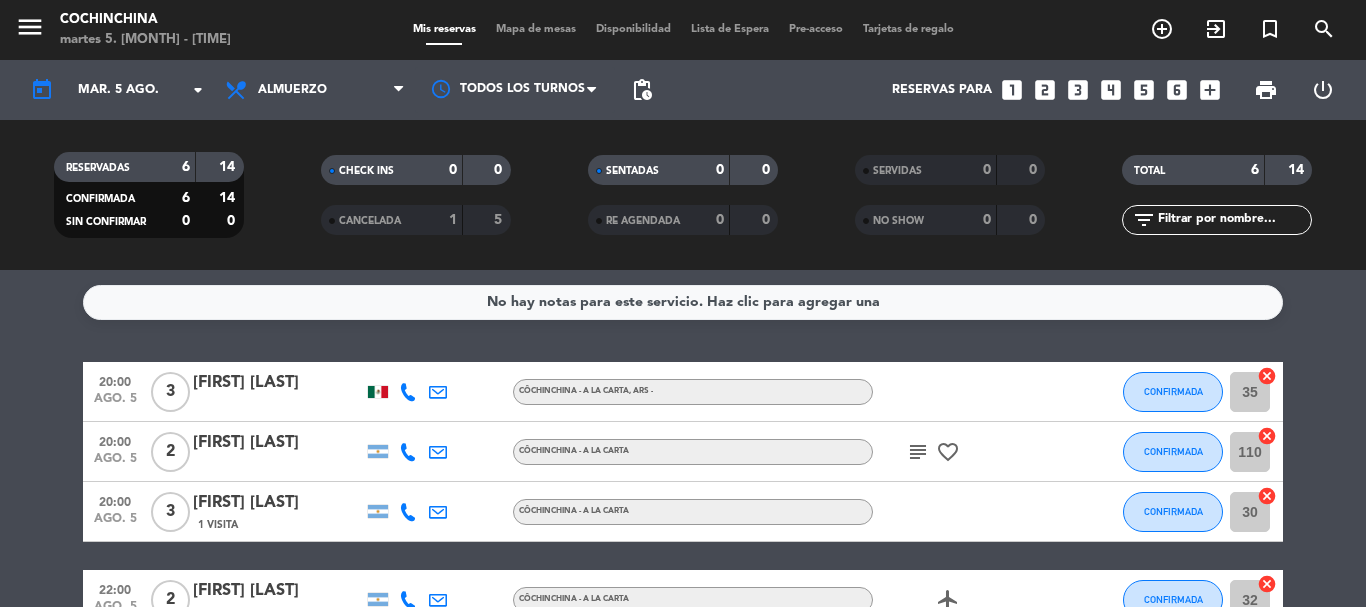 click on "RESERVADAS 6 14 CONFIRMADA 6 14 SIN CONFIRMAR 0 0" 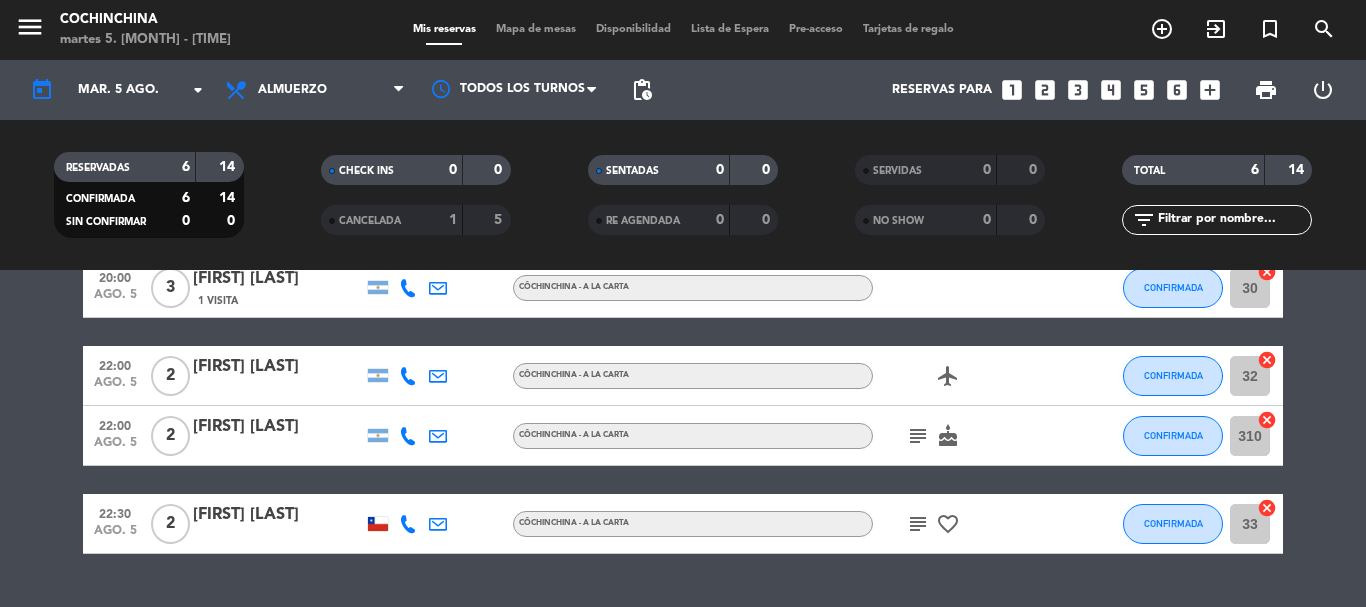 scroll, scrollTop: 271, scrollLeft: 0, axis: vertical 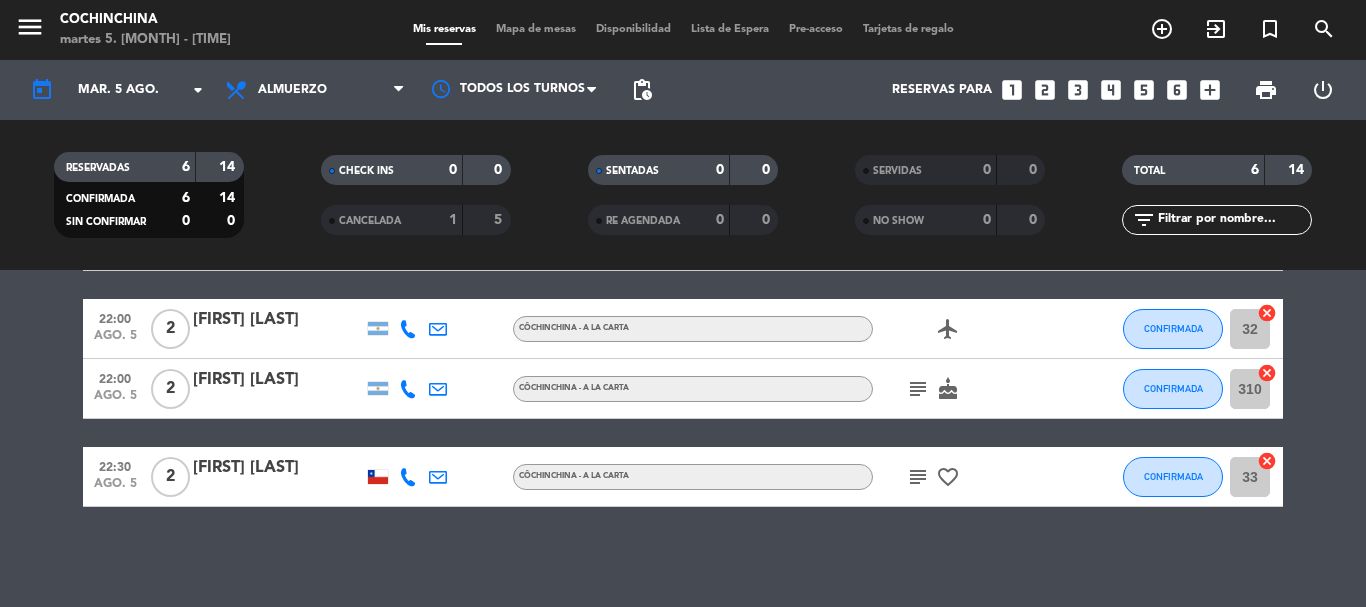 click on "subject" 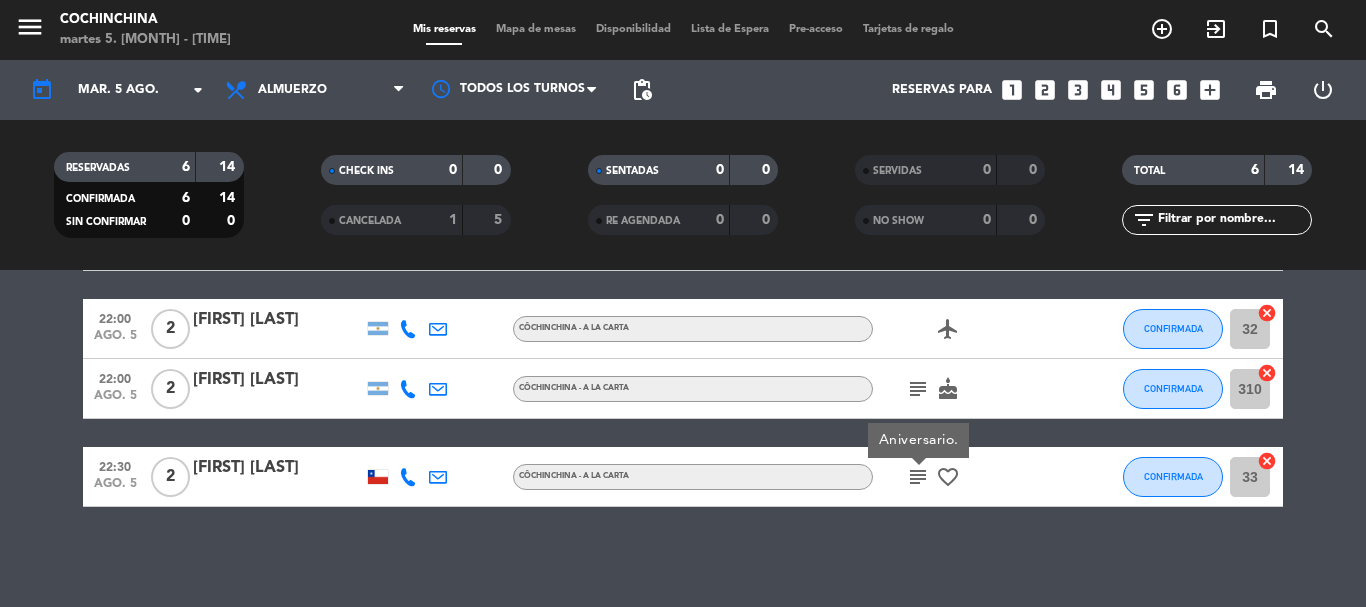 click on "subject" 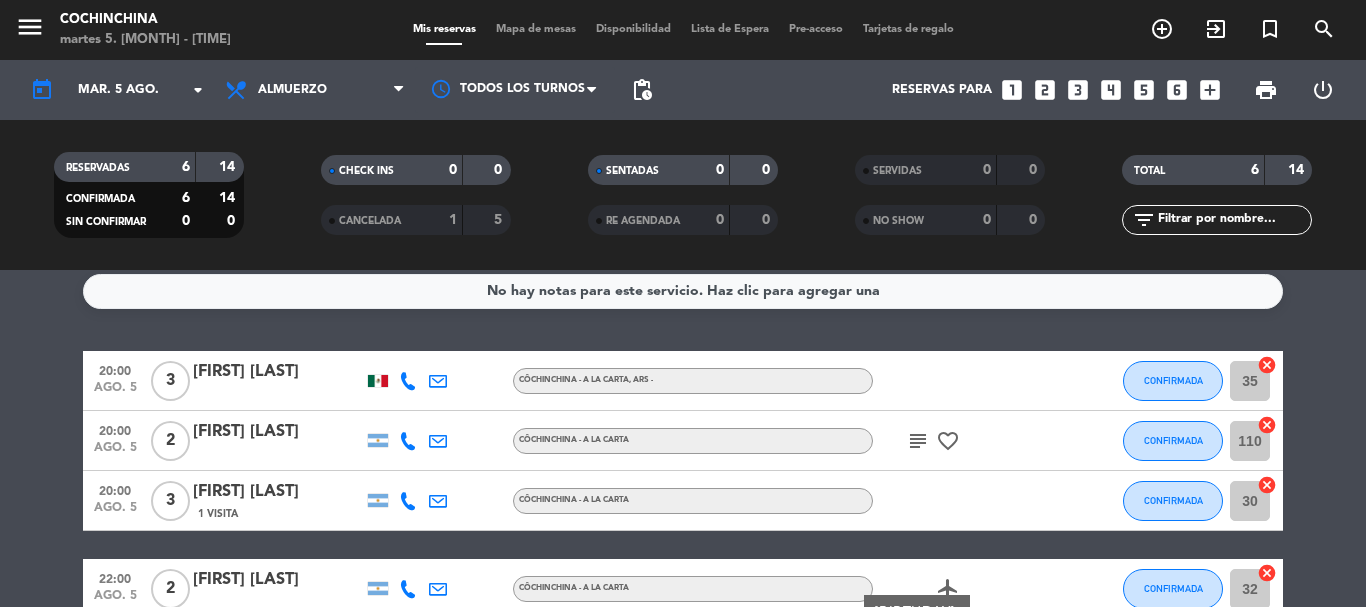 scroll, scrollTop: 0, scrollLeft: 0, axis: both 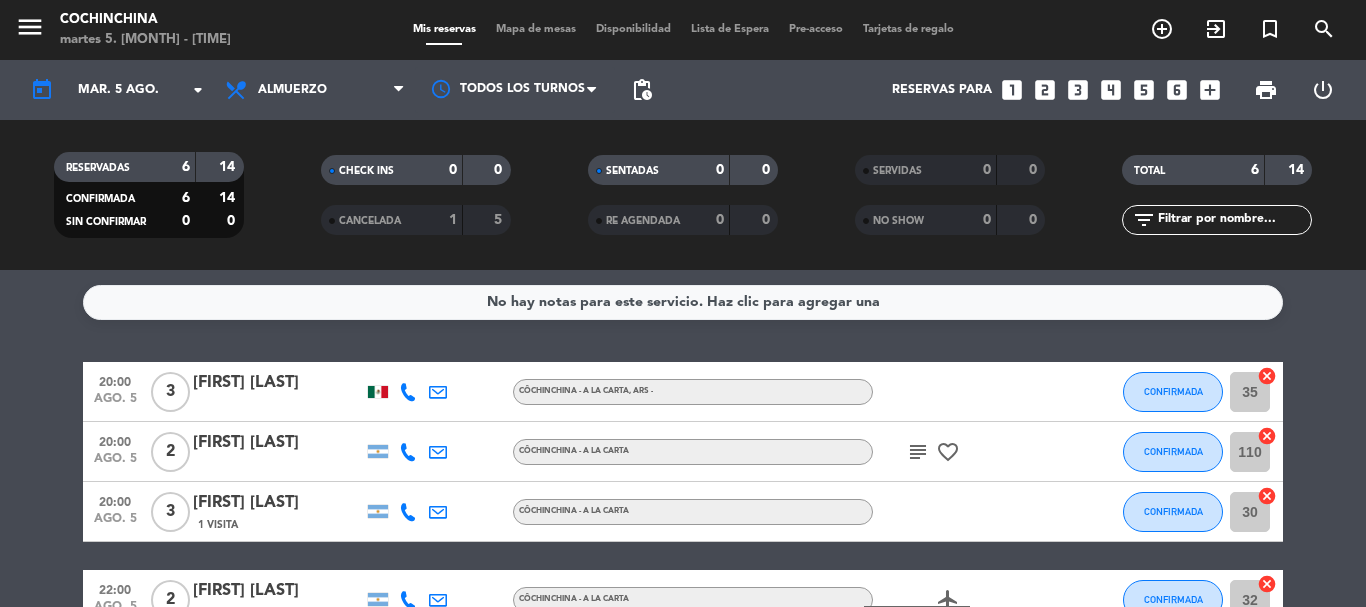 click on "subject" 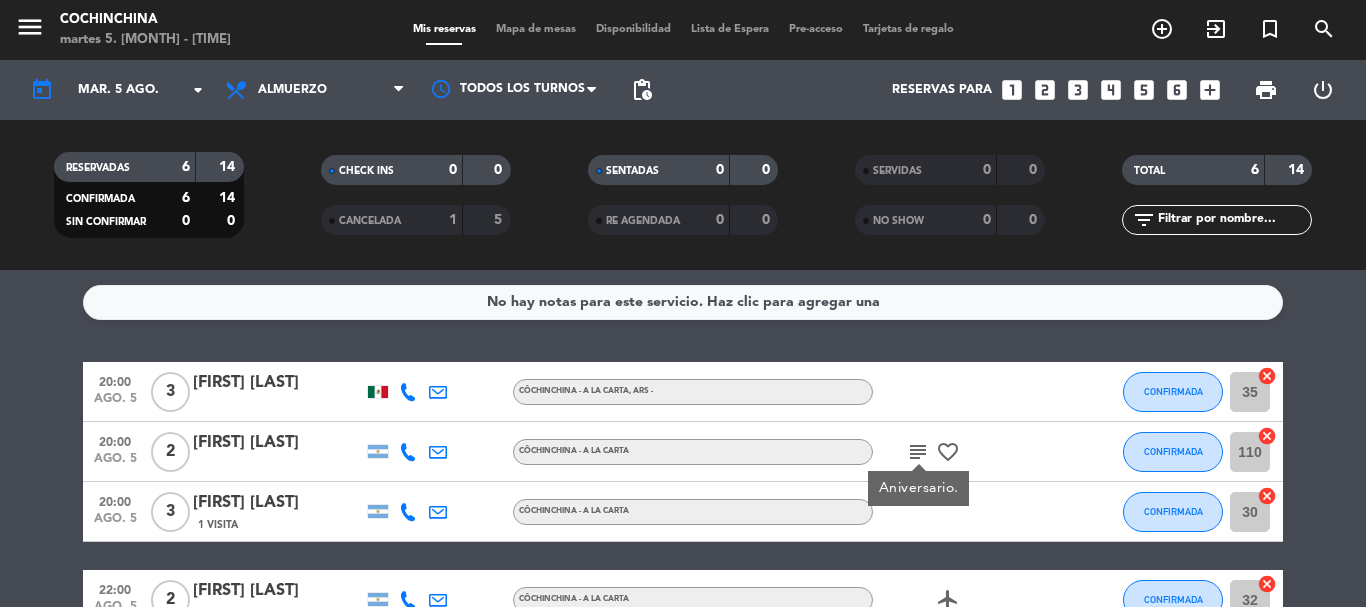 click on "No hay notas para este servicio. Haz clic para agregar una [TIME] ago. 5 3 [FIRST] [LAST] CôChinChina - A LA CARTA , ARS - CONFIRMADA 35 cancel [TIME] ago. 5 2 [FIRST] [LAST] CôChinChina - A LA CARTA subject Aniversario. favorite_border CONFIRMADA 110 cancel [TIME] ago. 5 3 [FIRST] [LAST] 1 Visita CôChinChina - A LA CARTA CONFIRMADA 30 cancel [TIME] ago. 5 2 [FIRST] [LAST] CôChinChina - A LA CARTA airplanemode_active CONFIRMADA 32 cancel [TIME] ago. 5 2 [FIRST] [LAST] CôChinChina - A LA CARTA subject cake CONFIRMADA 310 cancel [TIME] ago. 5 2 [FIRST] [LAST] CôChinChina - A LA CARTA subject favorite_border CONFIRMADA 33 cancel" 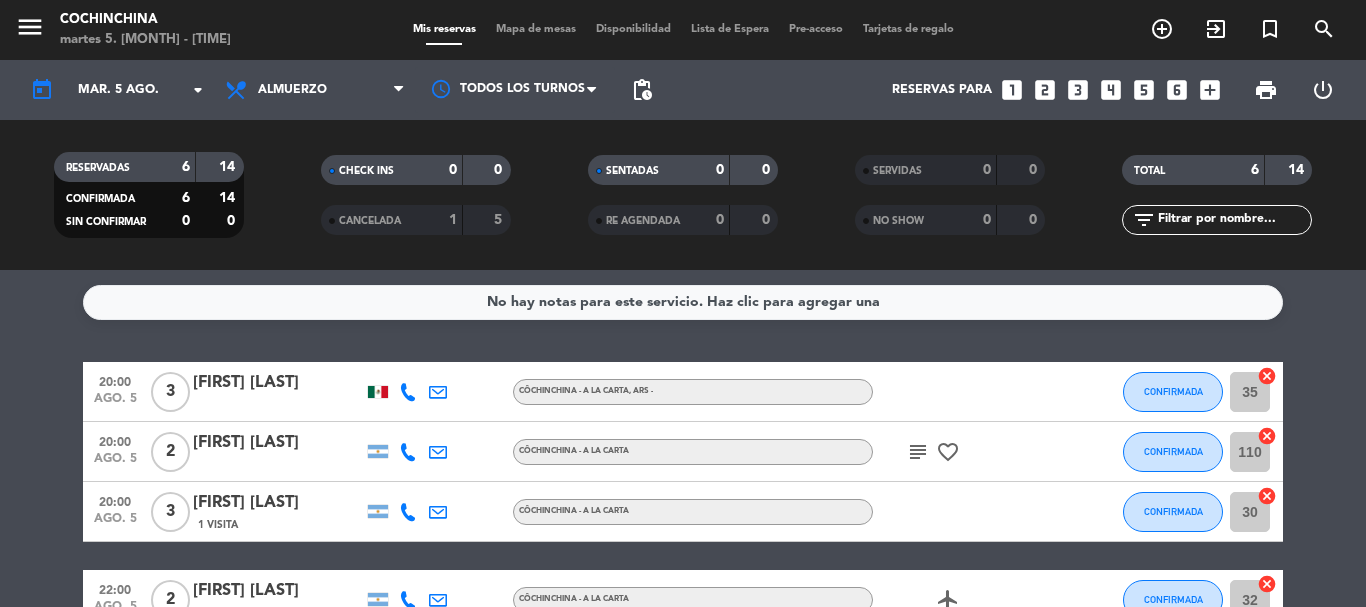 click on "RESERVADAS 6 14 CONFIRMADA 6 14 SIN CONFIRMAR 0 0" 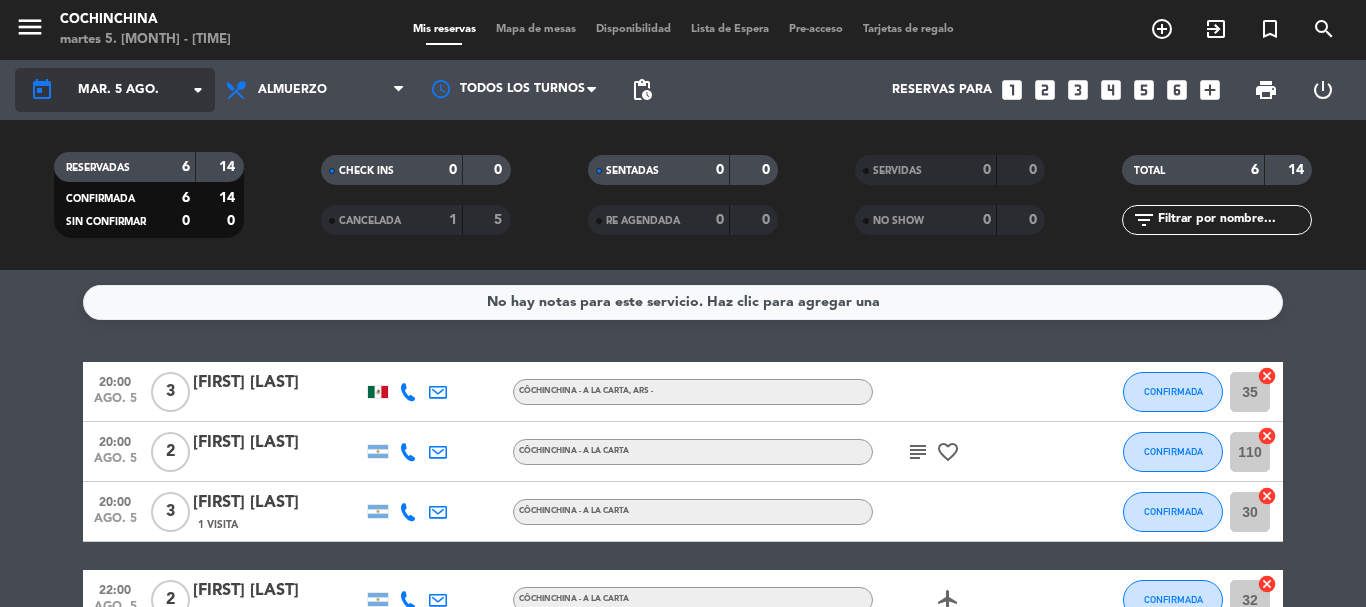 click on "mar. 5 ago." 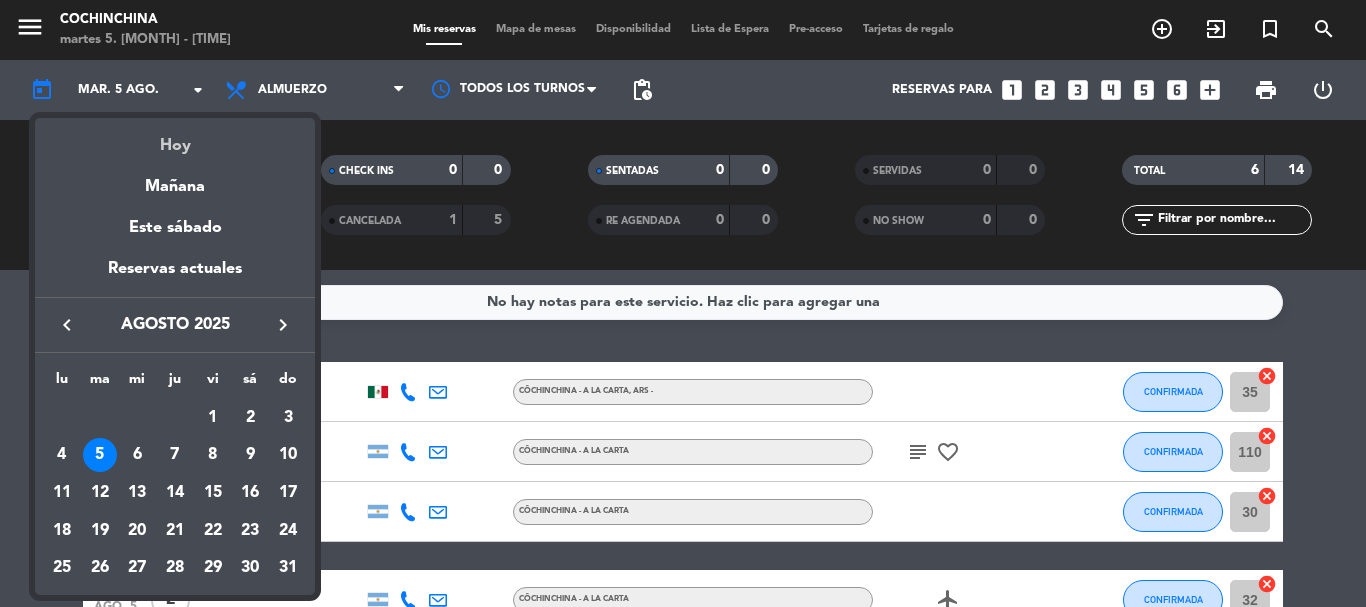 click on "Hoy" at bounding box center (175, 138) 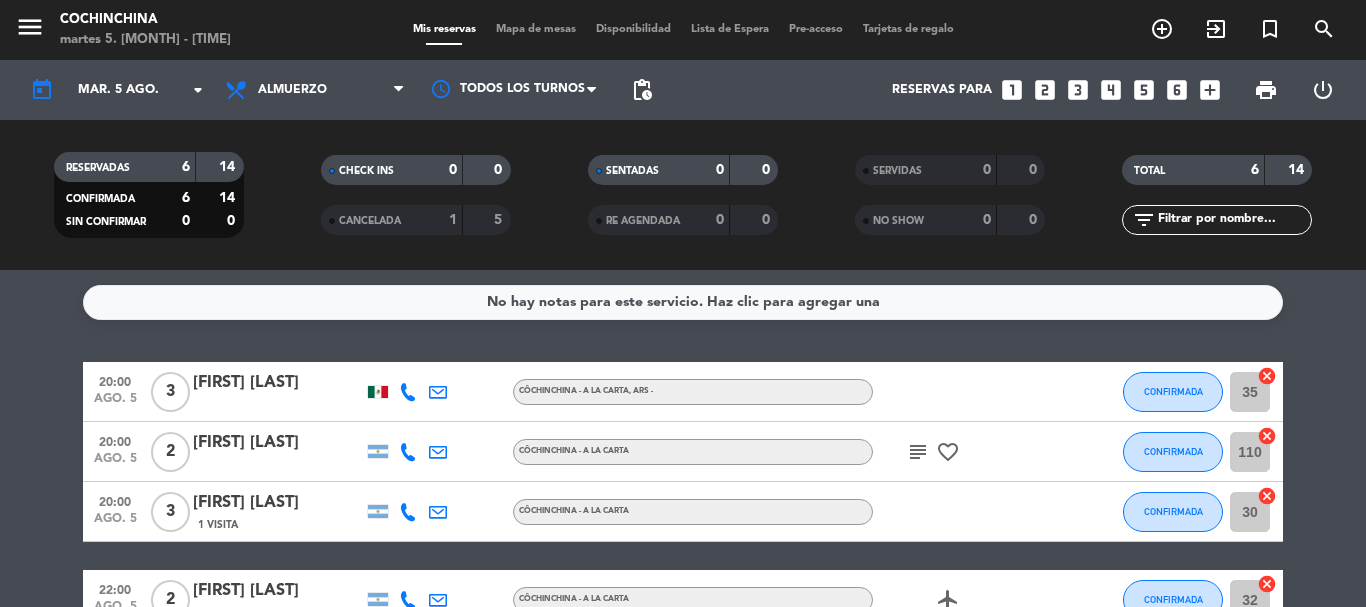click on "CHECK INS   0   0" 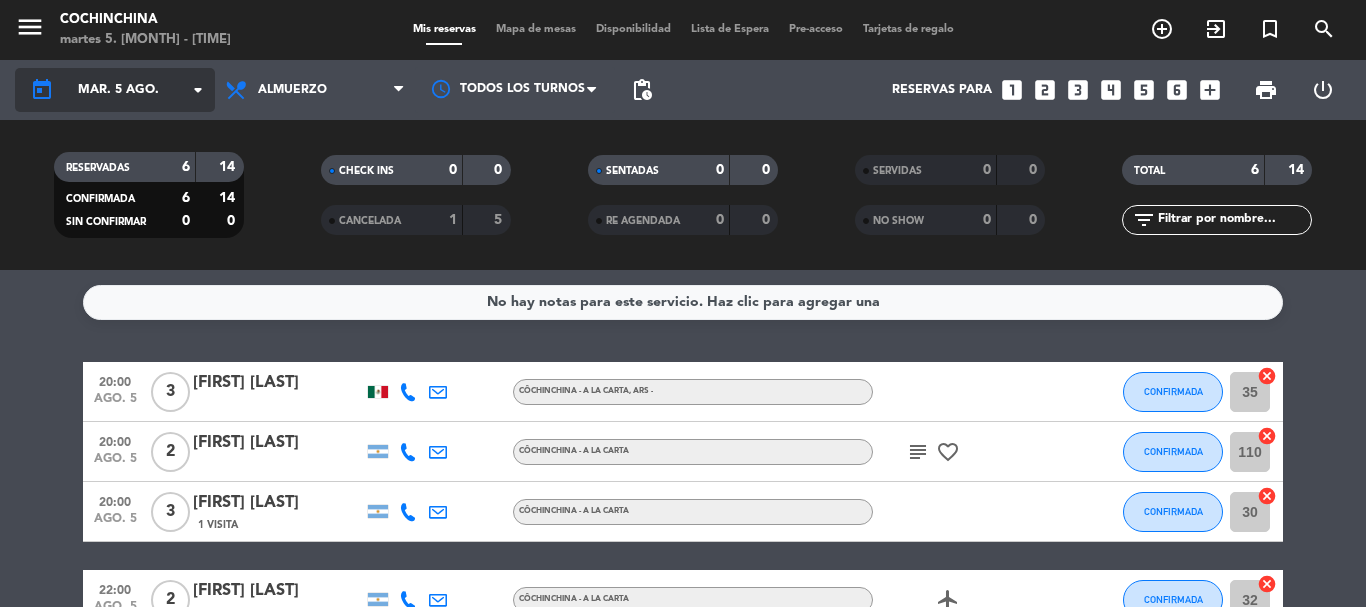 click on "arrow_drop_down" 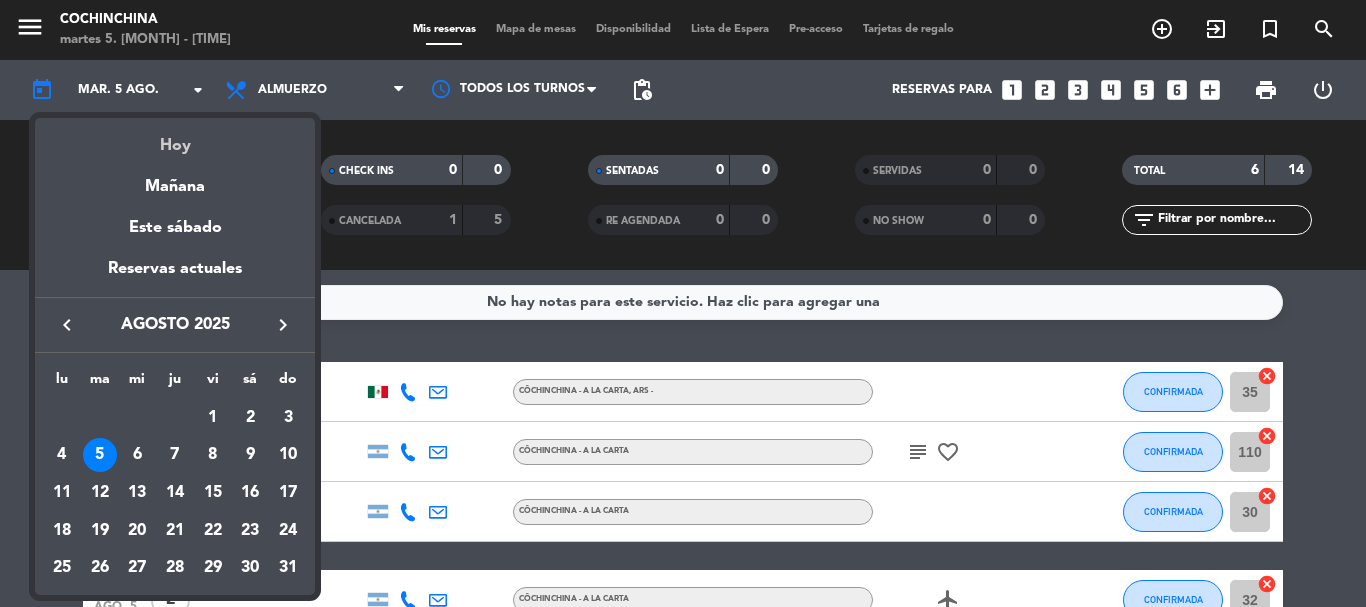 click on "Hoy" at bounding box center [175, 138] 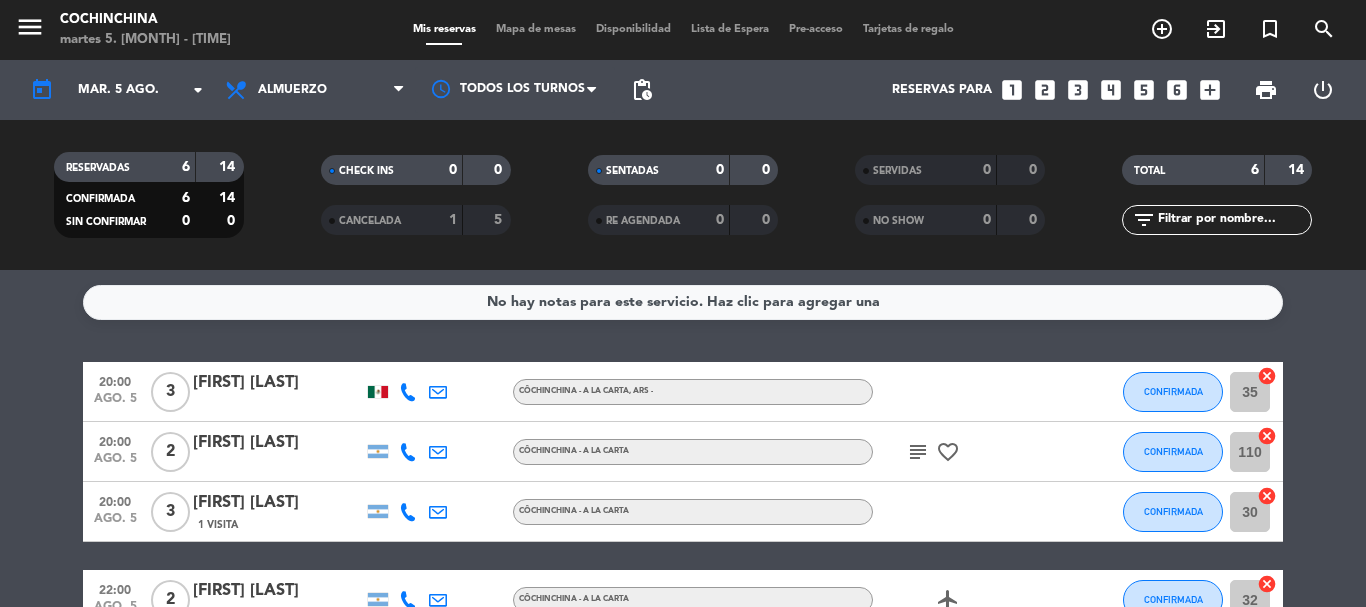 click on "CHECK INS   0   0" 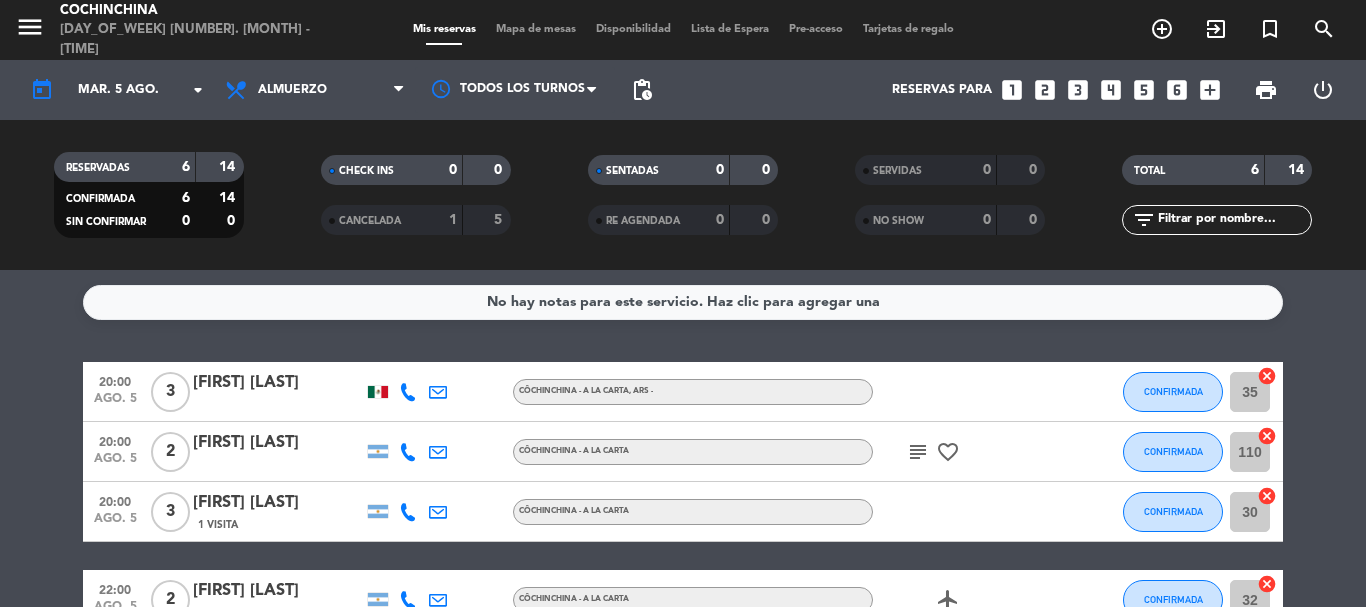 click on "SENTADAS   0   0" 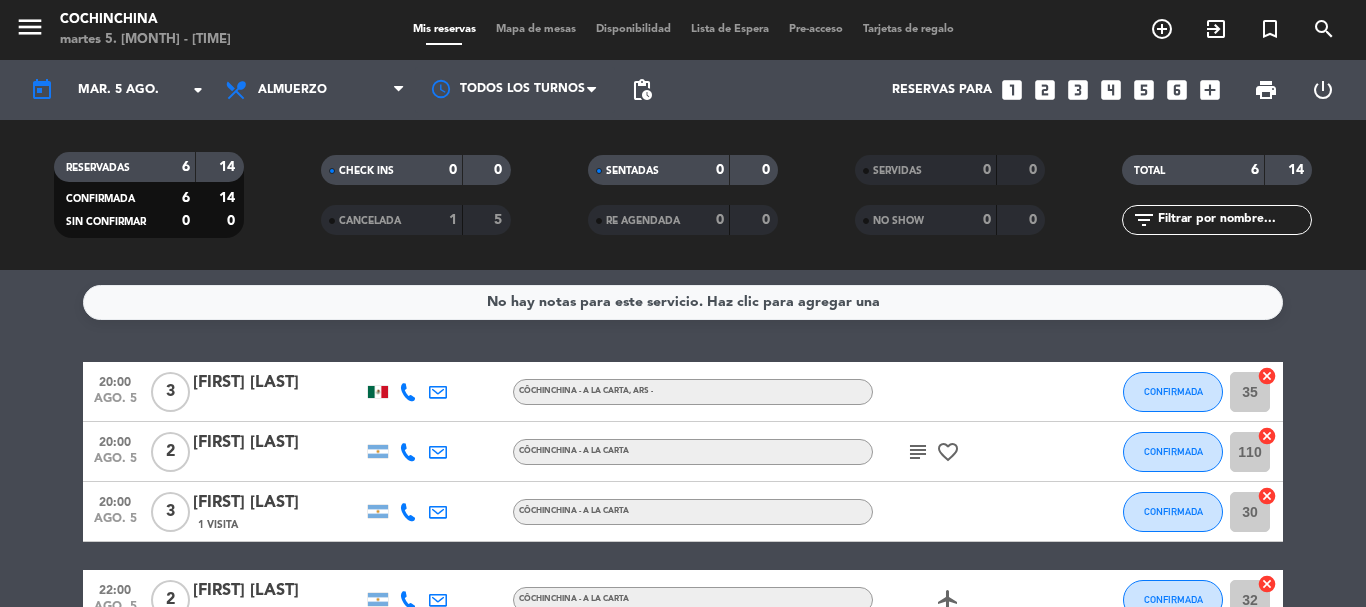 click on "CHECK INS   0   0" 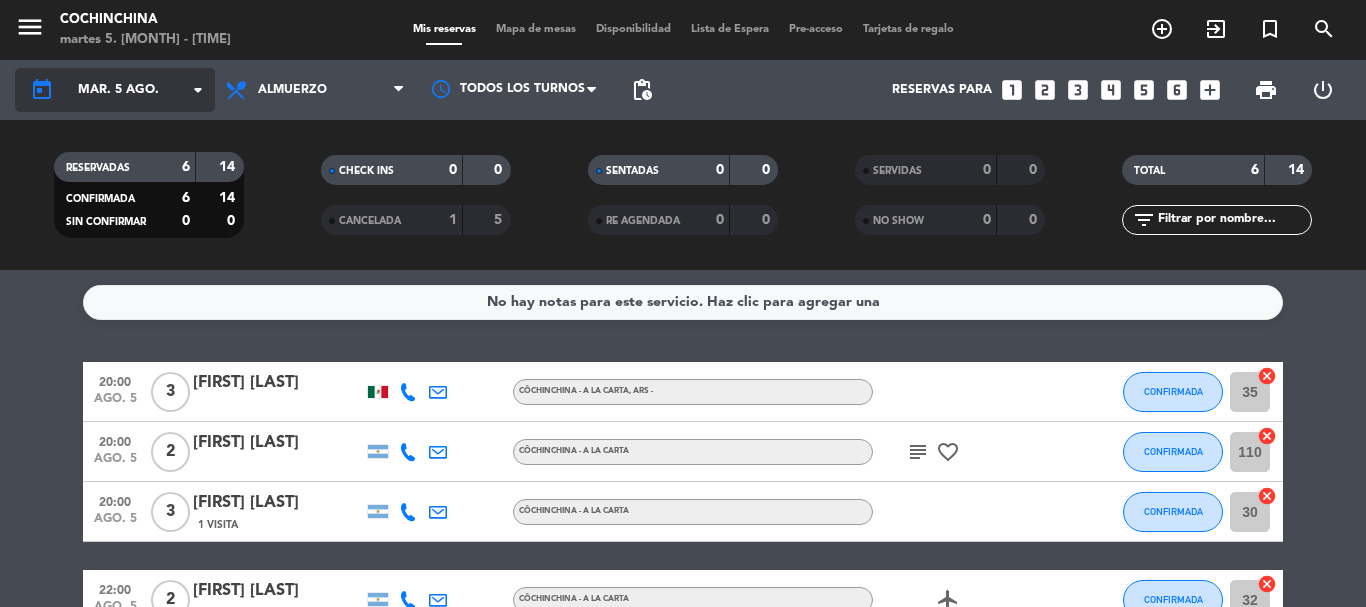 click on "mar. 5 ago." 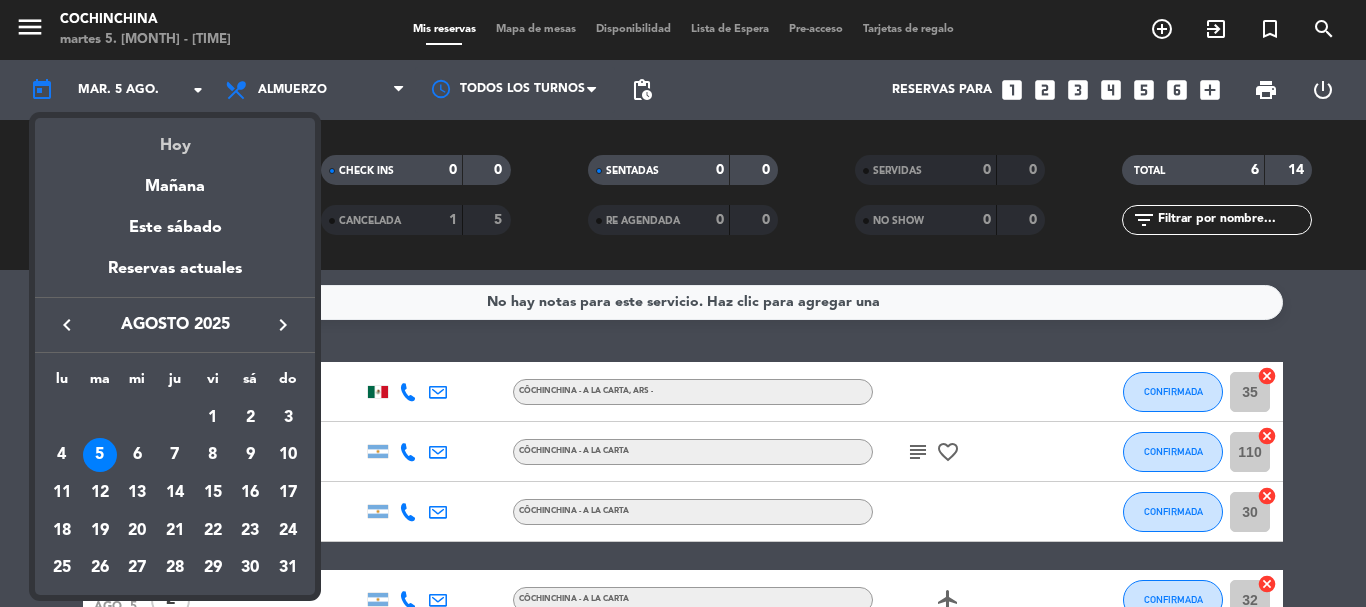 click on "Hoy" at bounding box center (175, 138) 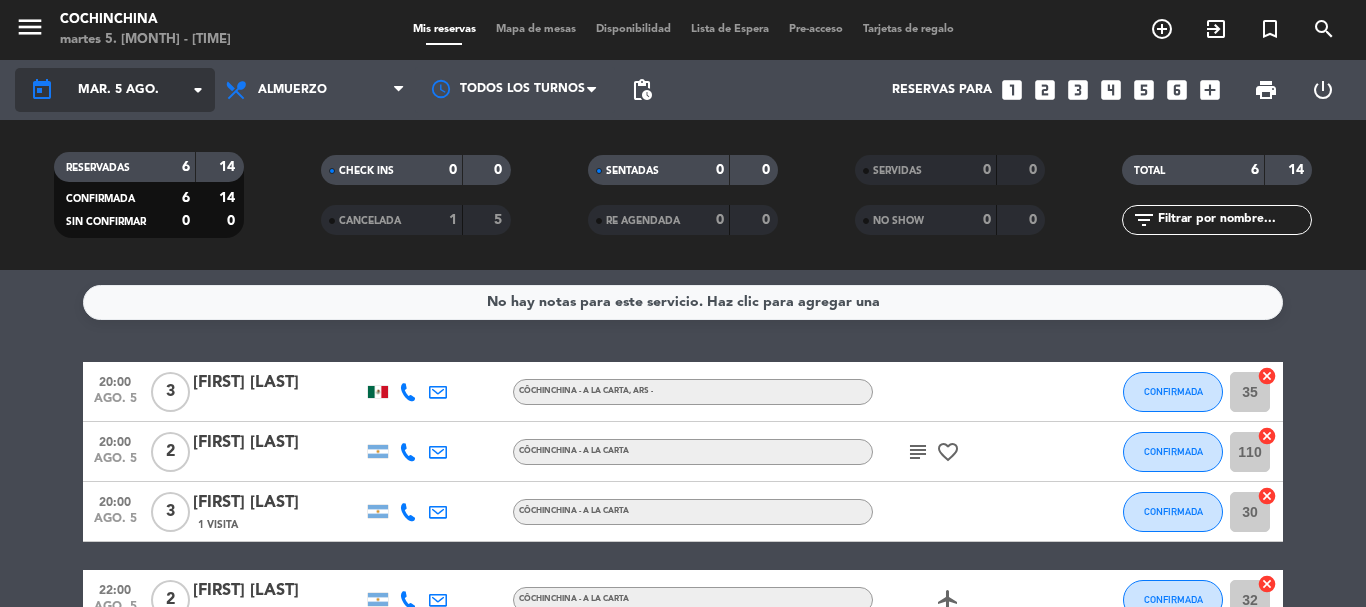click on "arrow_drop_down" 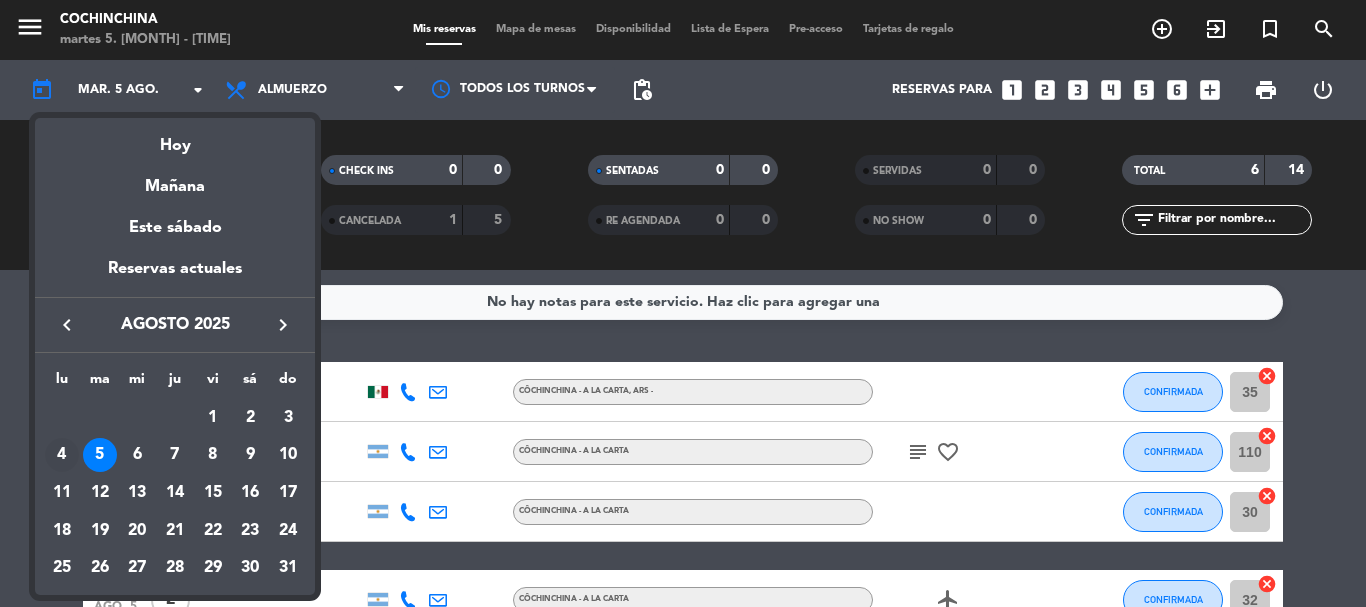 click on "4" at bounding box center [62, 455] 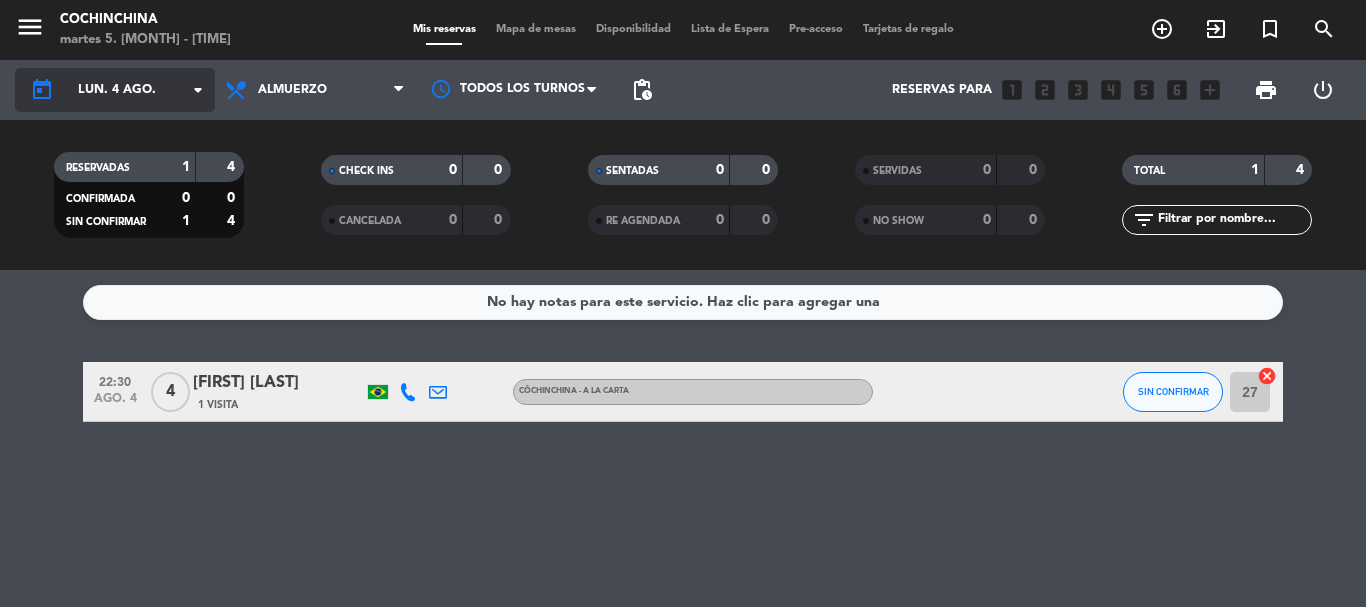 click on "arrow_drop_down" 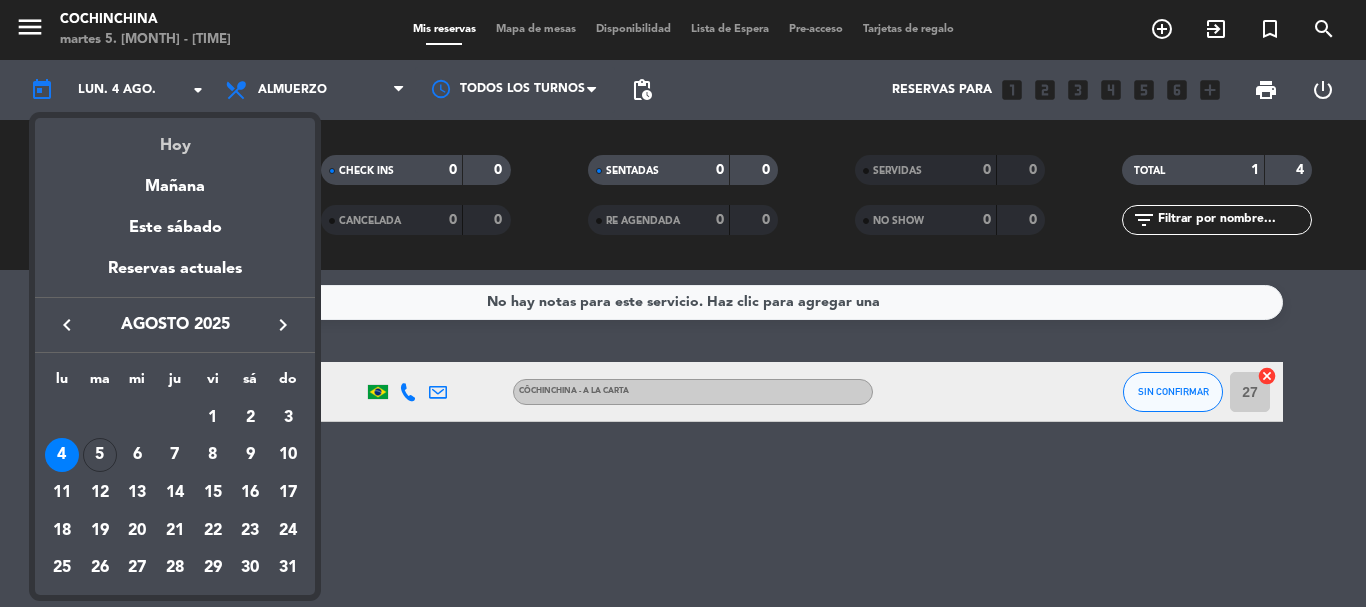 click on "Hoy" at bounding box center (175, 138) 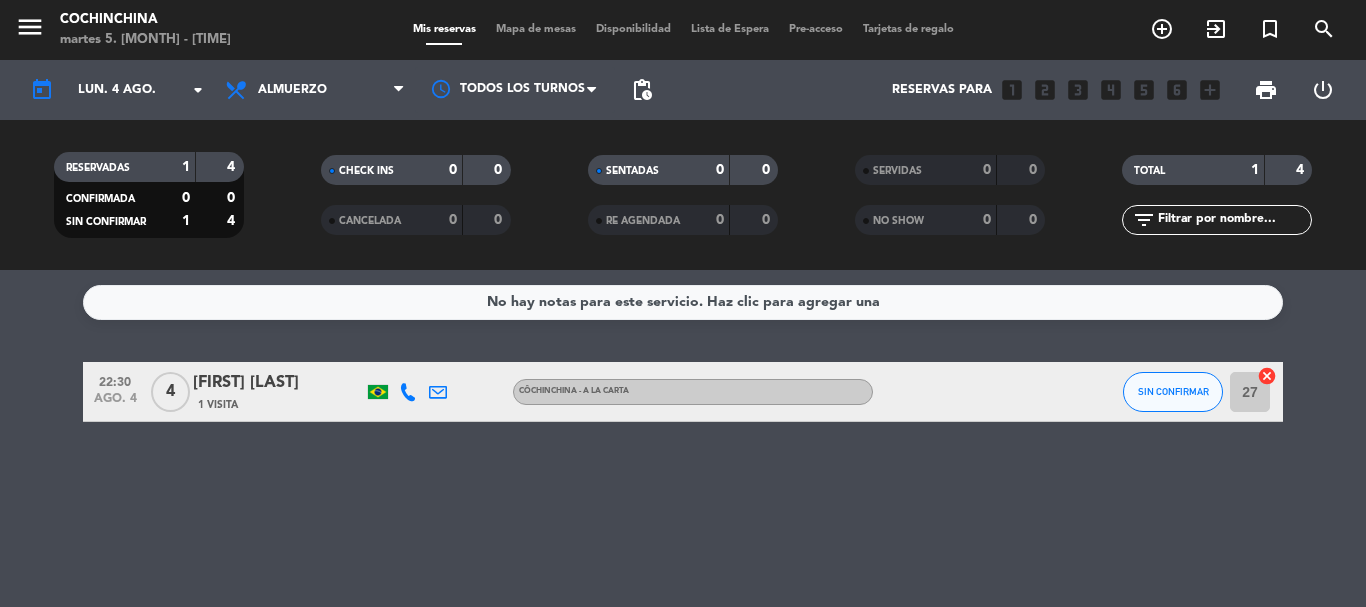 type on "mar. 5 ago." 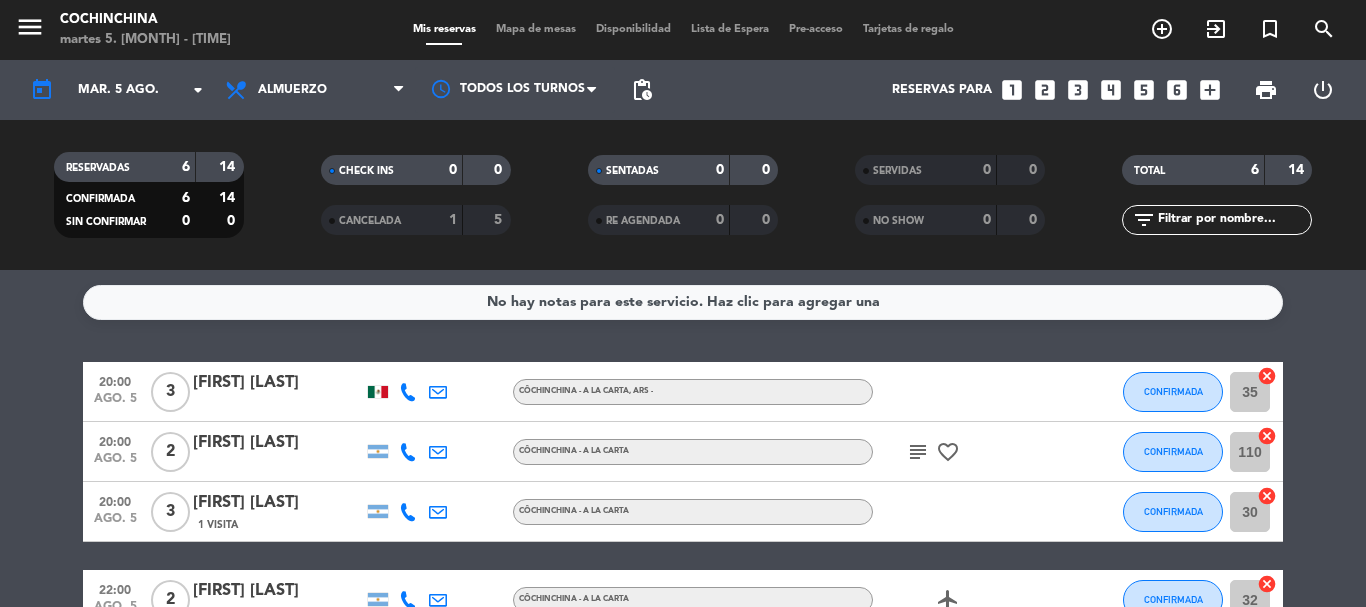 click on "RESERVADAS 6 14 CONFIRMADA 6 14 SIN CONFIRMAR 0 0" 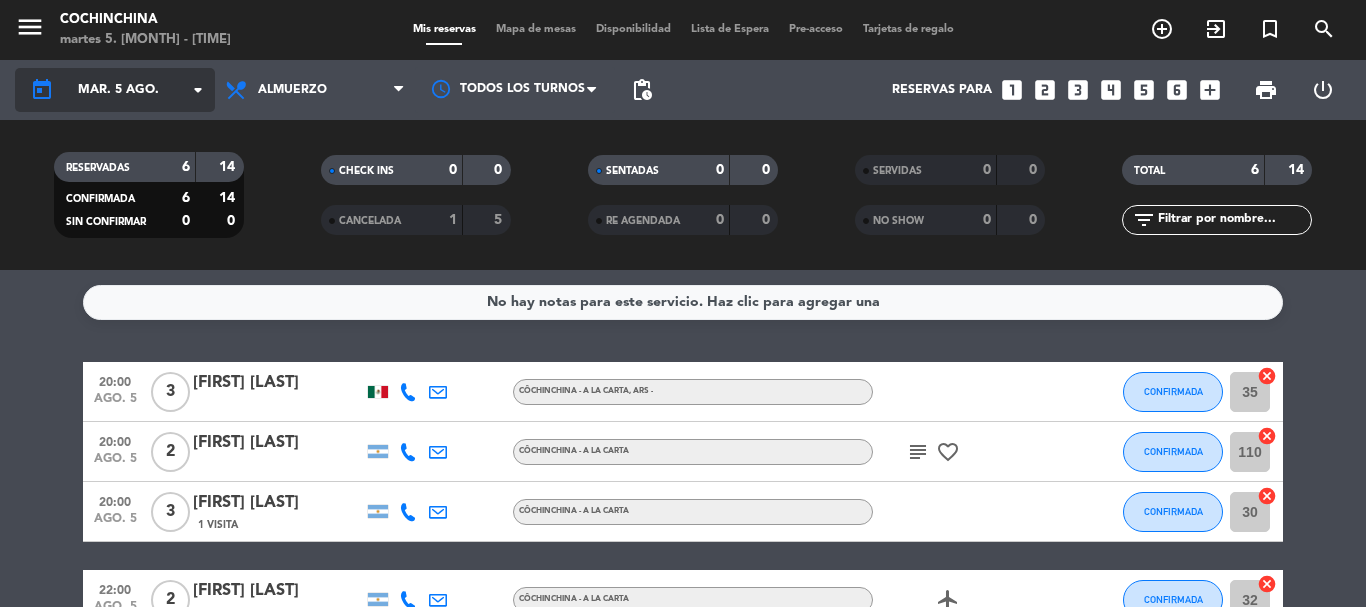 click on "arrow_drop_down" 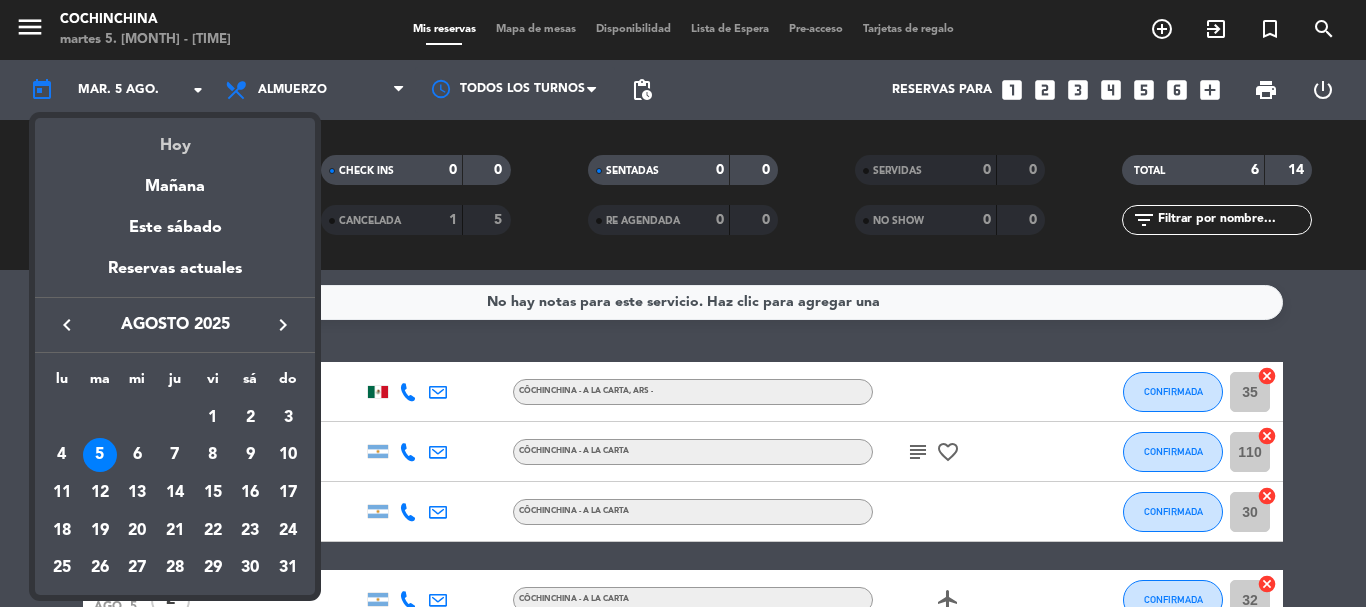 click on "Hoy" at bounding box center [175, 138] 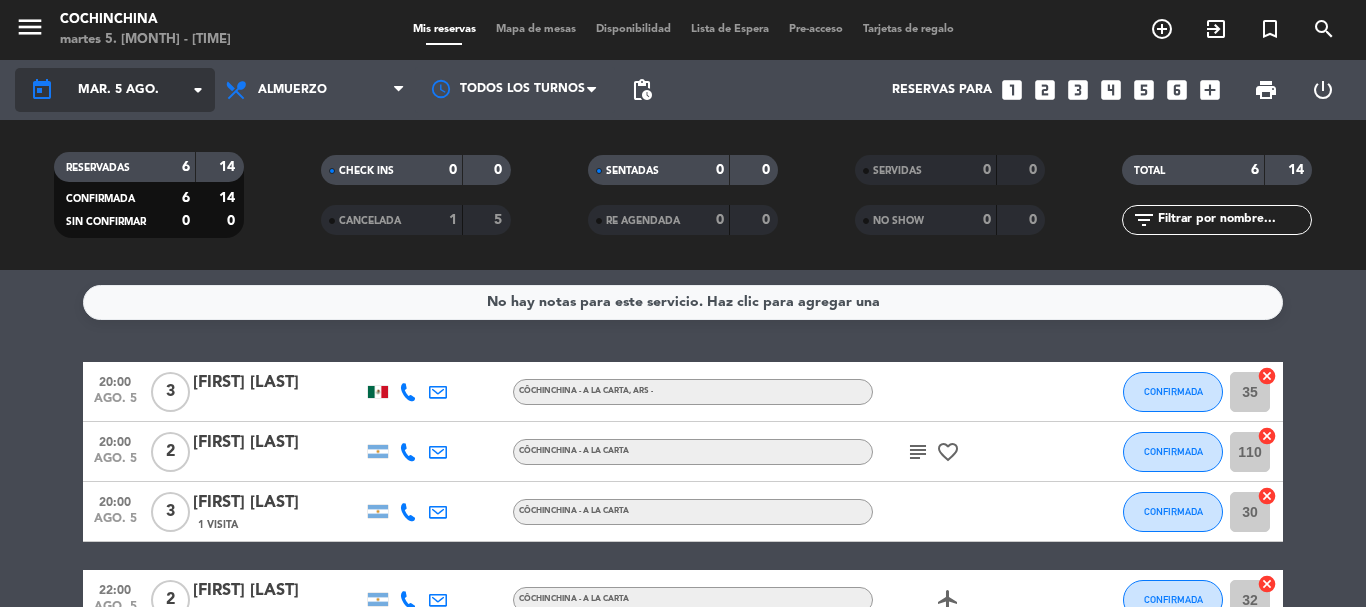 click on "arrow_drop_down" 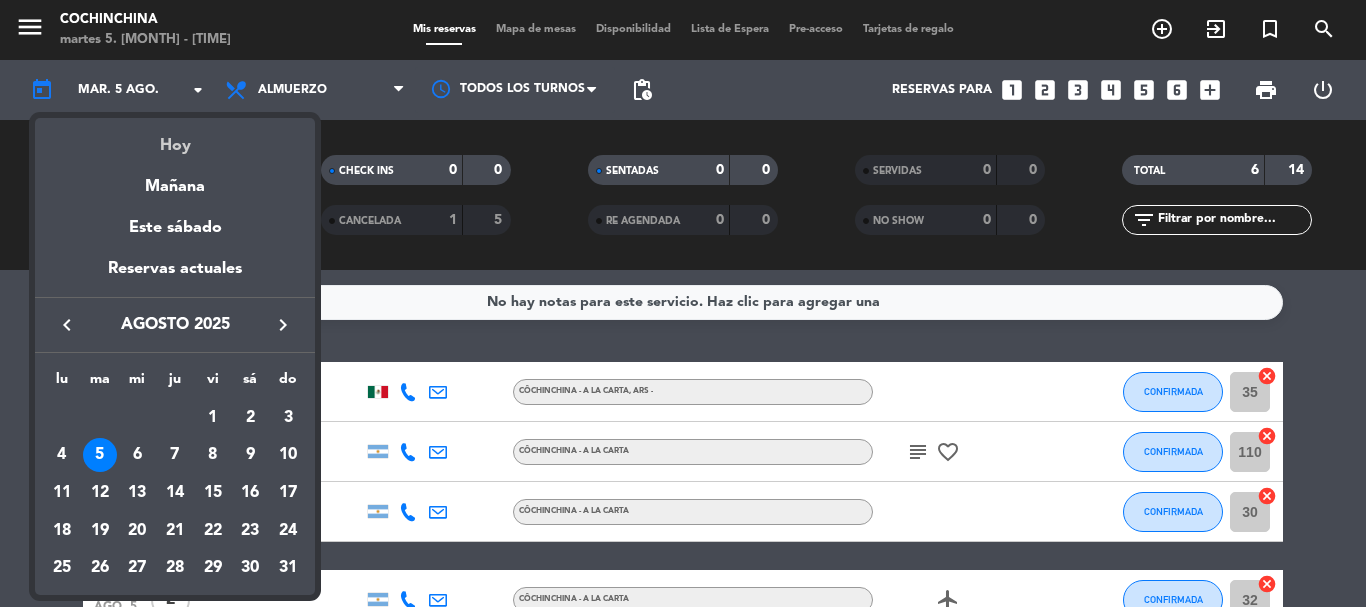click on "Hoy" at bounding box center (175, 138) 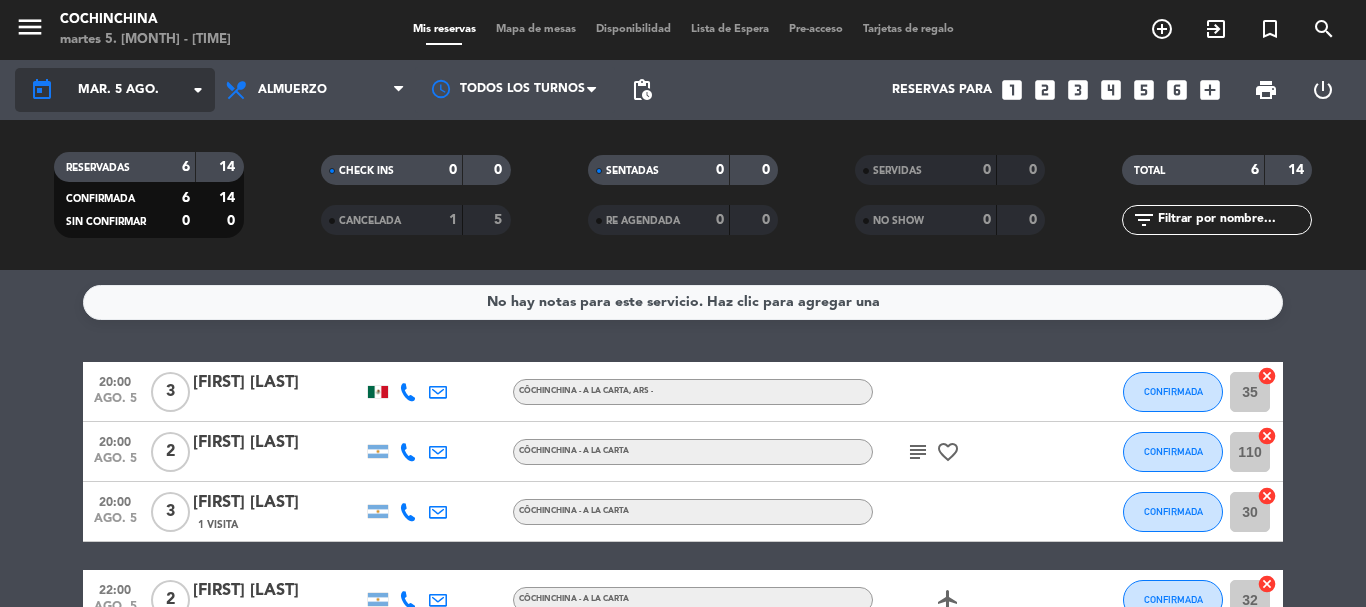 click on "arrow_drop_down" 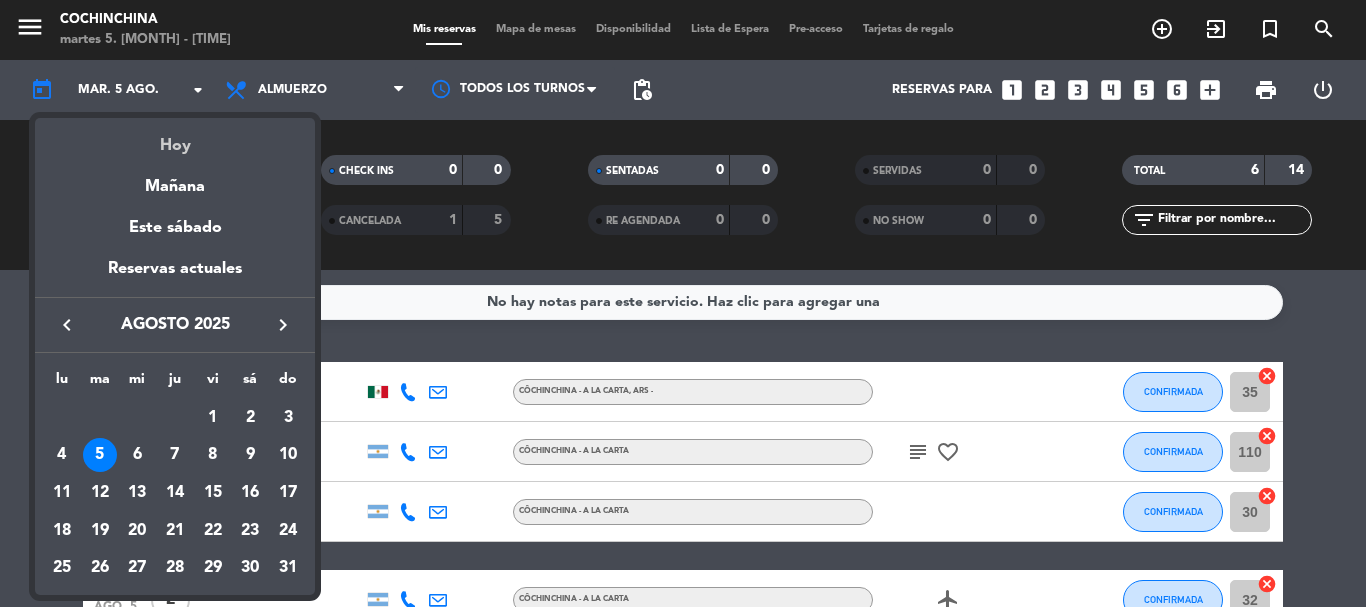 click on "Hoy" at bounding box center (175, 138) 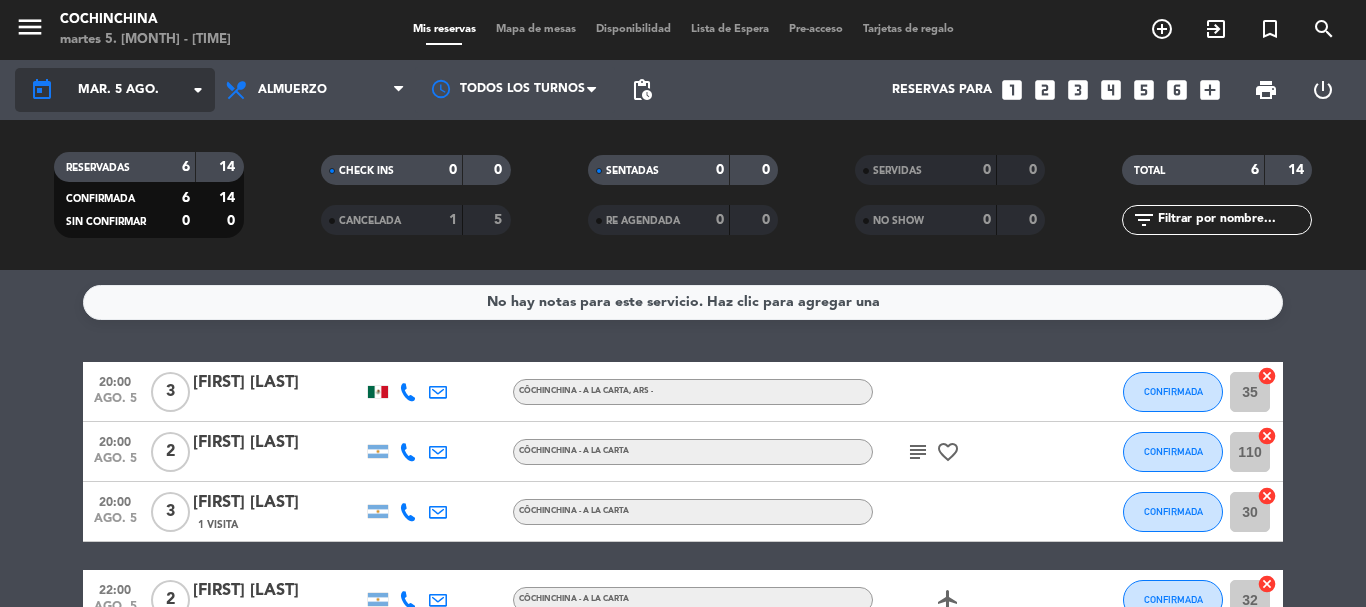 click on "arrow_drop_down" 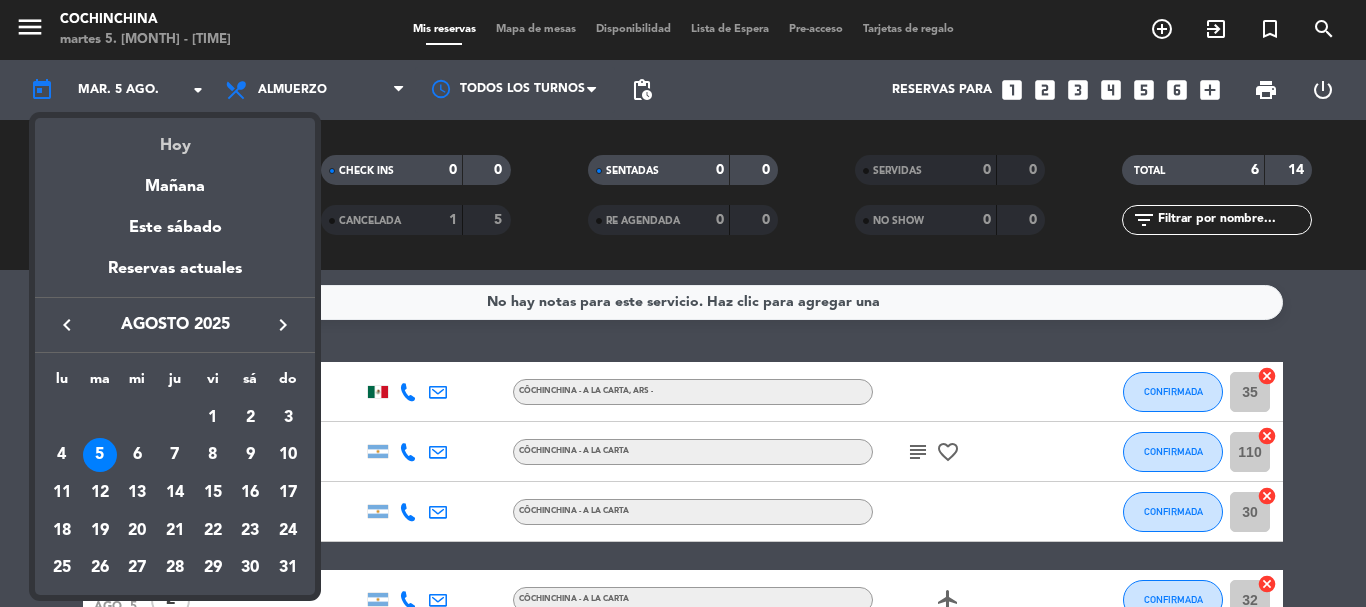 click on "Hoy" at bounding box center (175, 138) 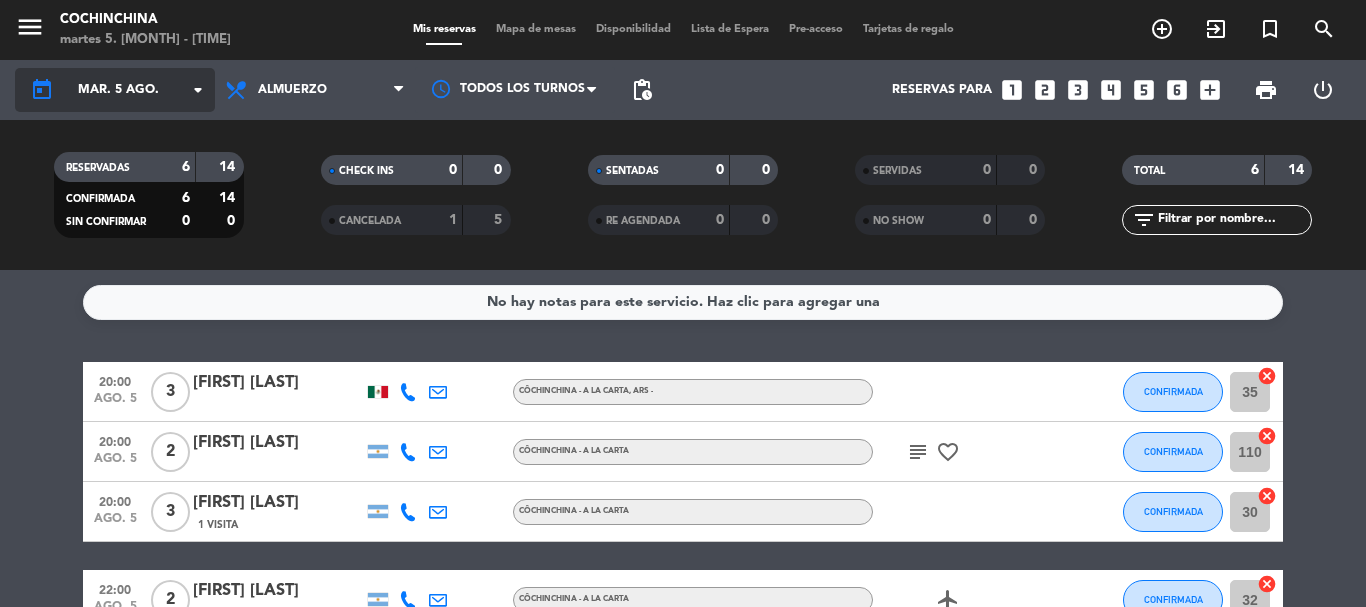 click on "arrow_drop_down" 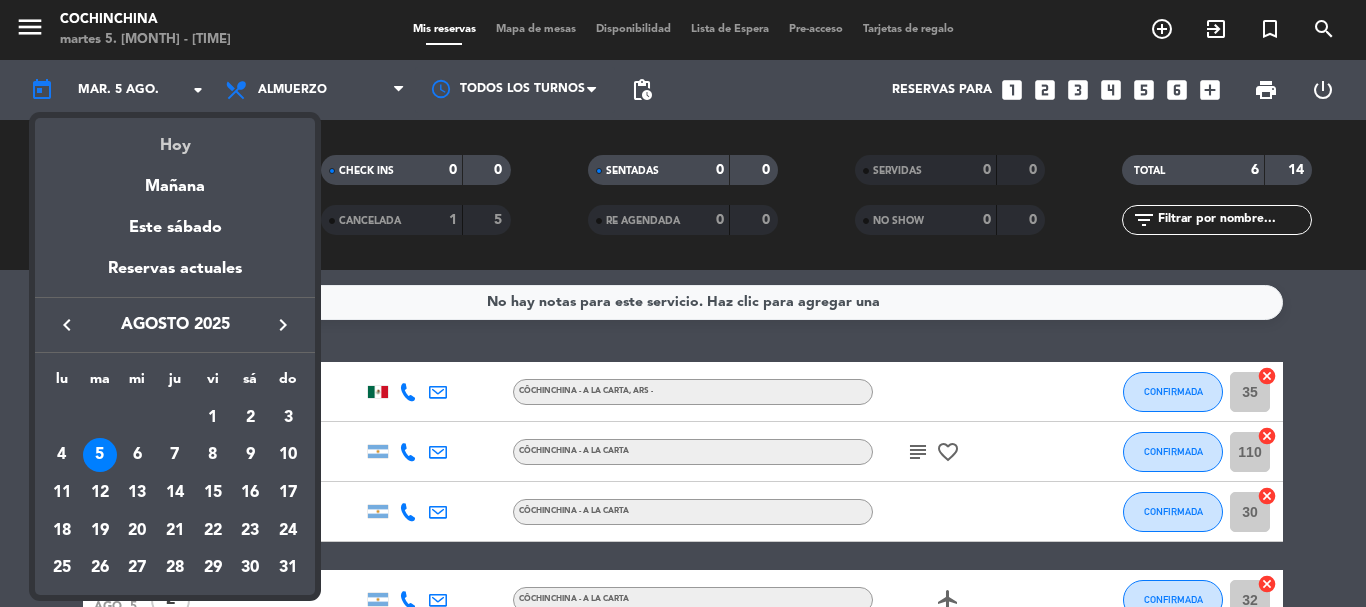 click on "Hoy" at bounding box center (175, 138) 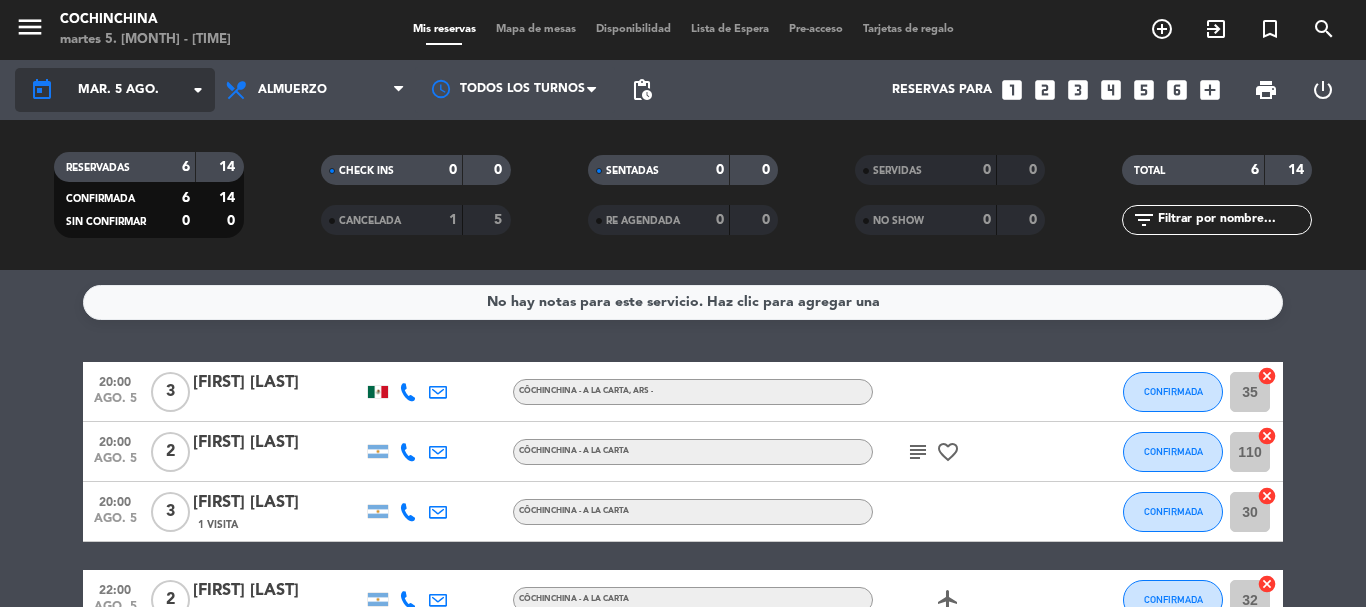 click on "arrow_drop_down" 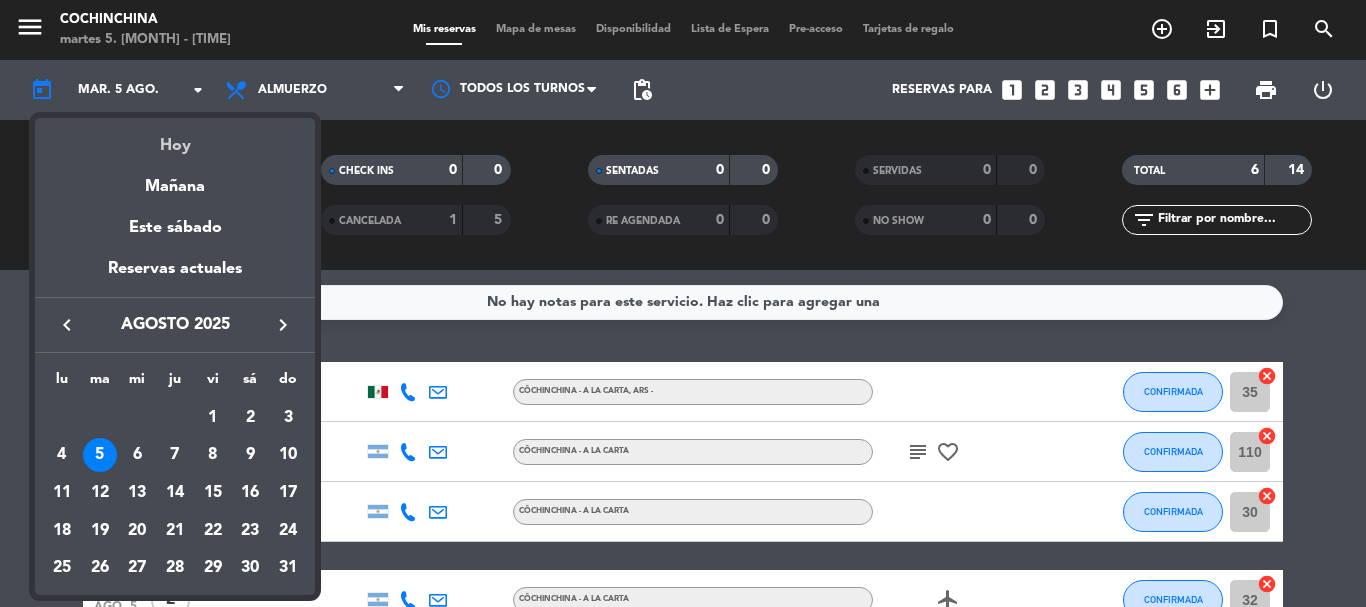 click on "Hoy" at bounding box center [175, 138] 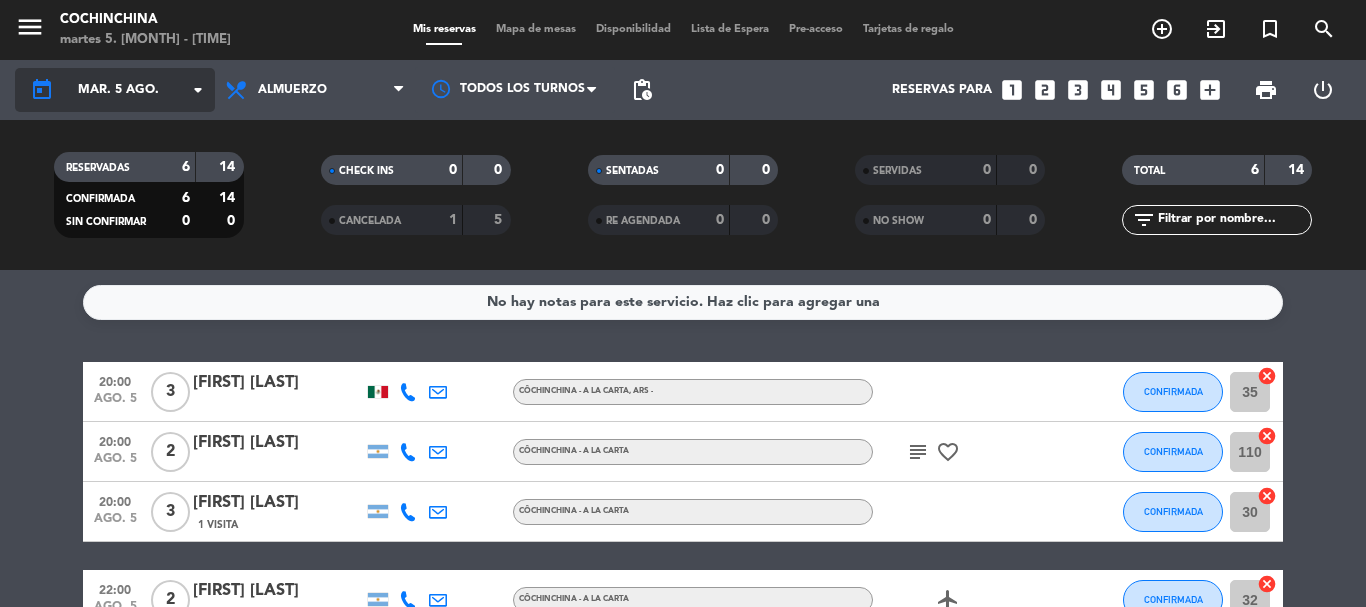 click on "arrow_drop_down" 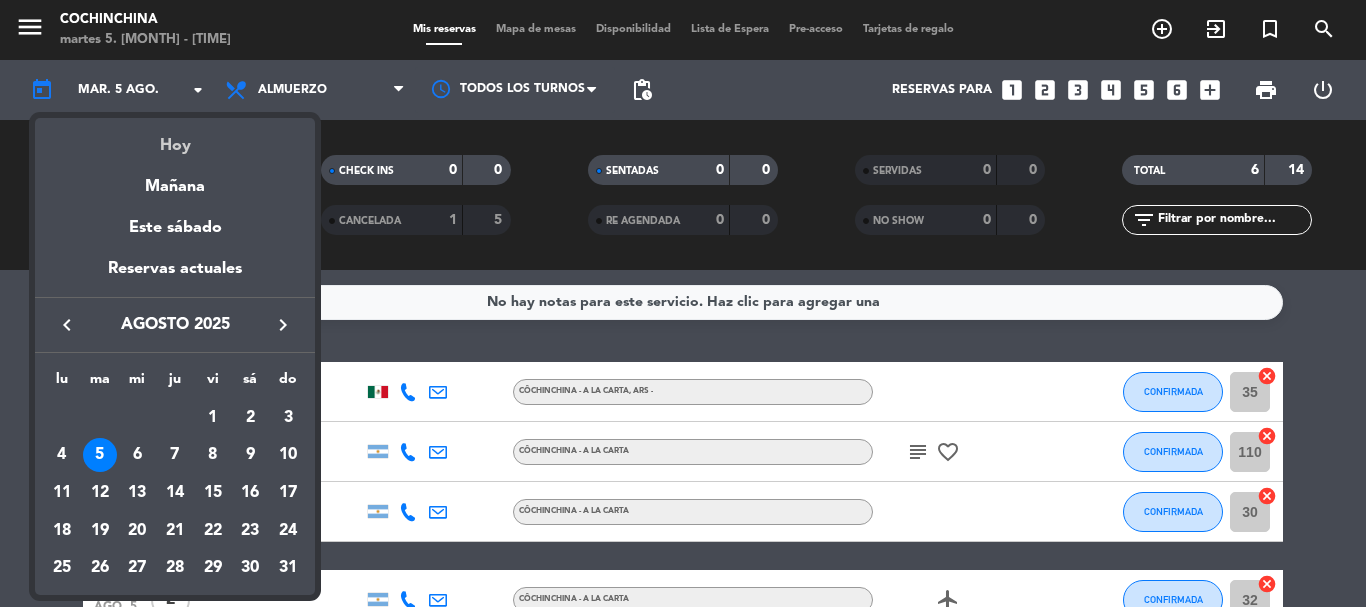 click on "Hoy" at bounding box center [175, 138] 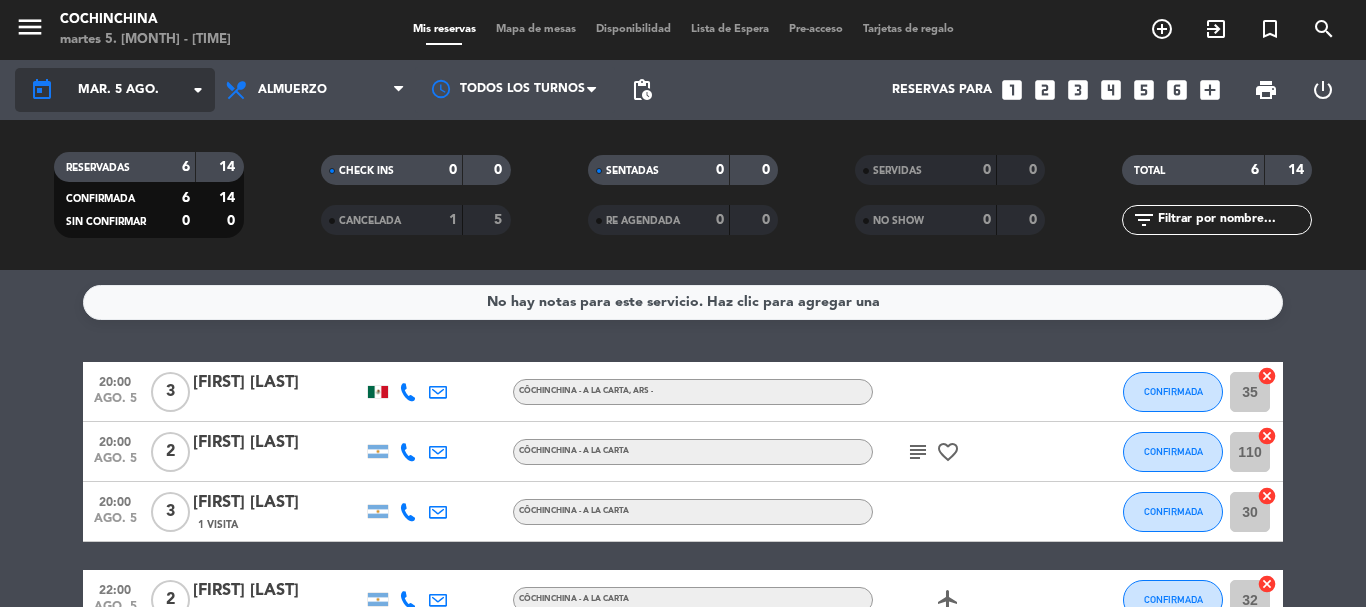 click on "arrow_drop_down" 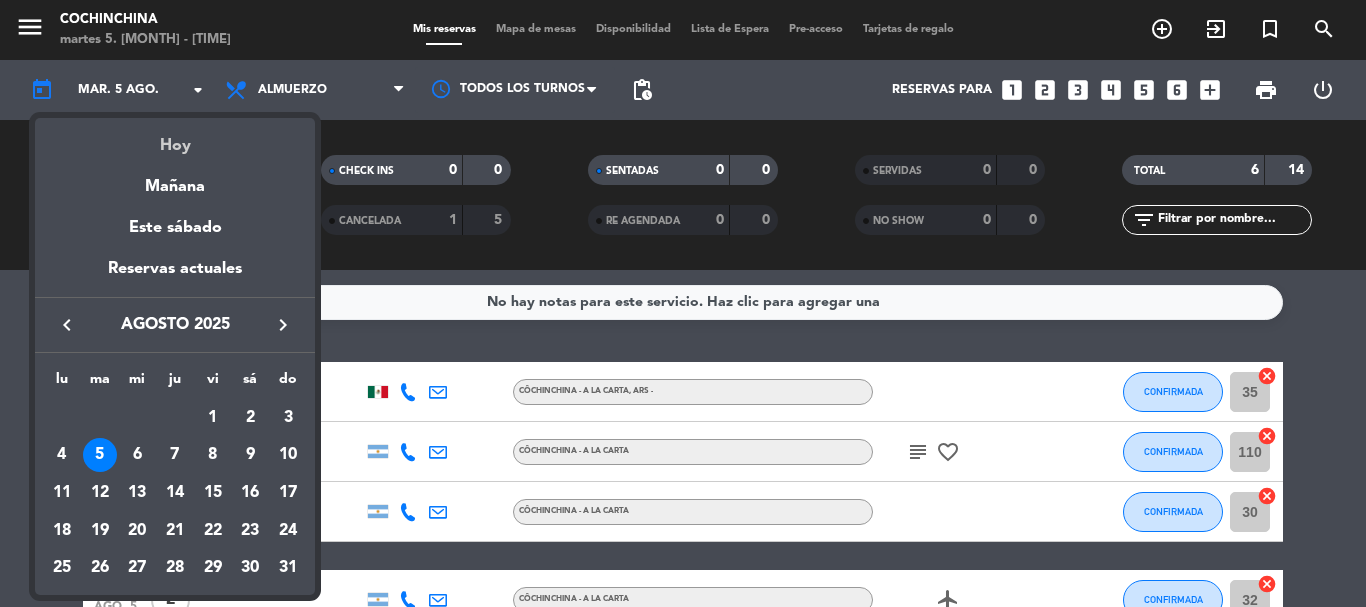 click on "Hoy" at bounding box center (175, 138) 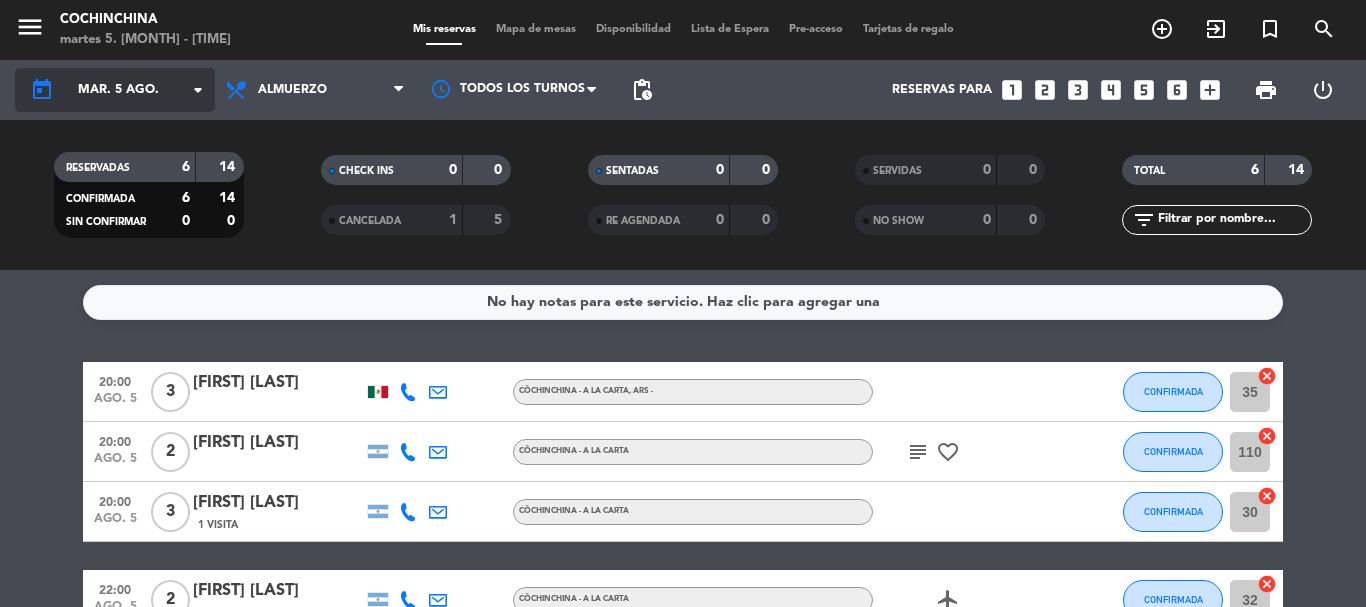 click on "arrow_drop_down" 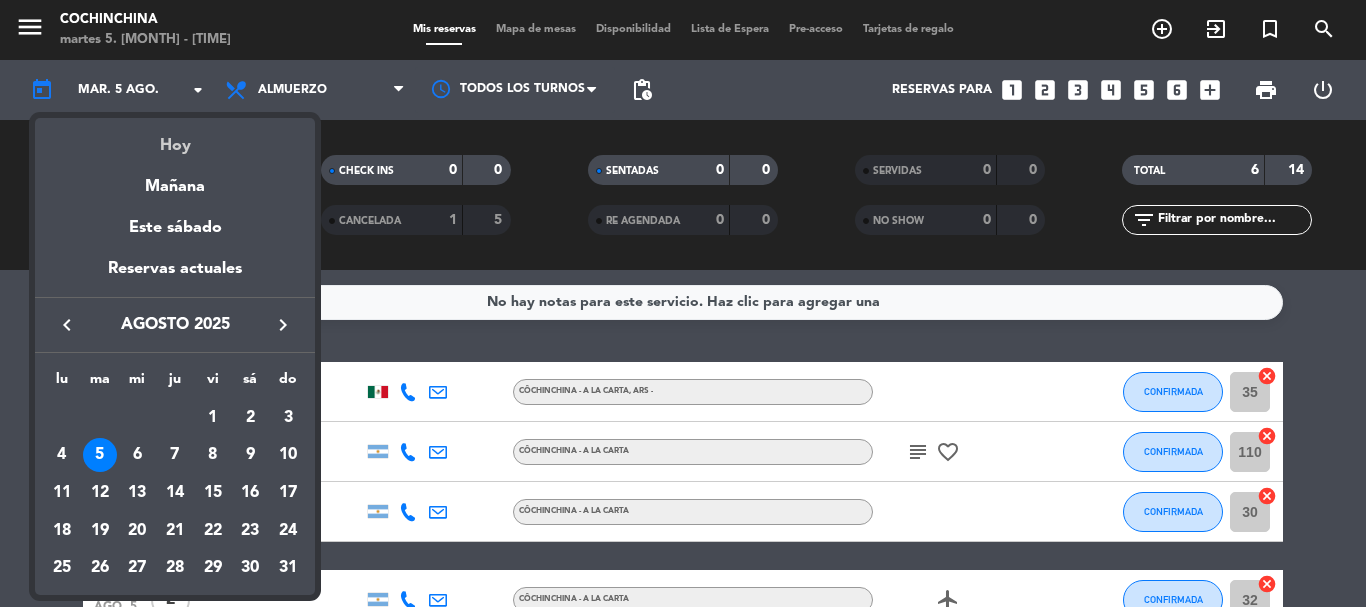 click on "Hoy" at bounding box center (175, 138) 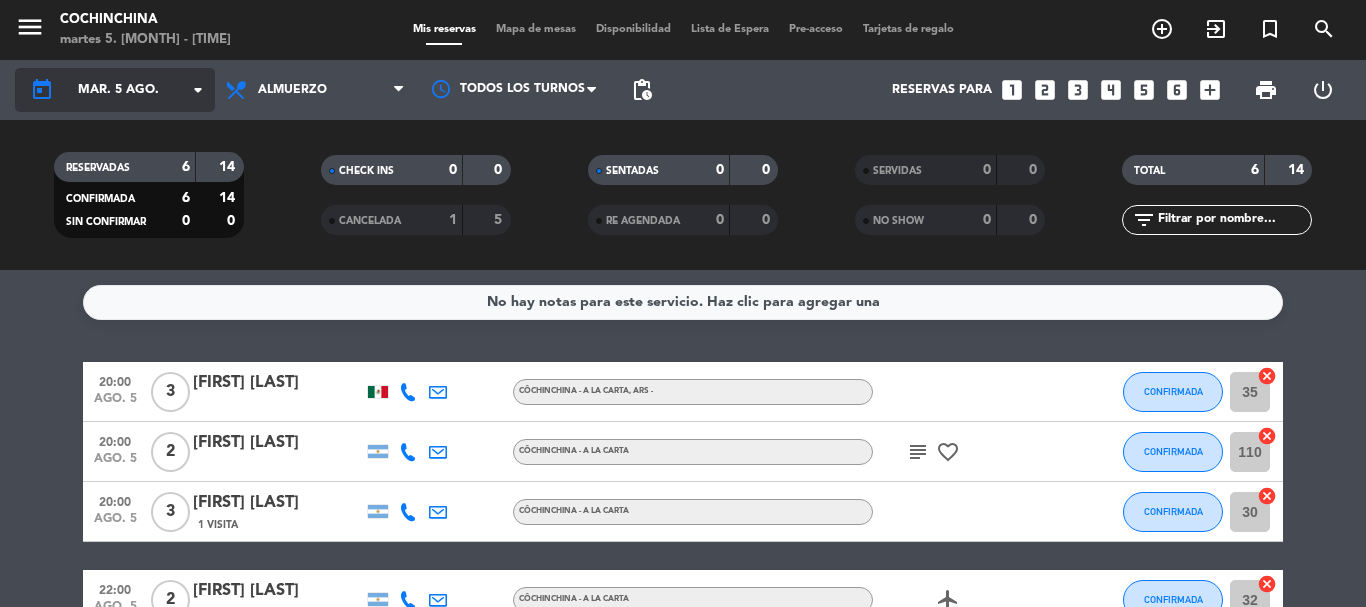 click on "arrow_drop_down" 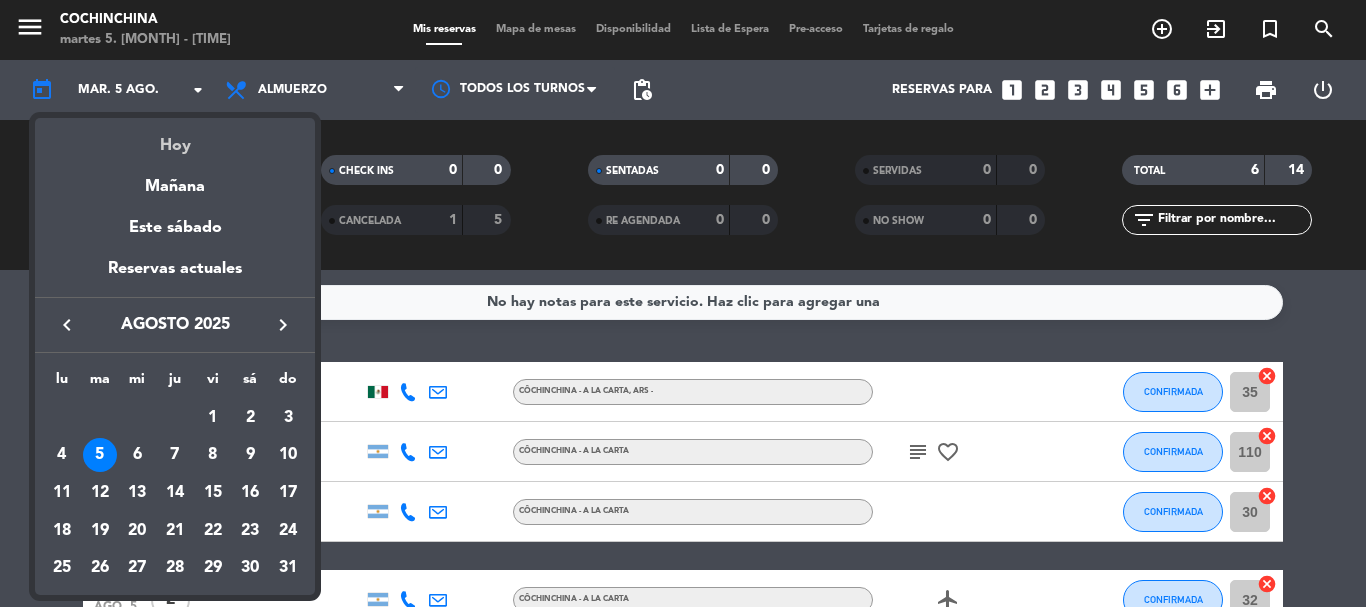 click on "Hoy" at bounding box center [175, 138] 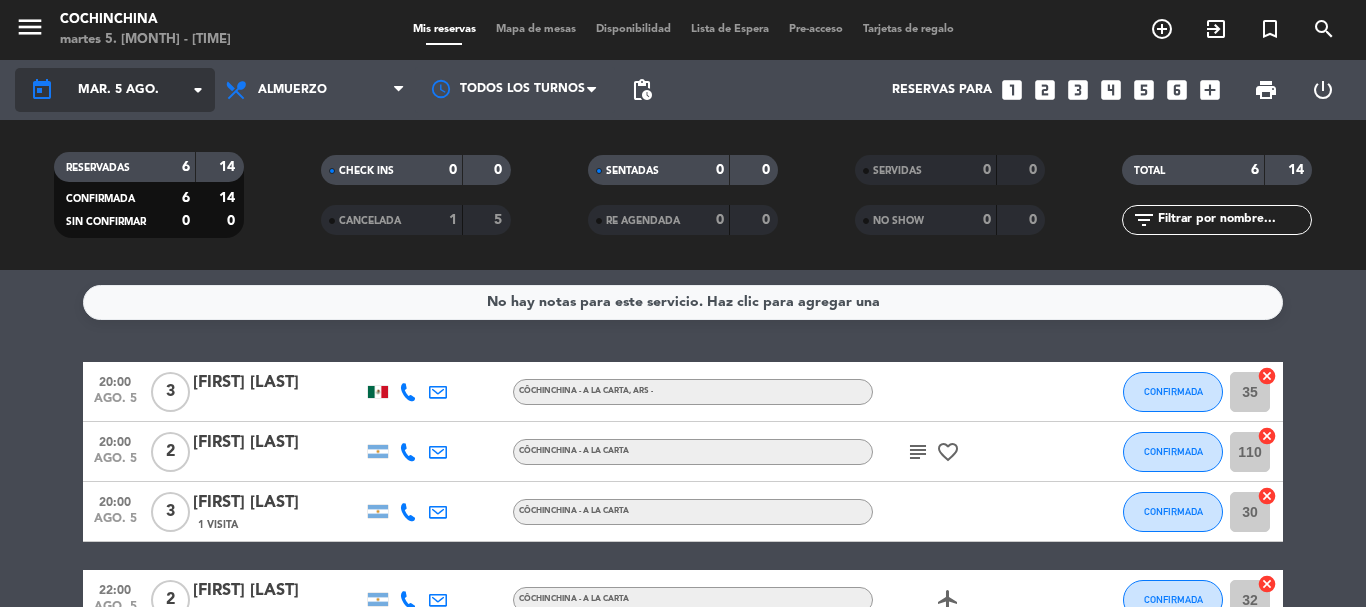 click on "arrow_drop_down" 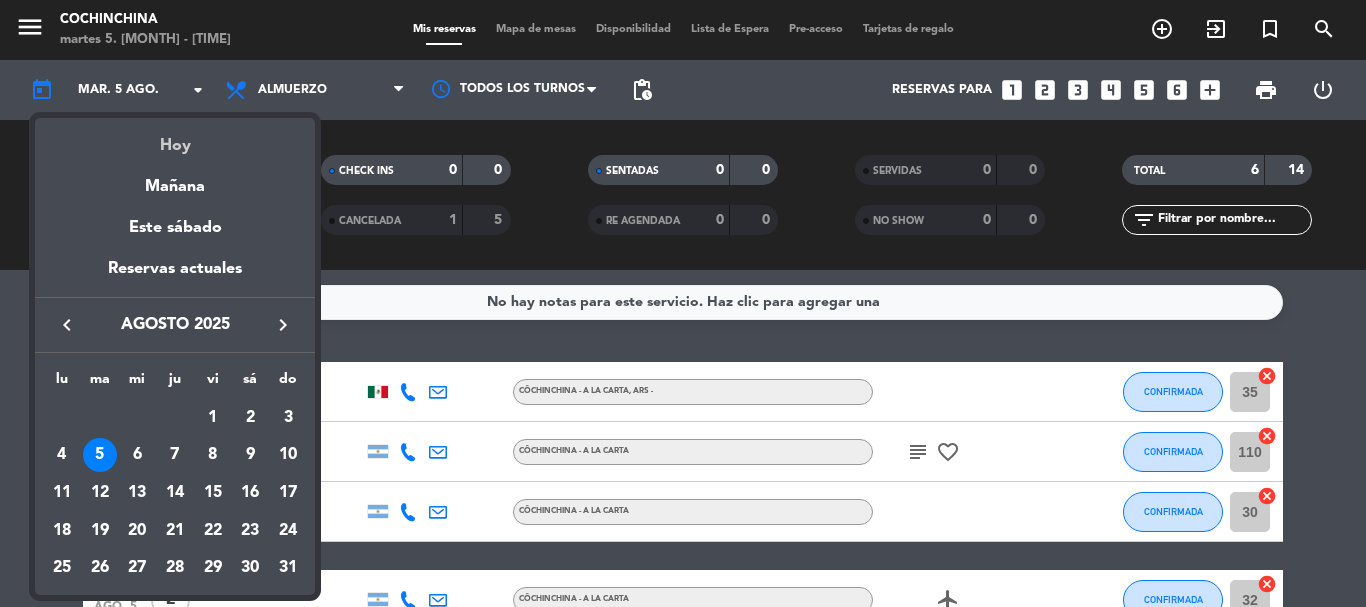 click on "Hoy" at bounding box center [175, 138] 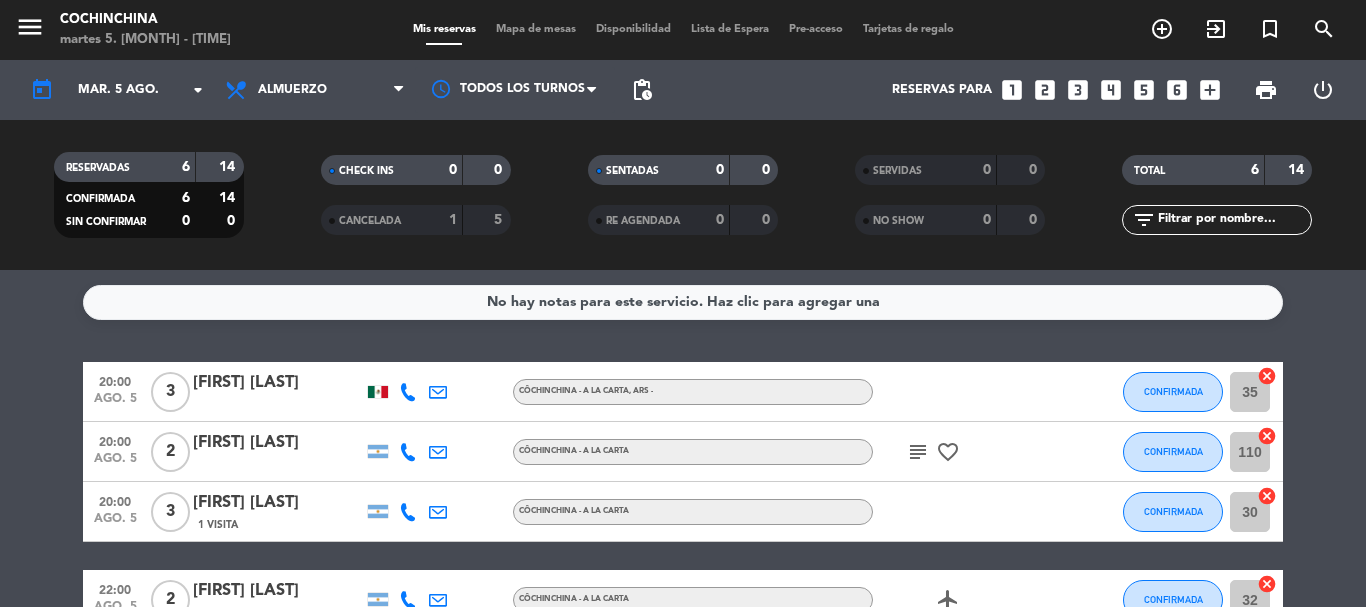 click on "CANCELADA 1 5" 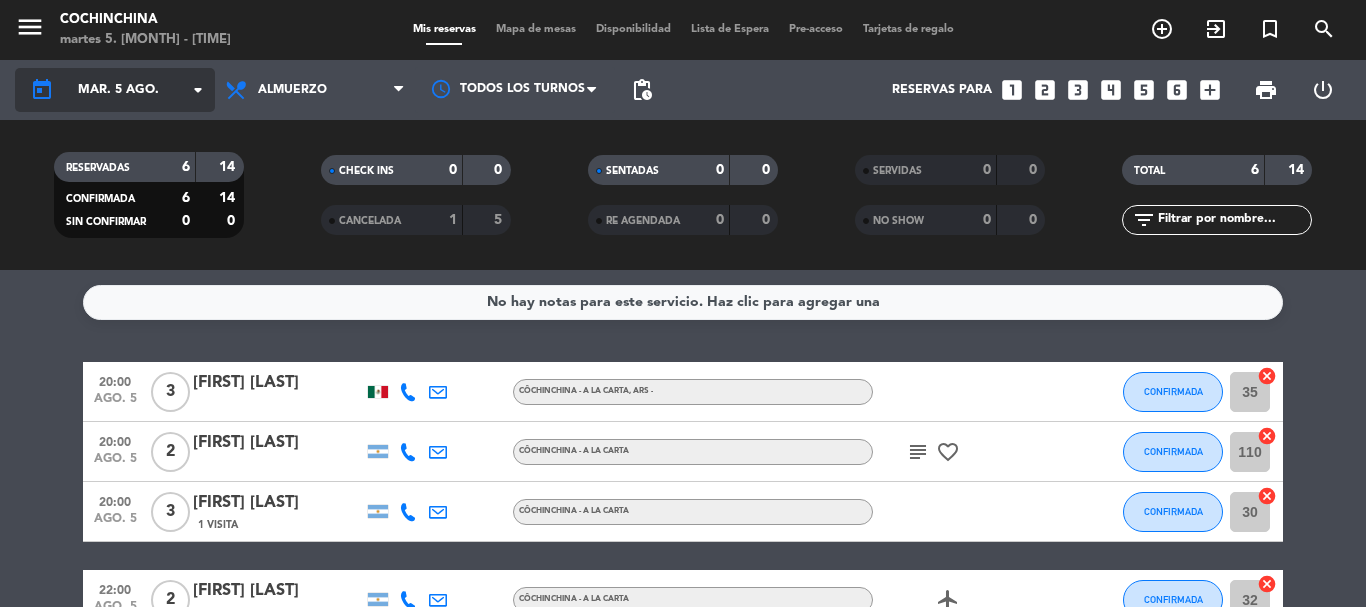 click on "arrow_drop_down" 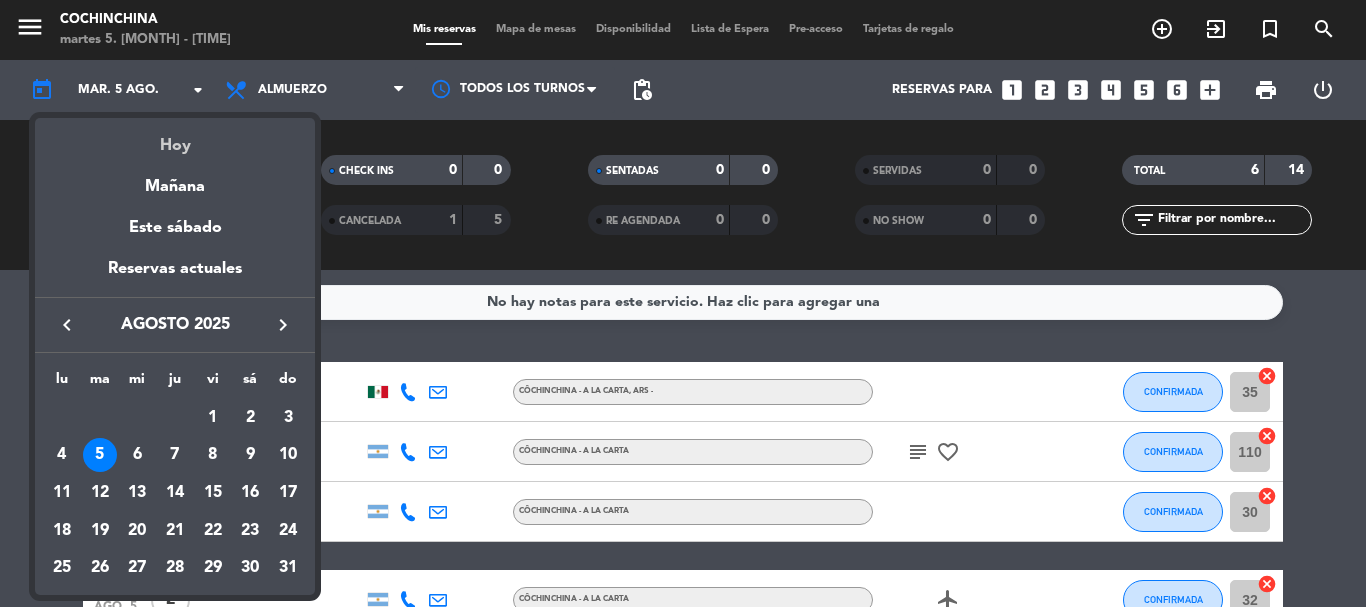click on "Hoy" at bounding box center (175, 138) 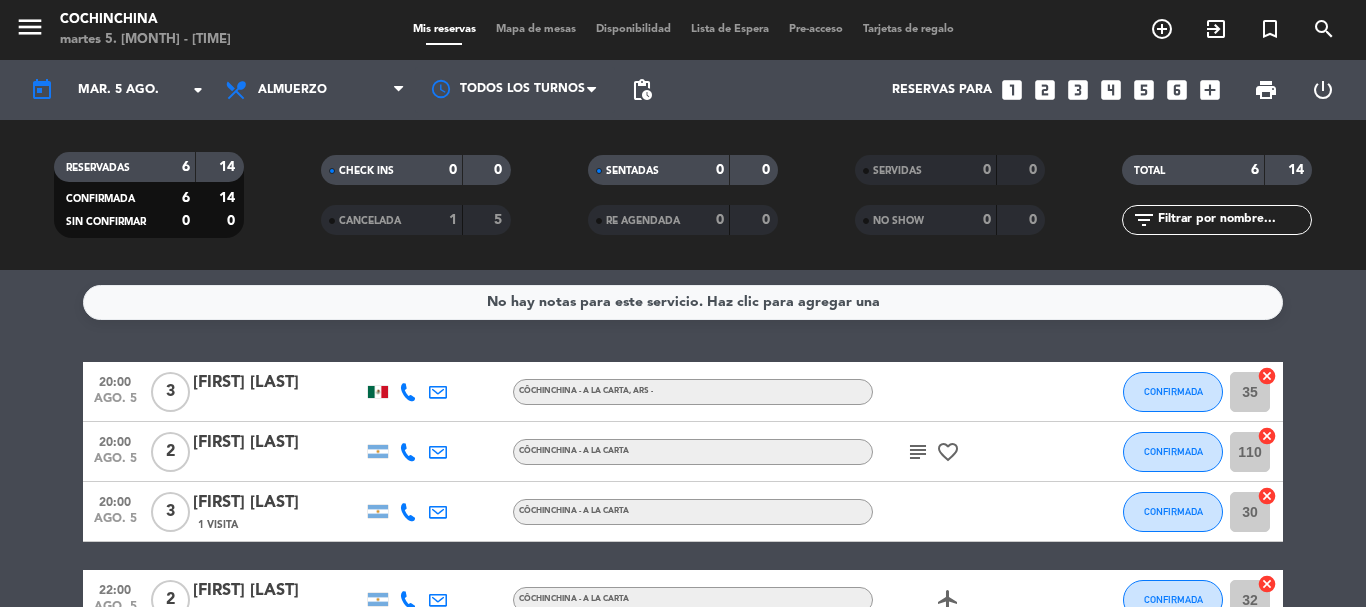 click on "RESERVADAS 6 14 CONFIRMADA 6 14 SIN CONFIRMAR 0 0" 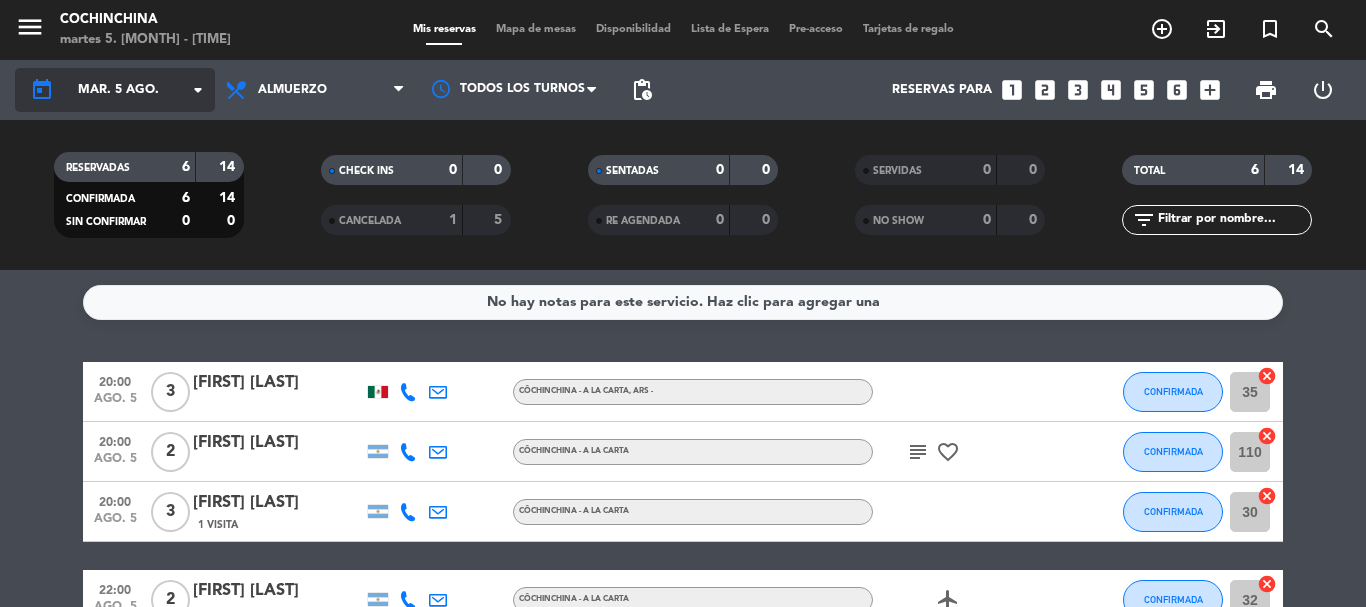 click on "mar. 5 ago." 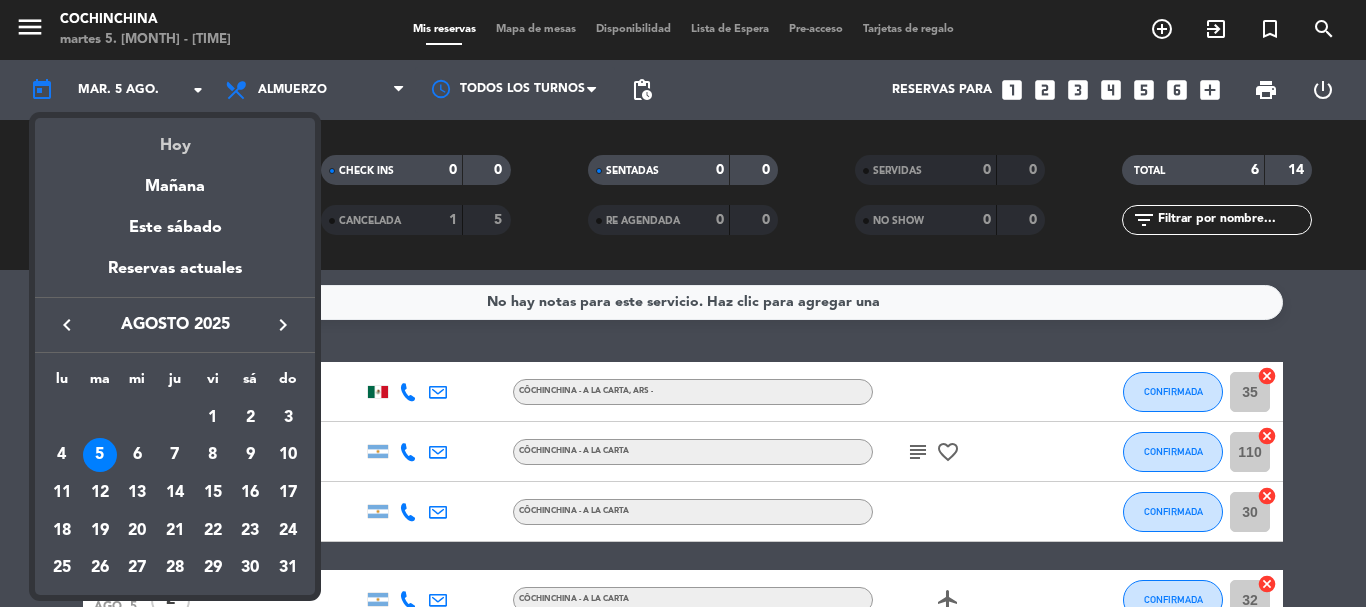 click on "Hoy" at bounding box center (175, 138) 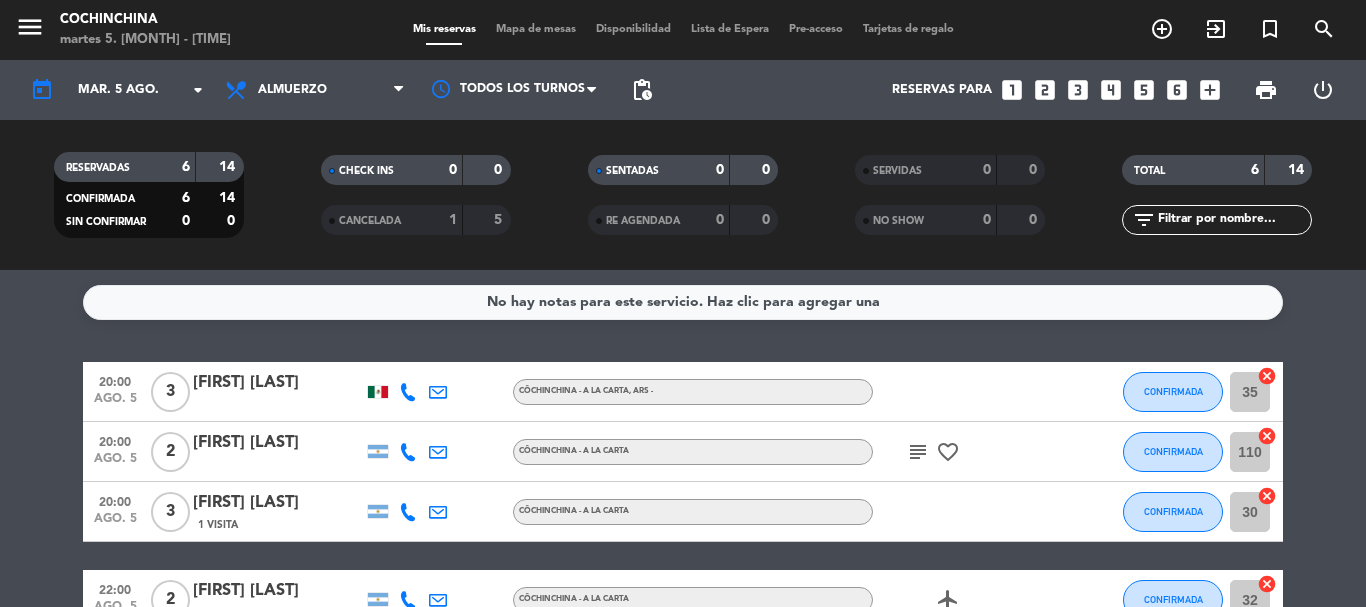 click on "CHECK INS   0   0" 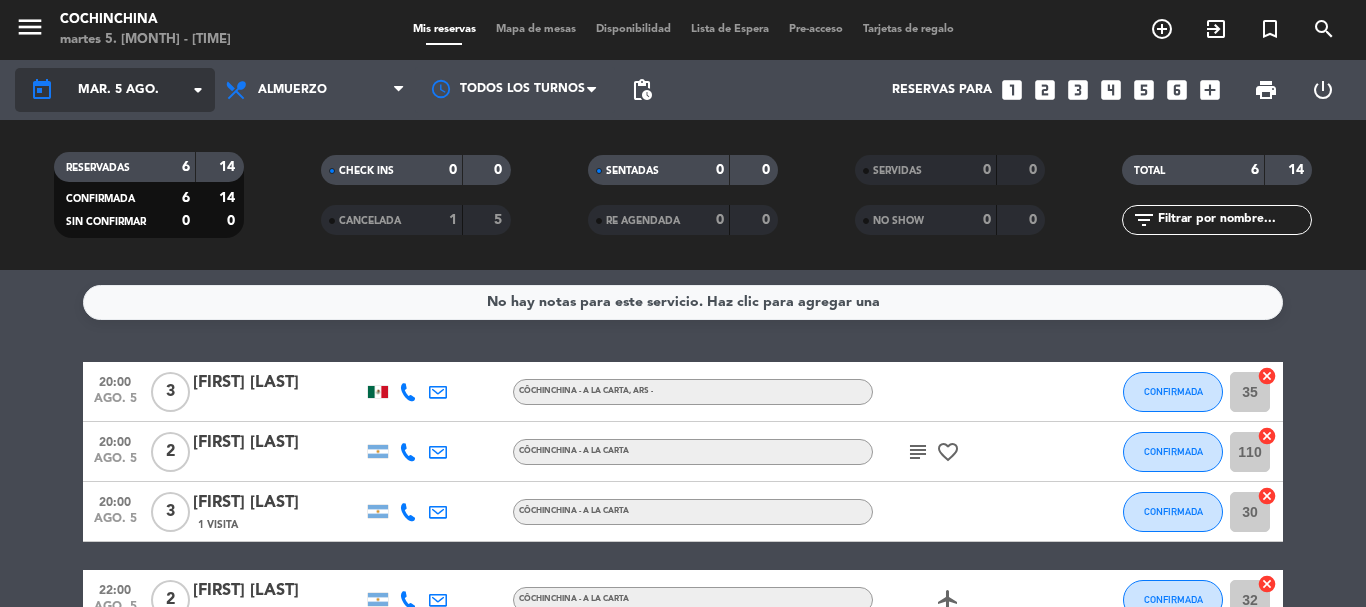 click on "arrow_drop_down" 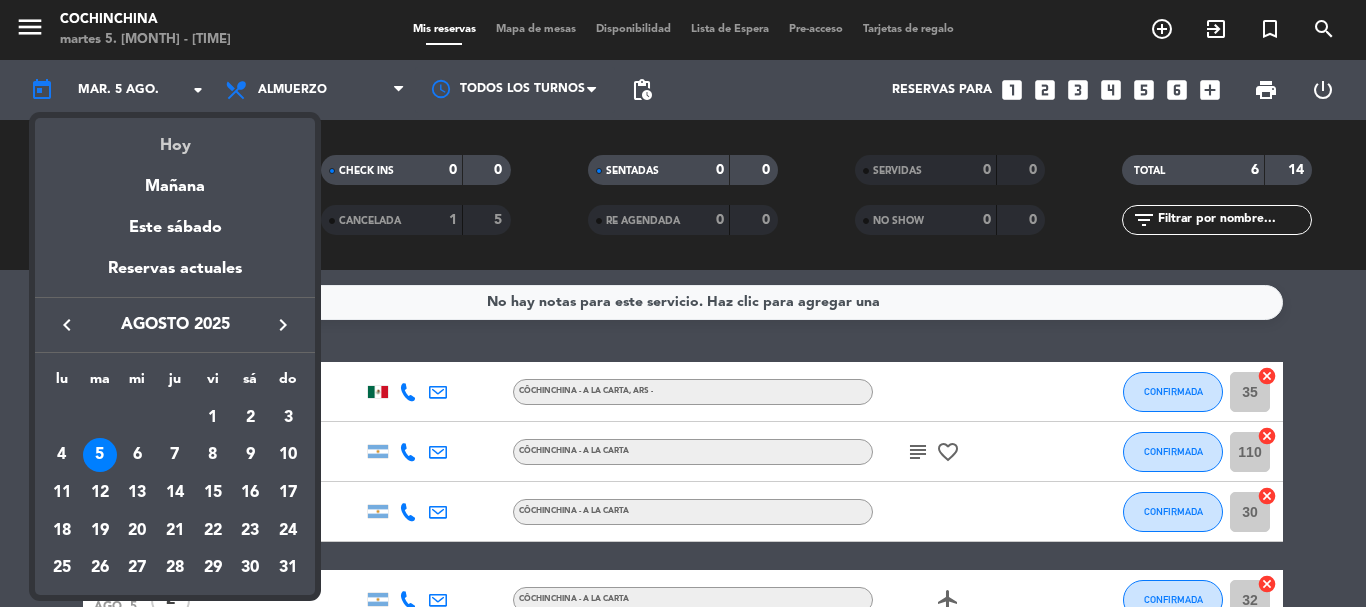 click on "Hoy" at bounding box center (175, 138) 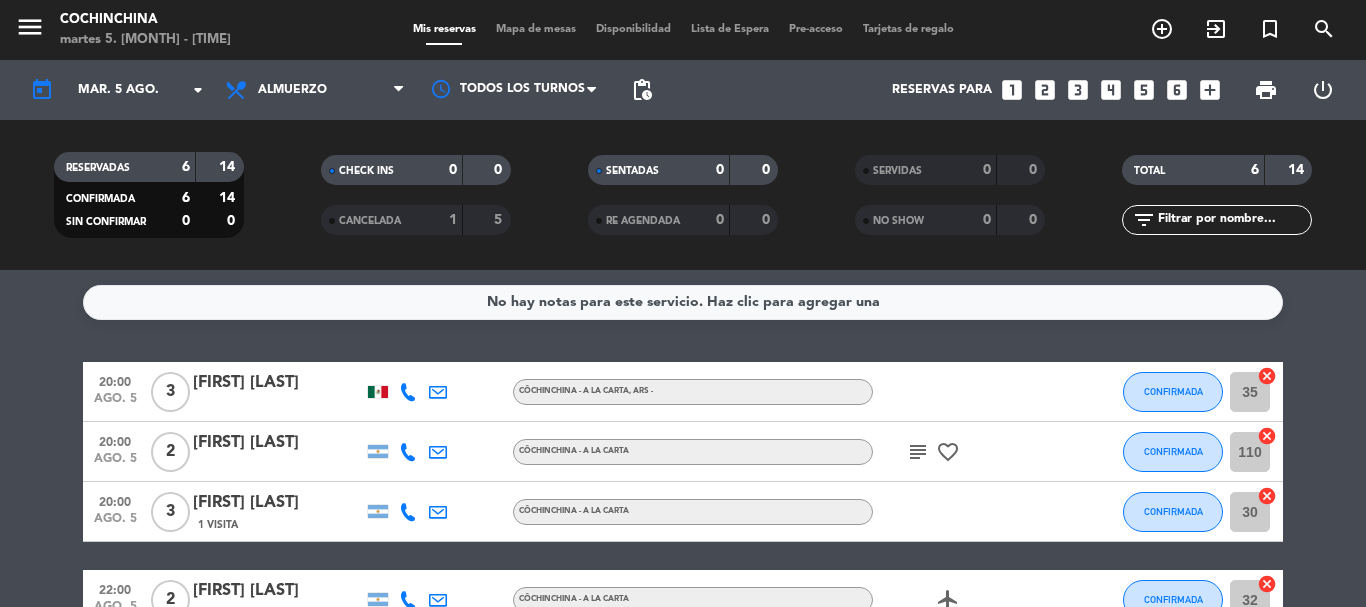 drag, startPoint x: 255, startPoint y: 199, endPoint x: 299, endPoint y: 1, distance: 202.82997 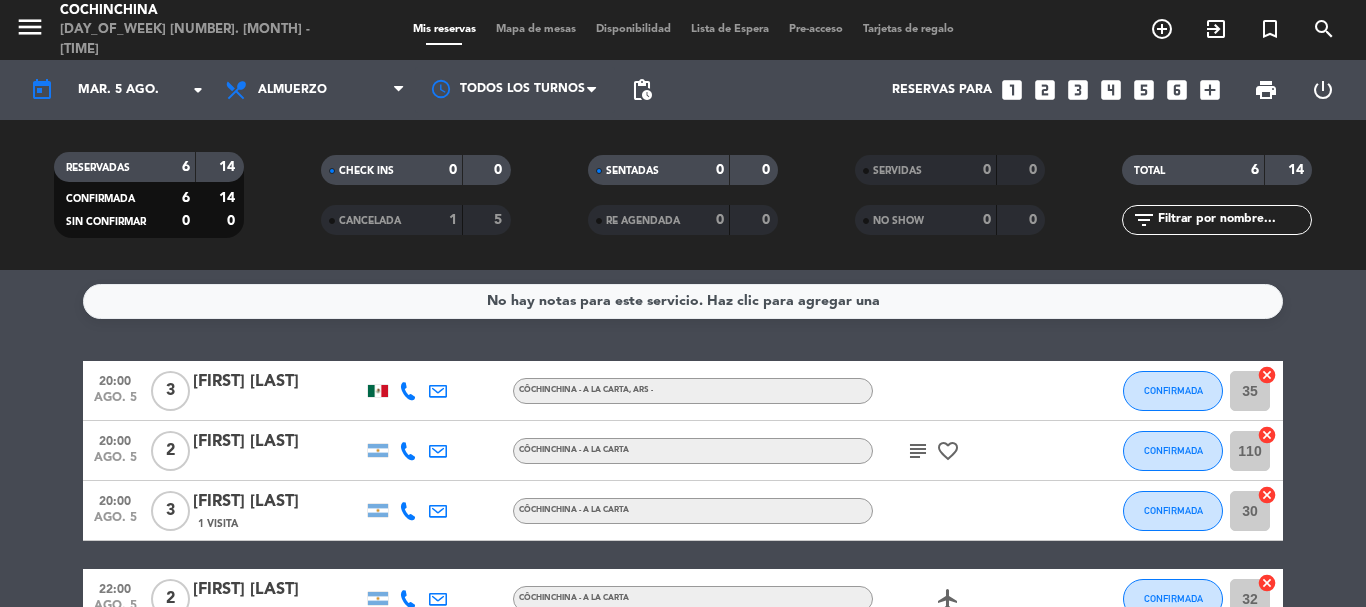 scroll, scrollTop: 0, scrollLeft: 0, axis: both 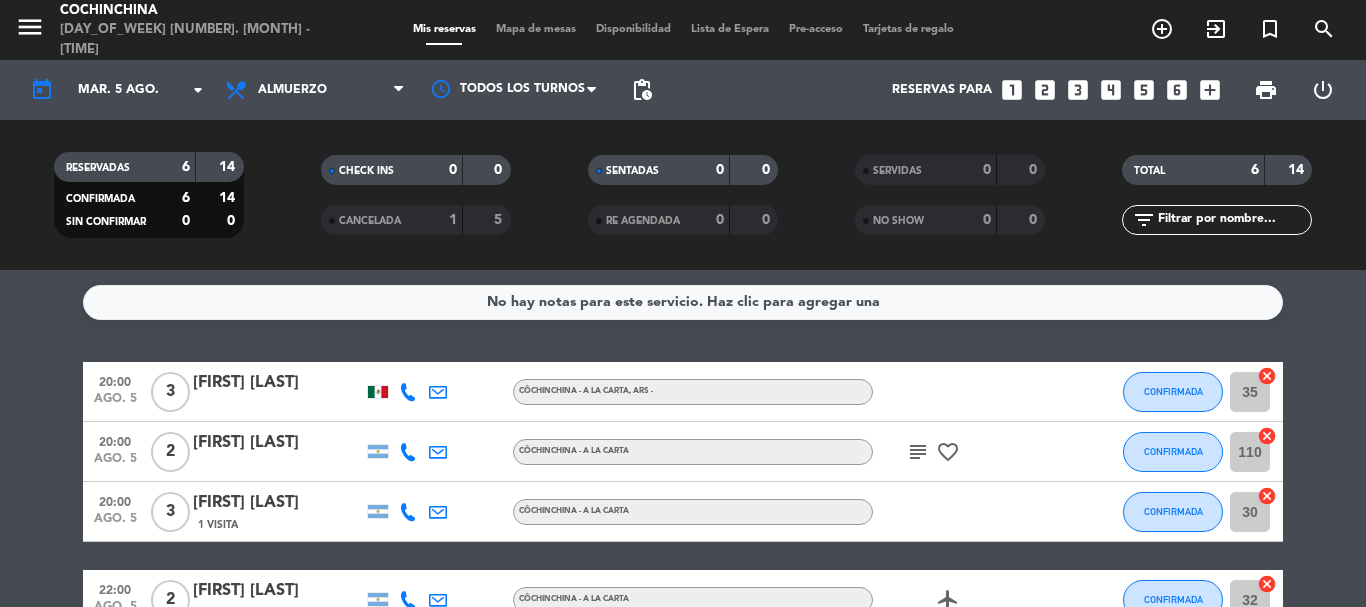 click on "RESERVADAS 6 14 CONFIRMADA 6 14 SIN CONFIRMAR 0 0" 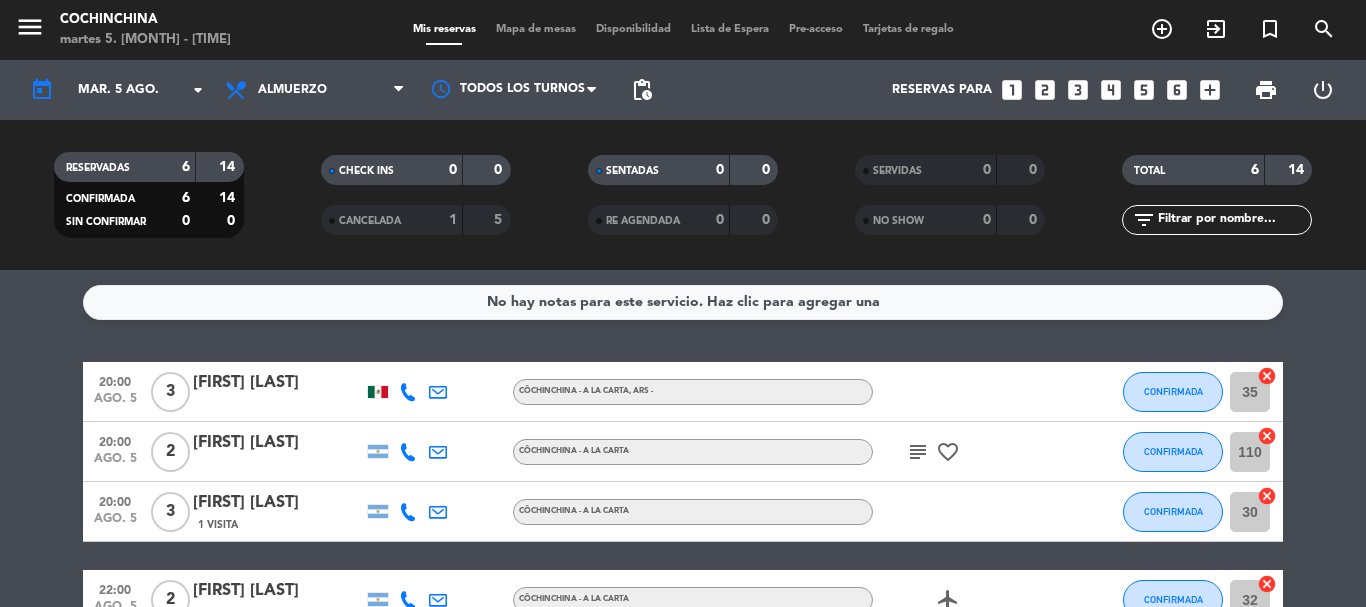 click on "CHECK INS   0   0" 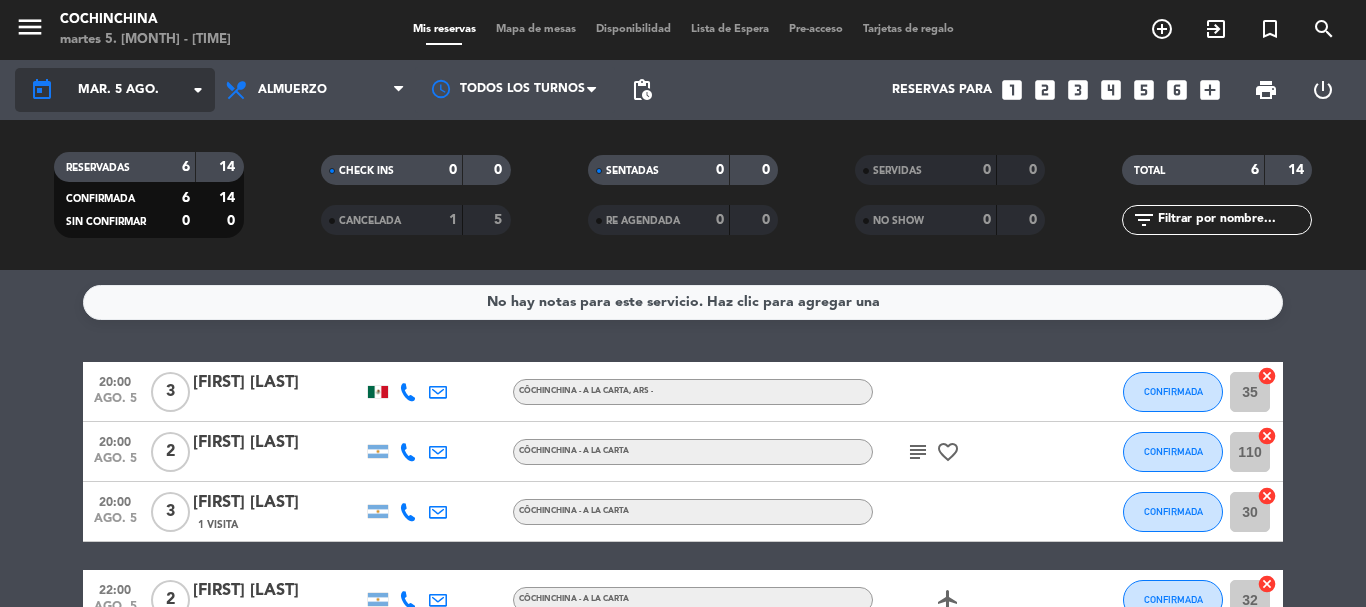 click on "arrow_drop_down" 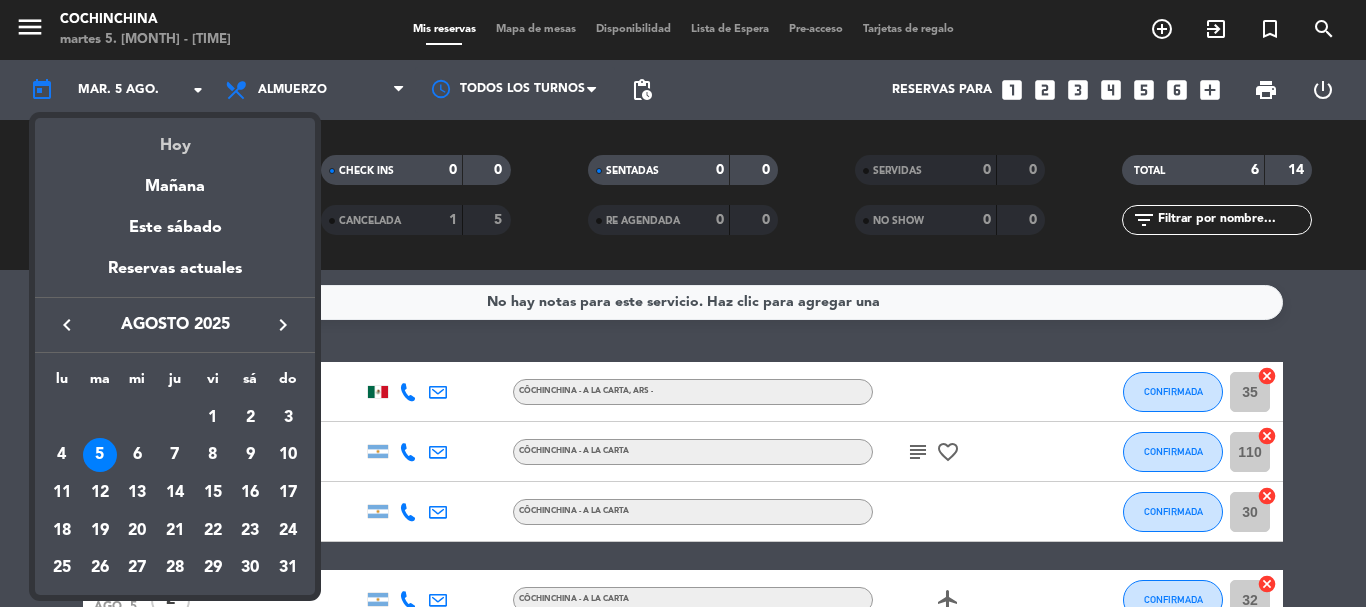 click on "Hoy" at bounding box center (175, 138) 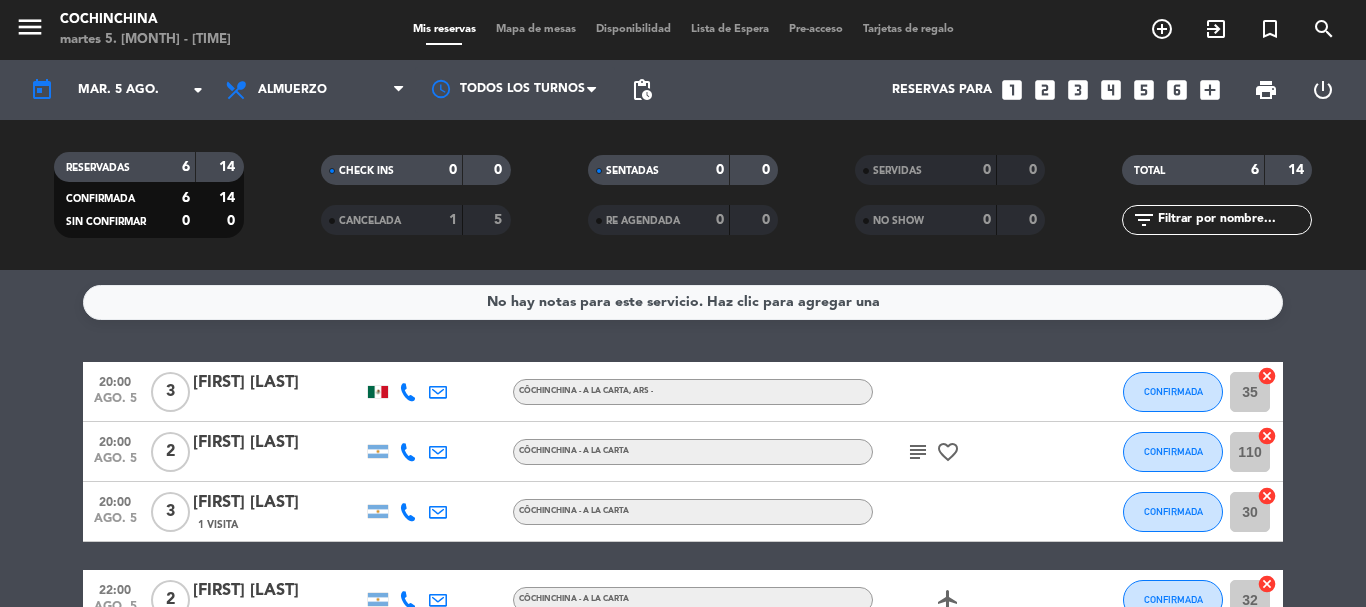 click on "RESERVADAS 6 14 CONFIRMADA 6 14 SIN CONFIRMAR 0 0" 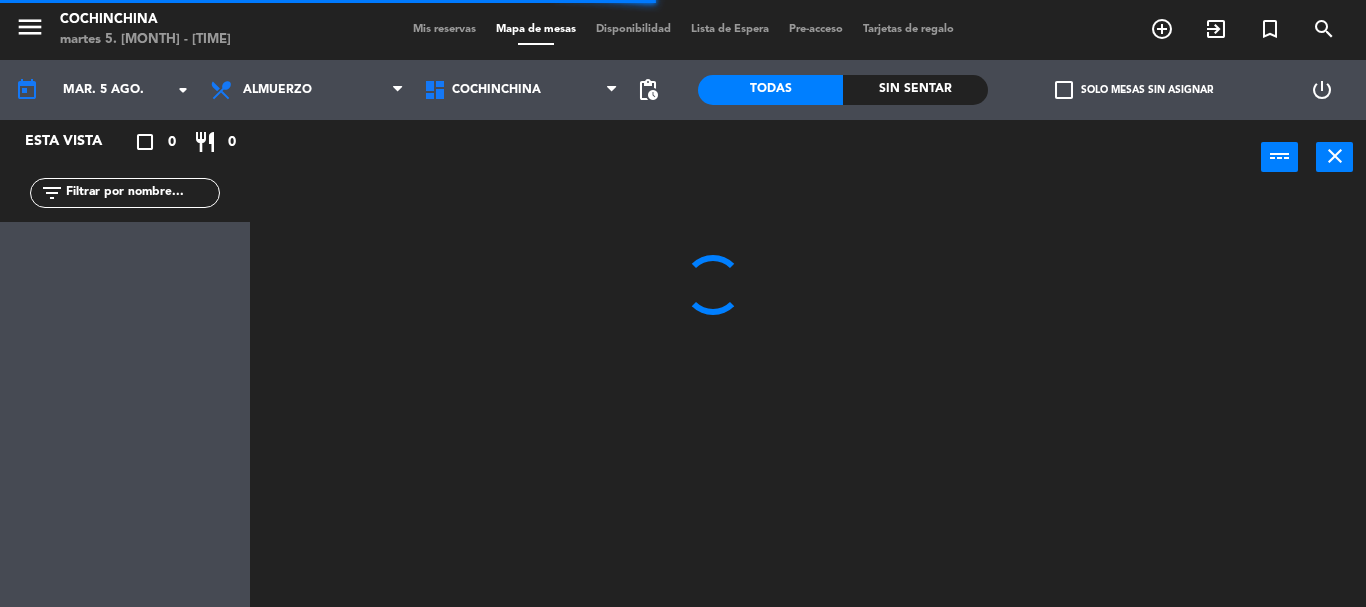 click on "menu Cochinchina martes 5. [MONTH] - [TIME] Mis reservas Mapa de mesas Disponibilidad Lista de Espera Pre-acceso Tarjetas de regalo add_circle_outline exit_to_app turned_in_not search" 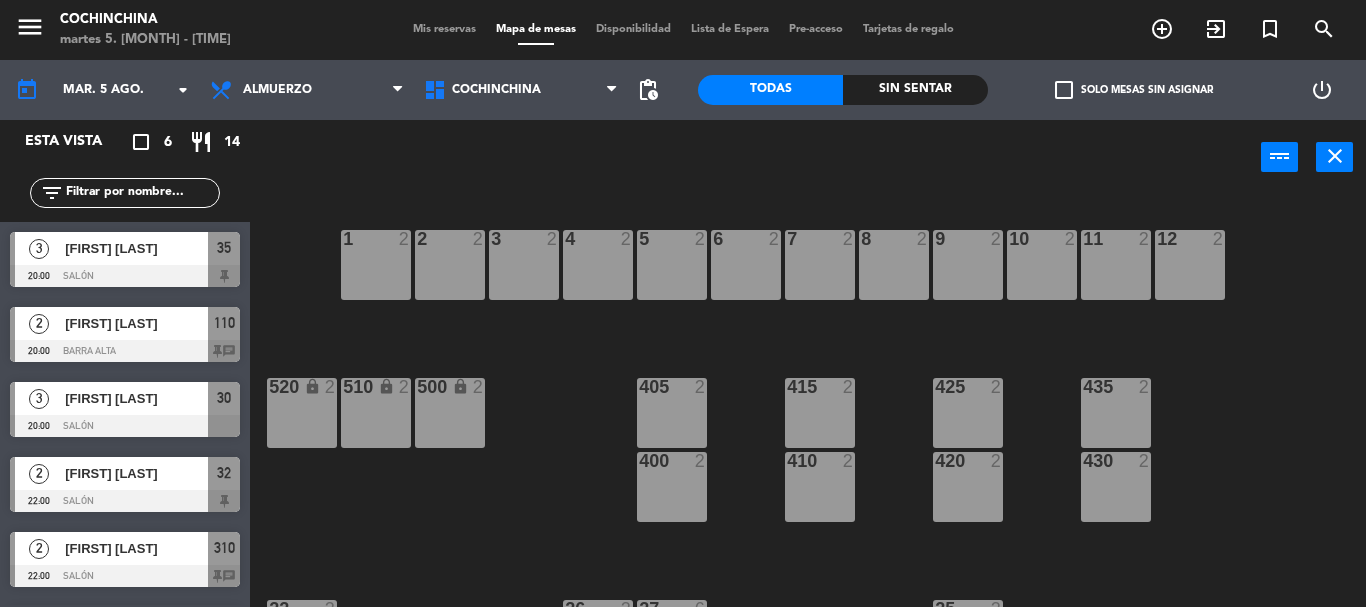 click on "power_input close" at bounding box center (755, 158) 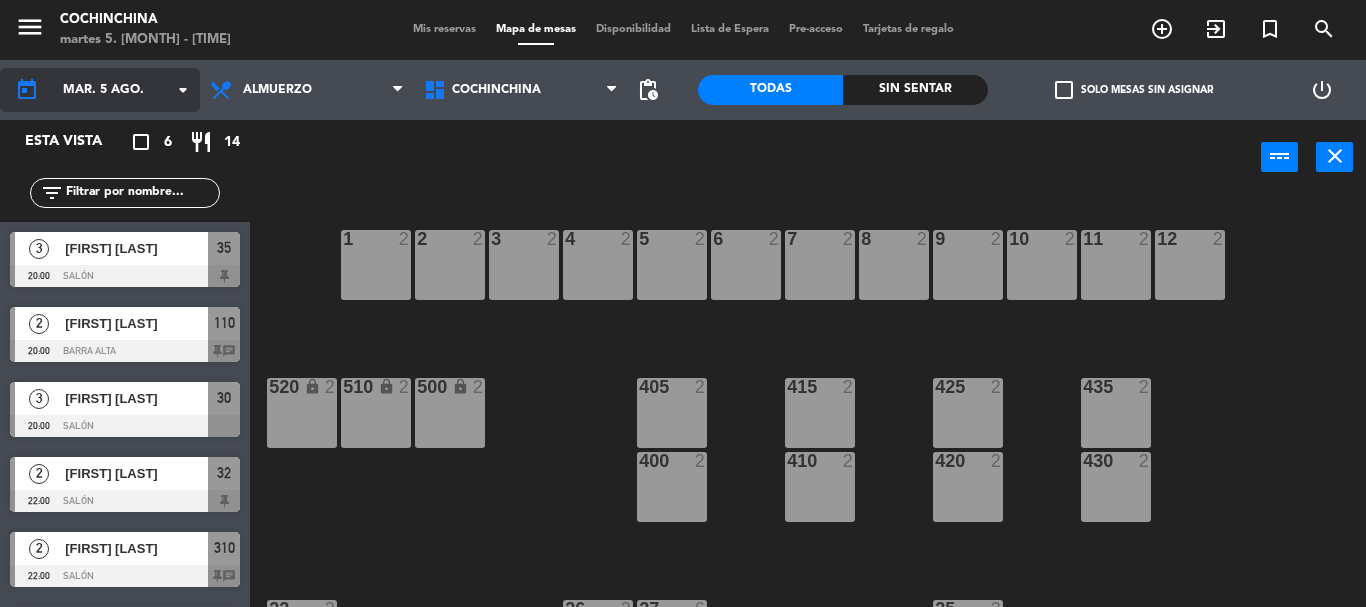 click on "arrow_drop_down" 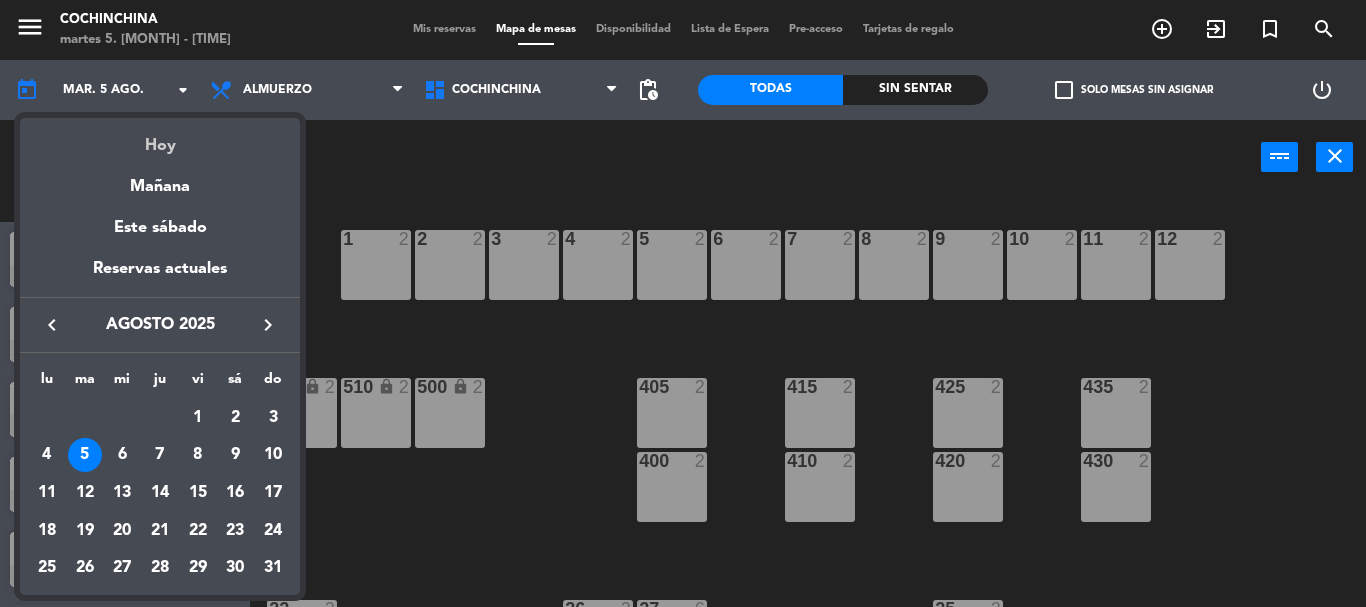click on "Hoy" at bounding box center [160, 138] 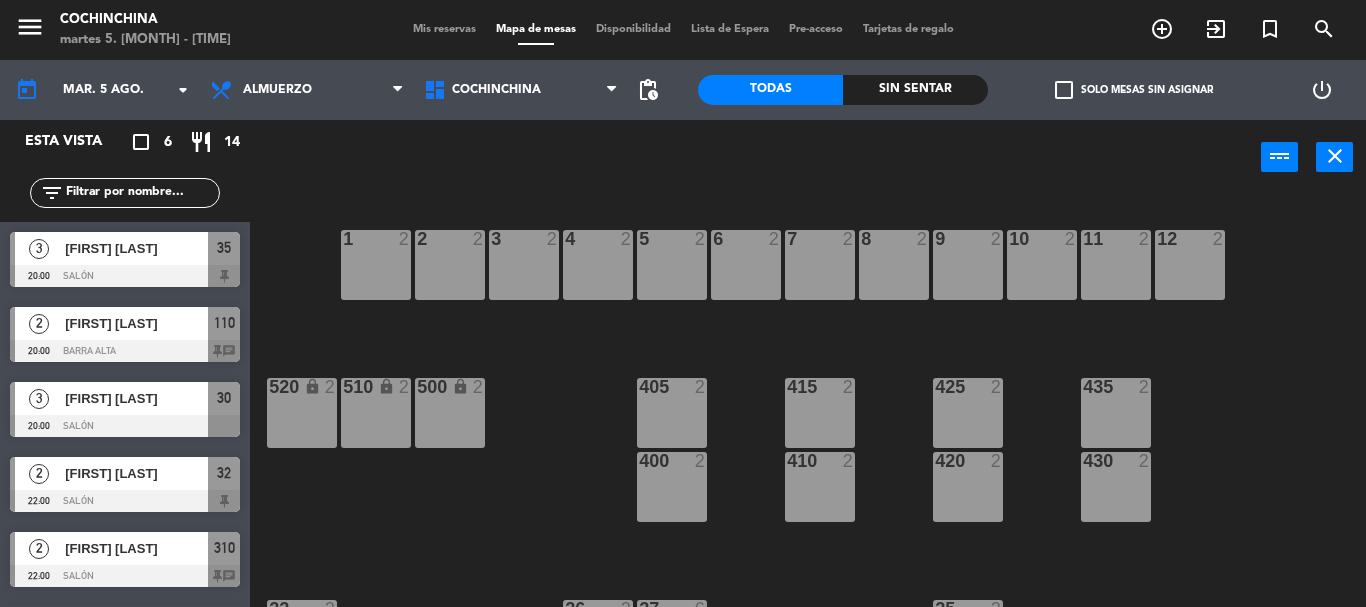 click on "power_input close" at bounding box center (755, 158) 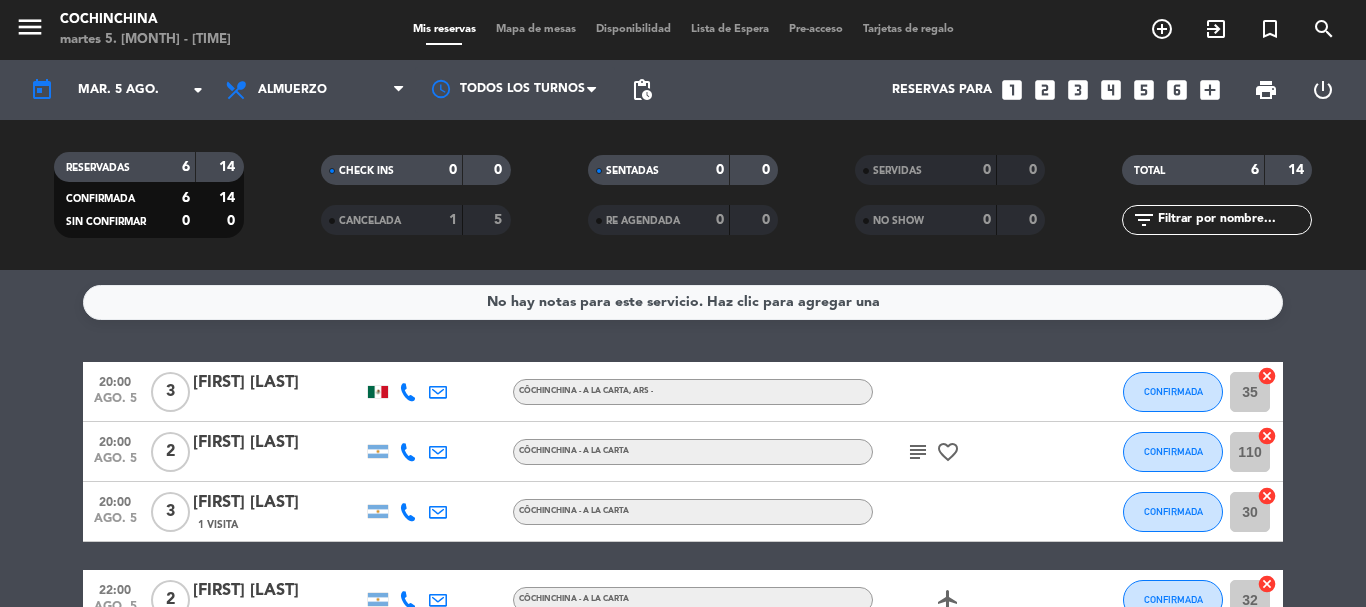 click on "Mis reservas" at bounding box center (444, 29) 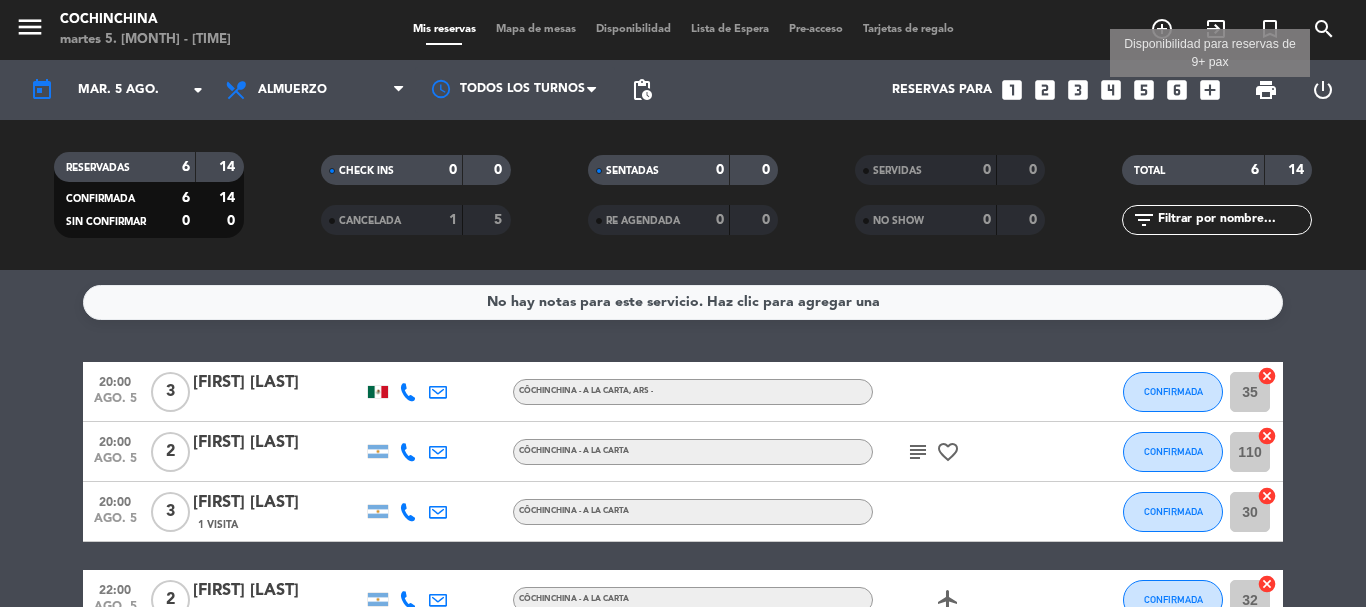 click on "add_box" at bounding box center (1210, 90) 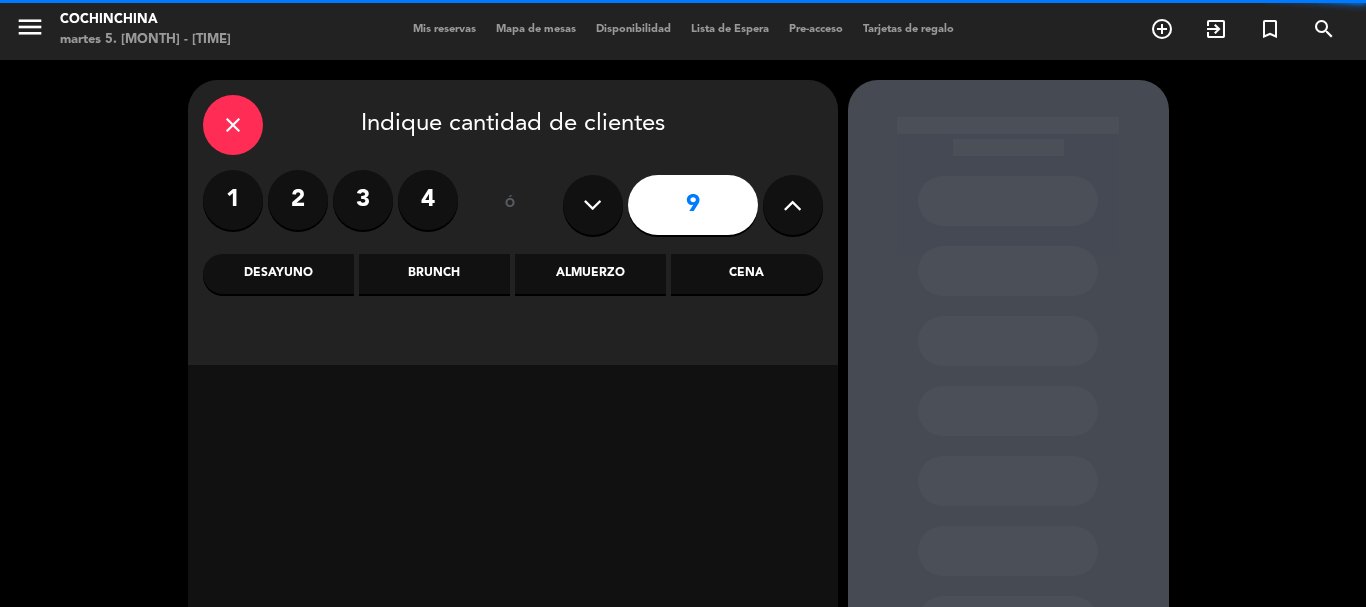 click at bounding box center [593, 205] 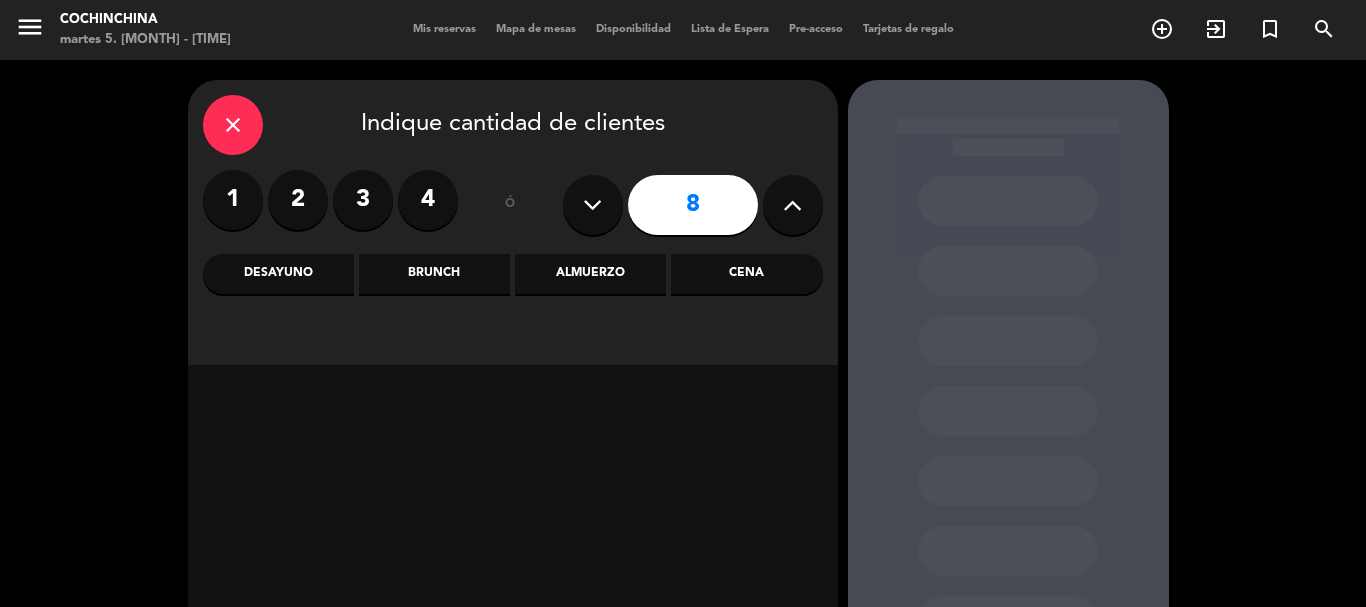 click on "Almuerzo" at bounding box center (590, 274) 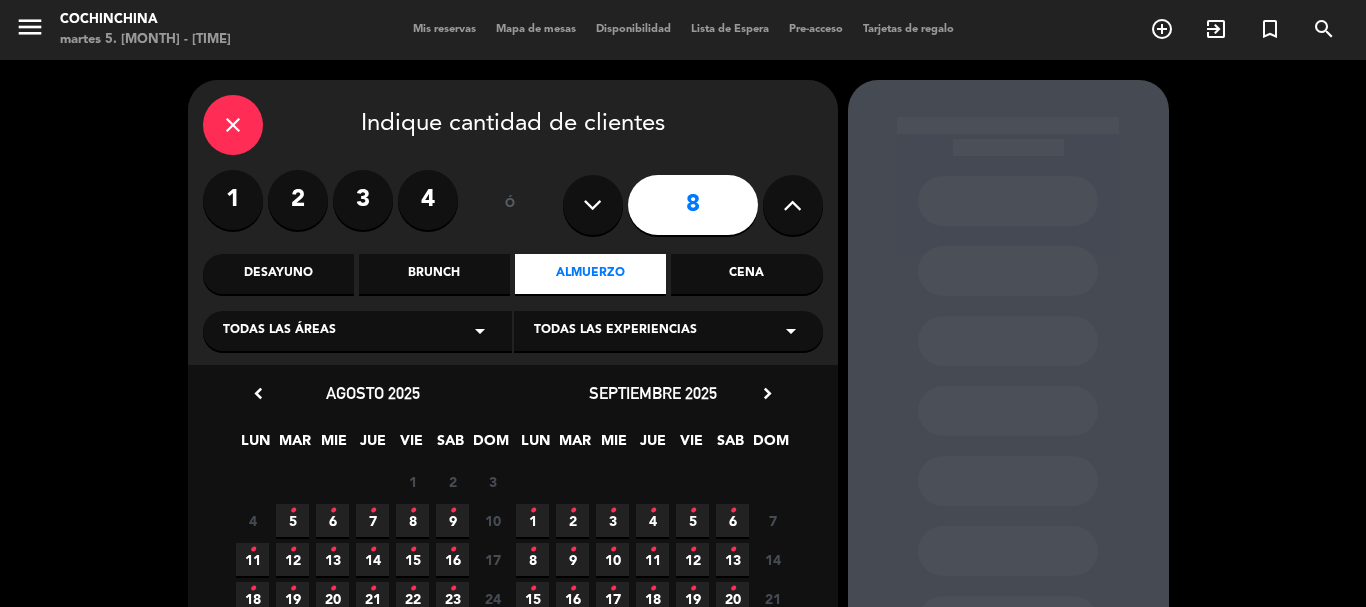 scroll, scrollTop: 200, scrollLeft: 0, axis: vertical 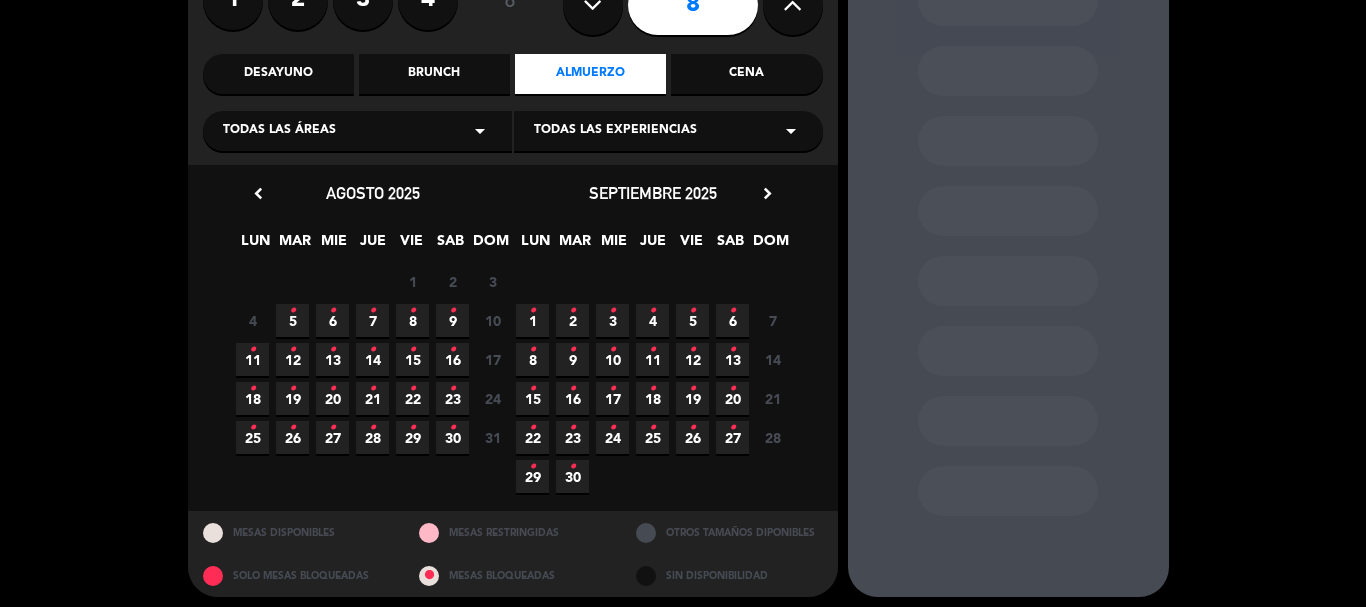 click on "5  •" at bounding box center [292, 320] 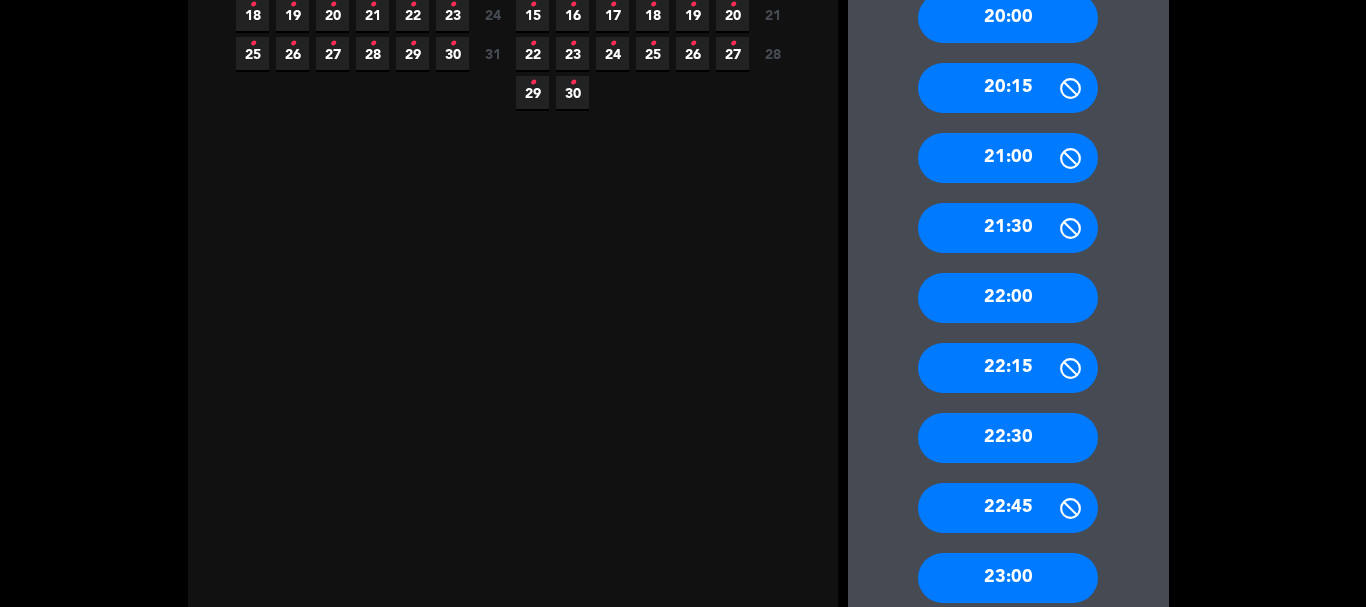 scroll, scrollTop: 706, scrollLeft: 0, axis: vertical 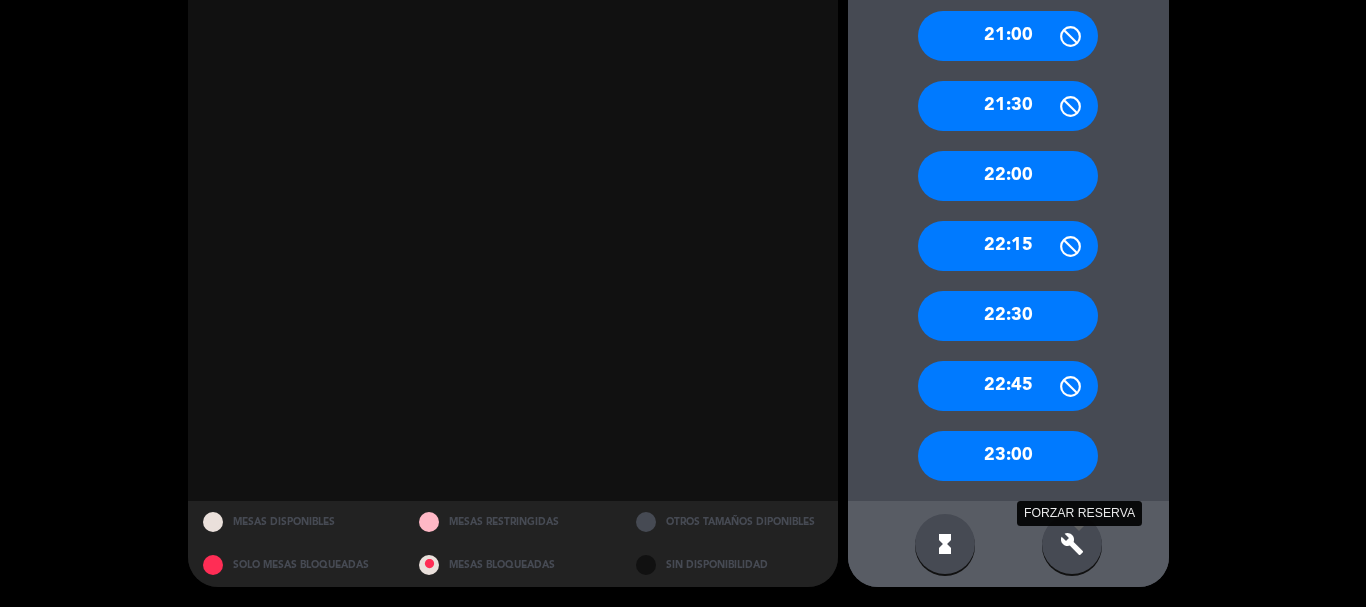 click on "build" at bounding box center (1072, 544) 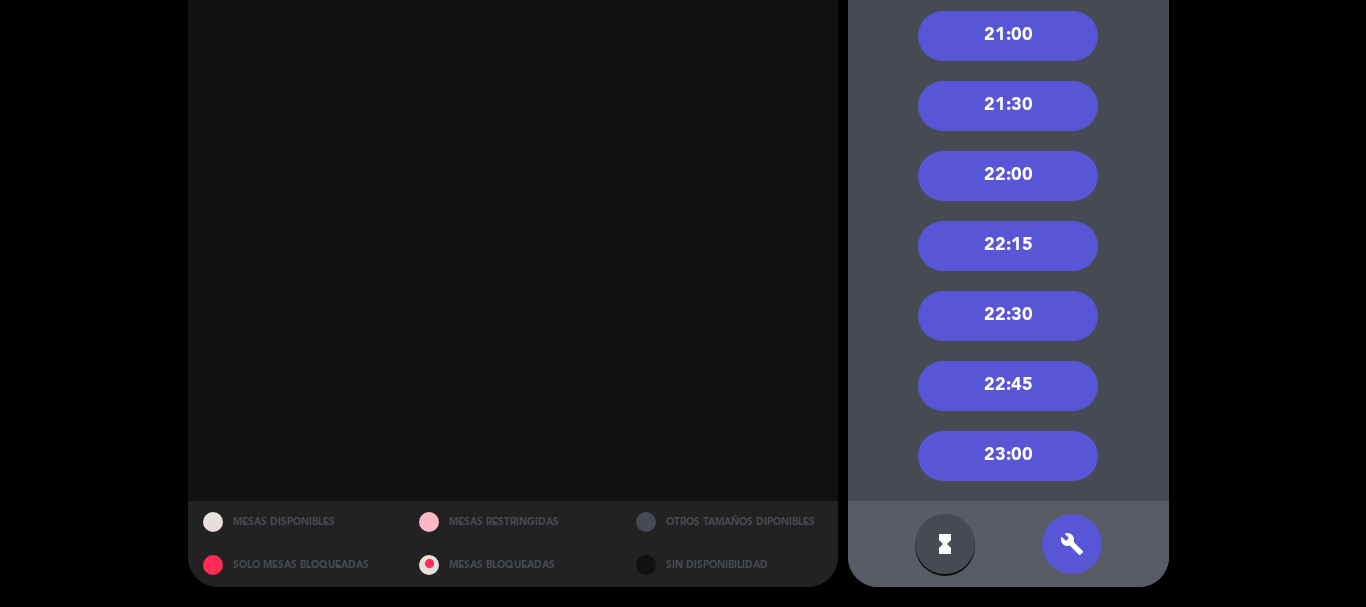 click on "21:30" at bounding box center [1008, 106] 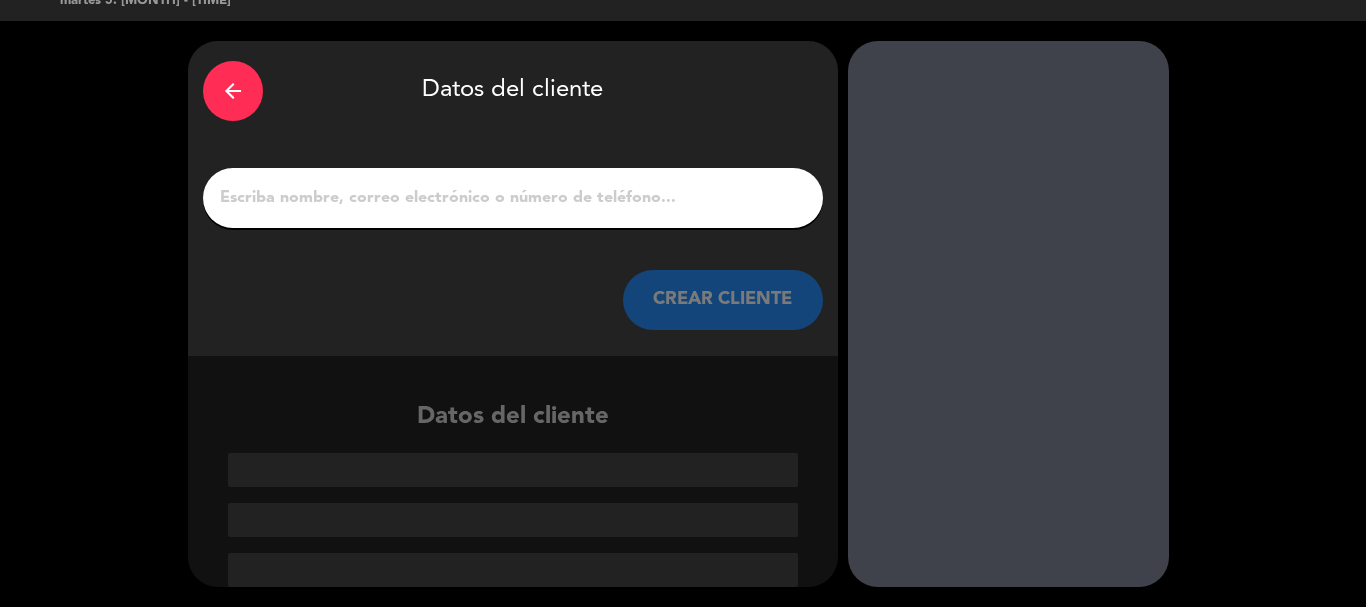 scroll, scrollTop: 39, scrollLeft: 0, axis: vertical 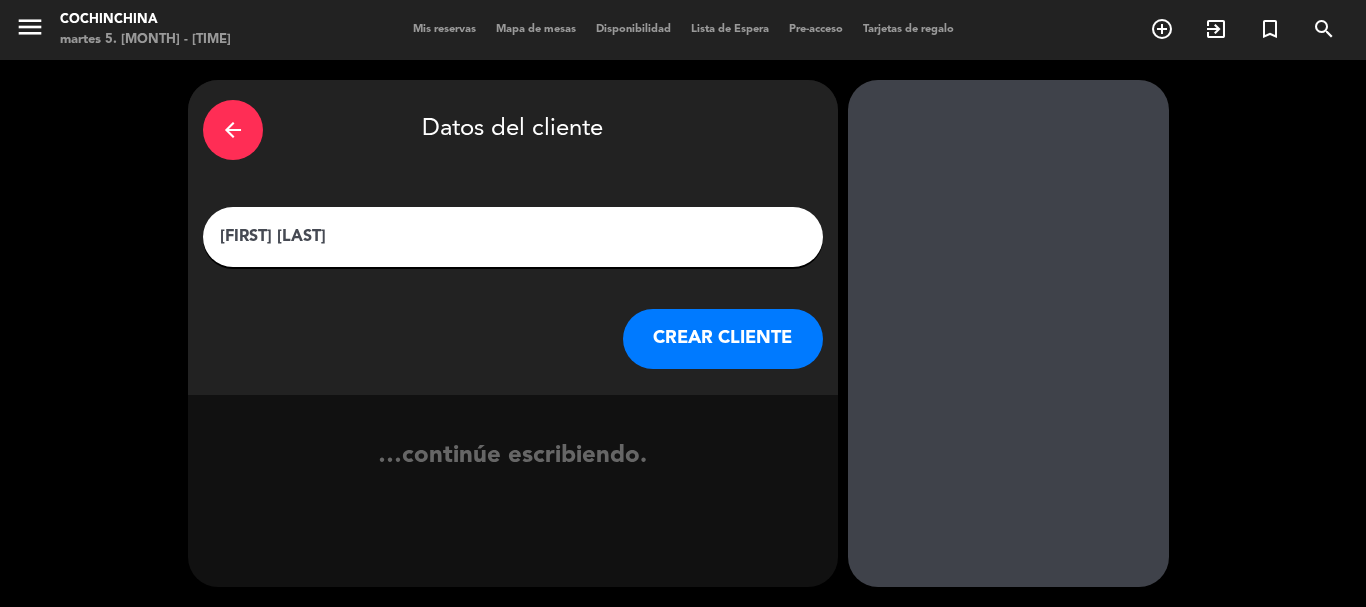 click on "[FIRST] [LAST]" at bounding box center [513, 237] 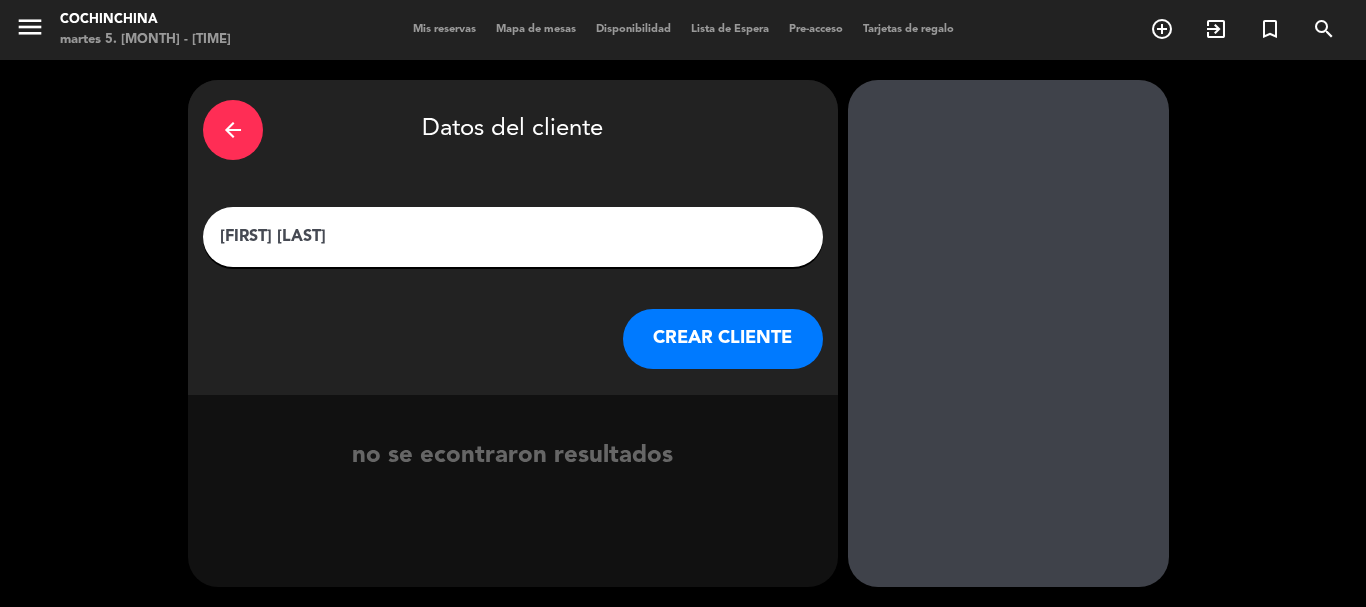 type on "[FIRST] [LAST]" 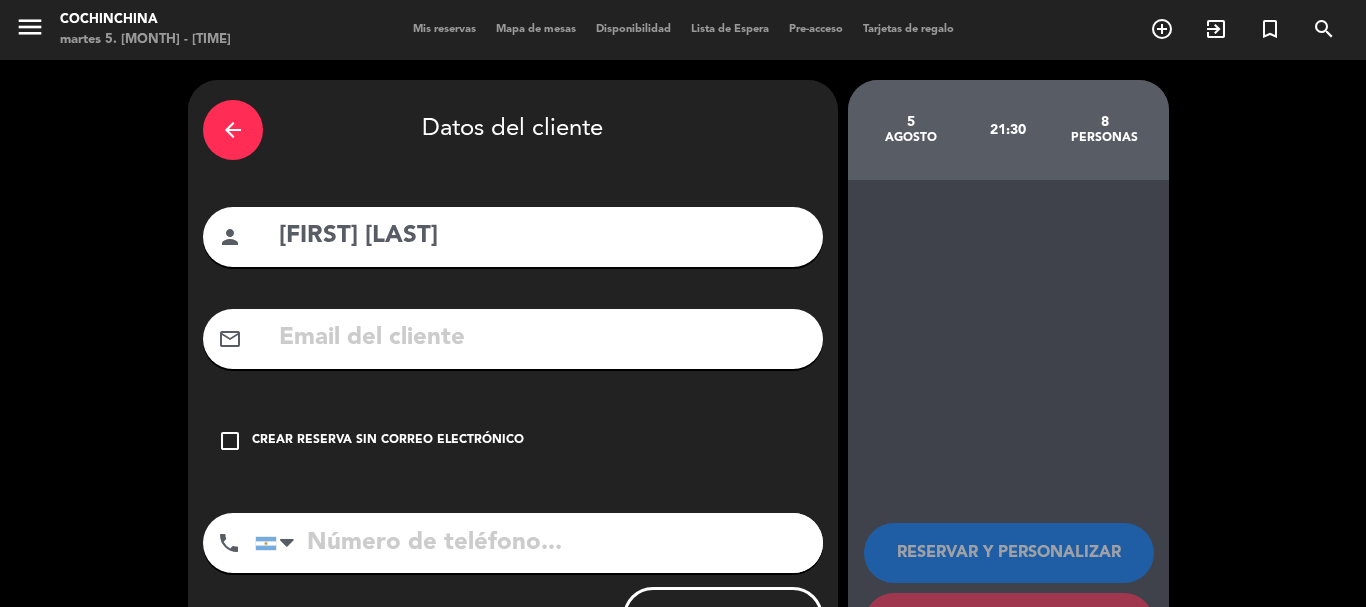 click on "Crear reserva sin correo electrónico" at bounding box center (388, 441) 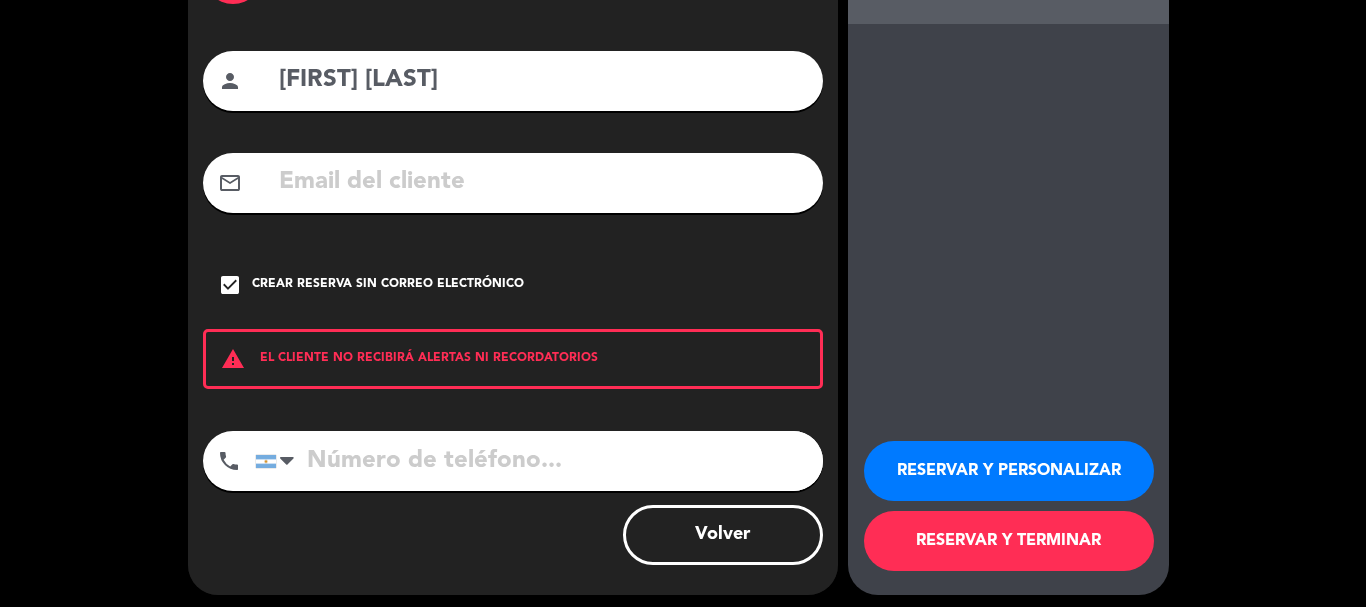 scroll, scrollTop: 164, scrollLeft: 0, axis: vertical 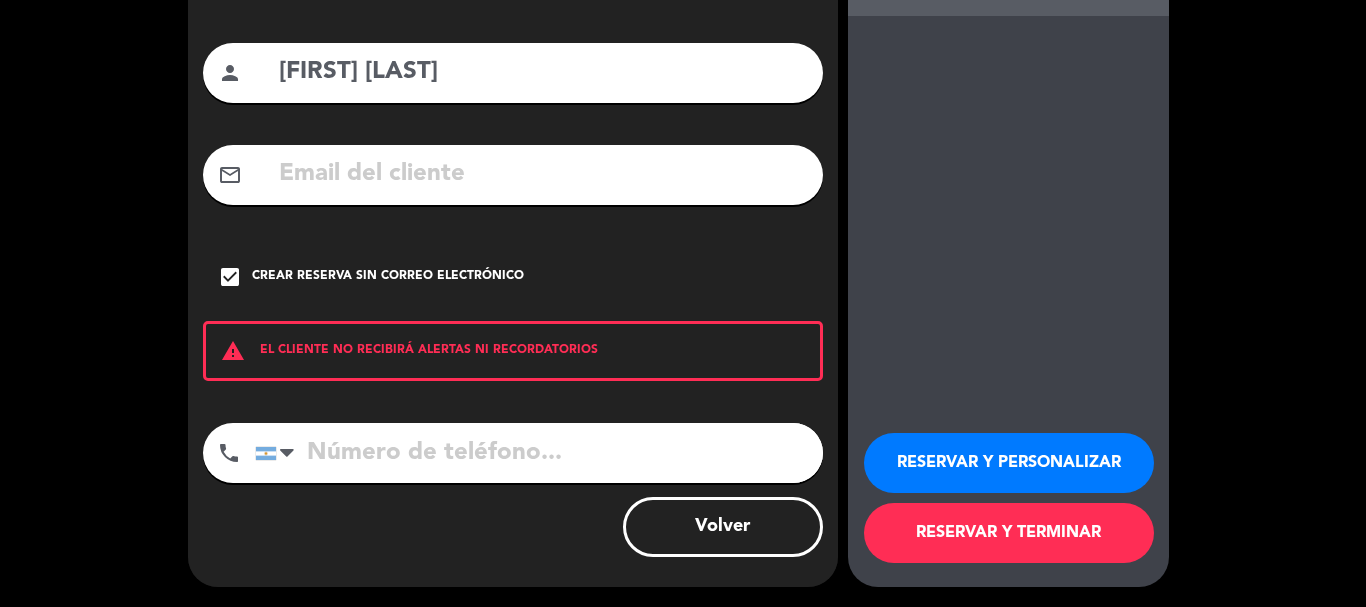 click on "RESERVAR Y PERSONALIZAR" at bounding box center (1009, 463) 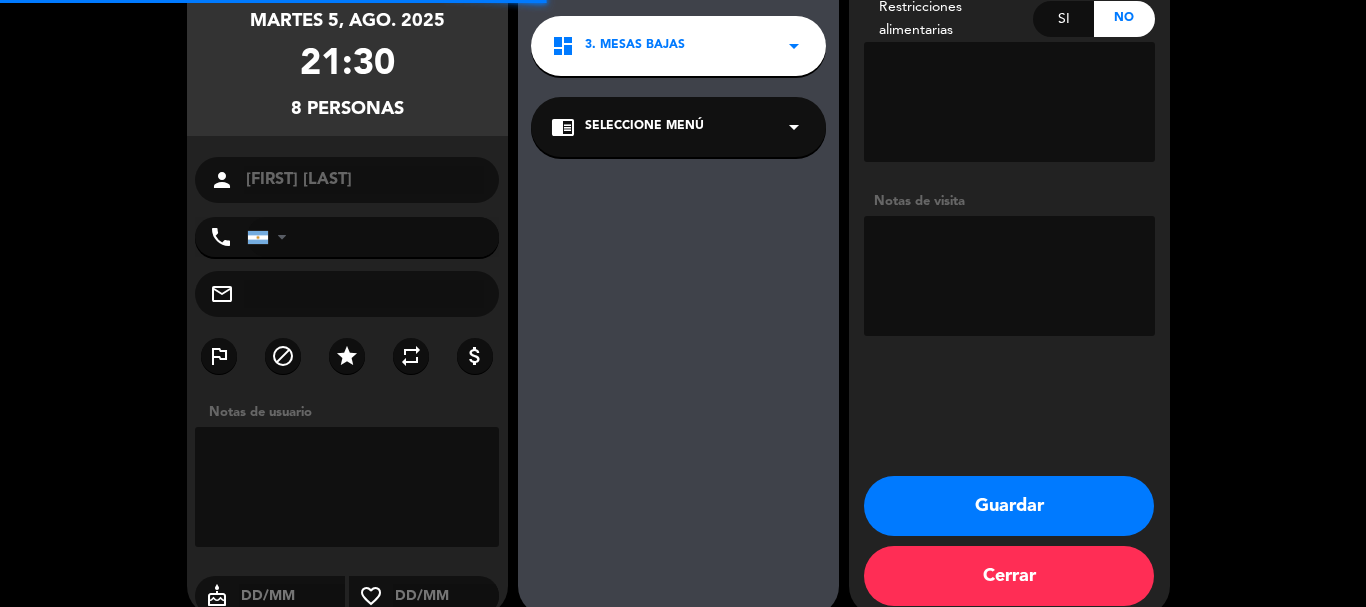 scroll, scrollTop: 80, scrollLeft: 0, axis: vertical 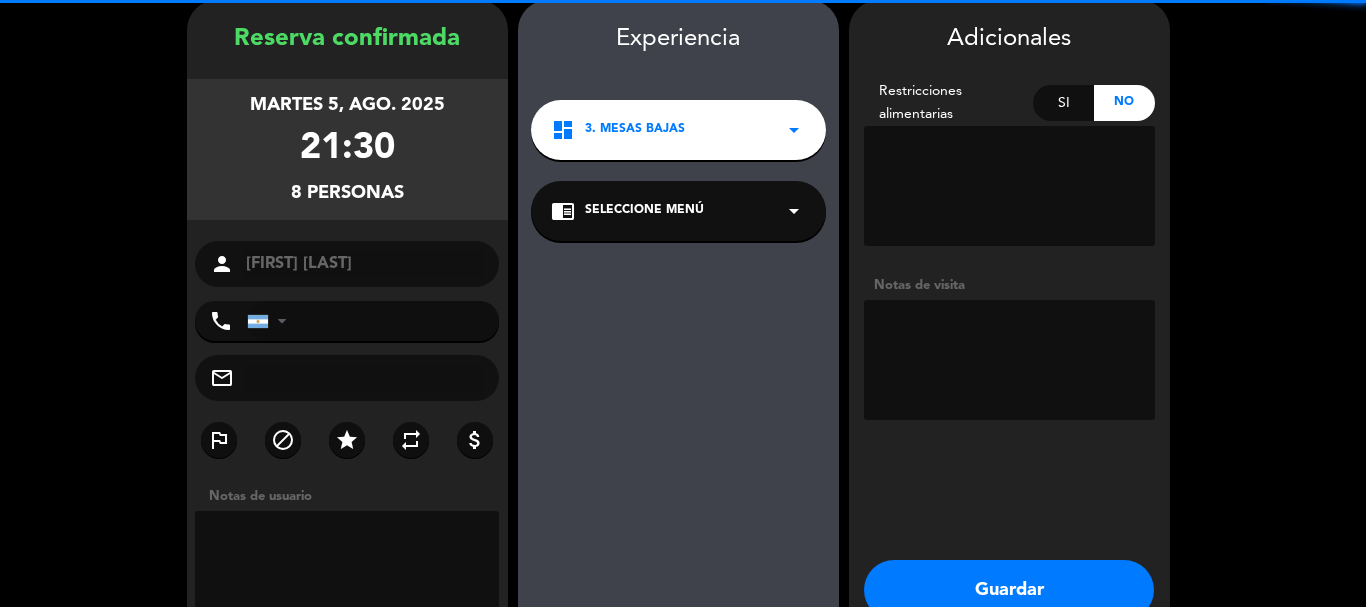click at bounding box center (1009, 360) 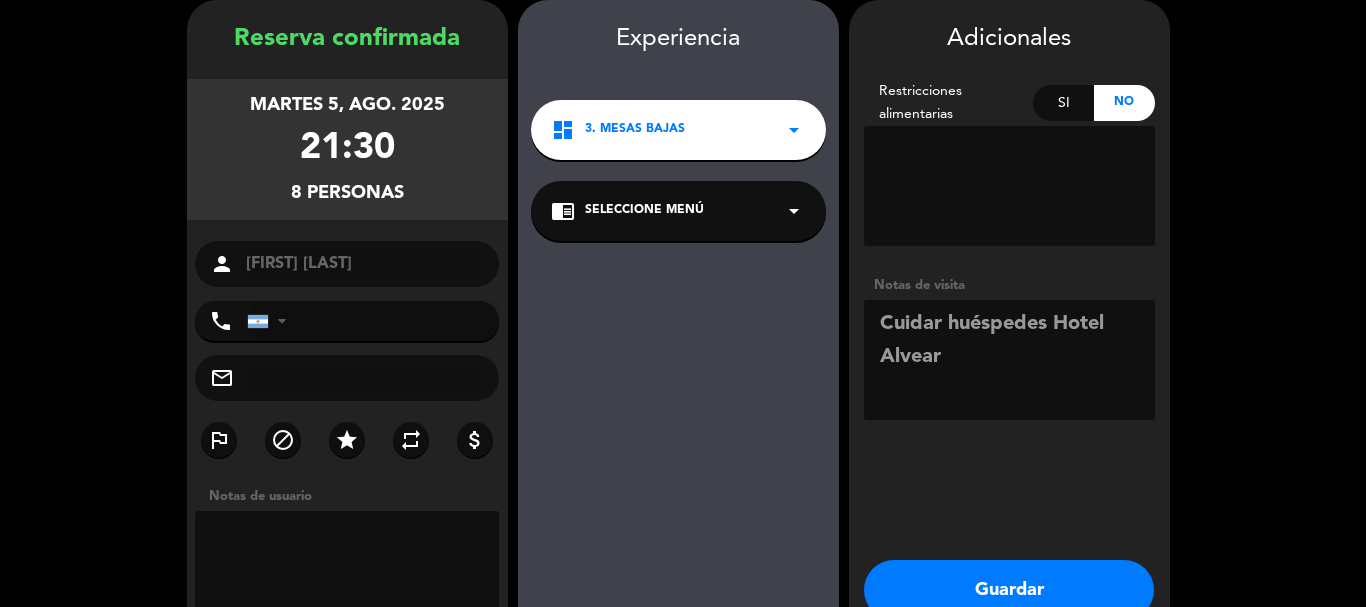click at bounding box center (1009, 360) 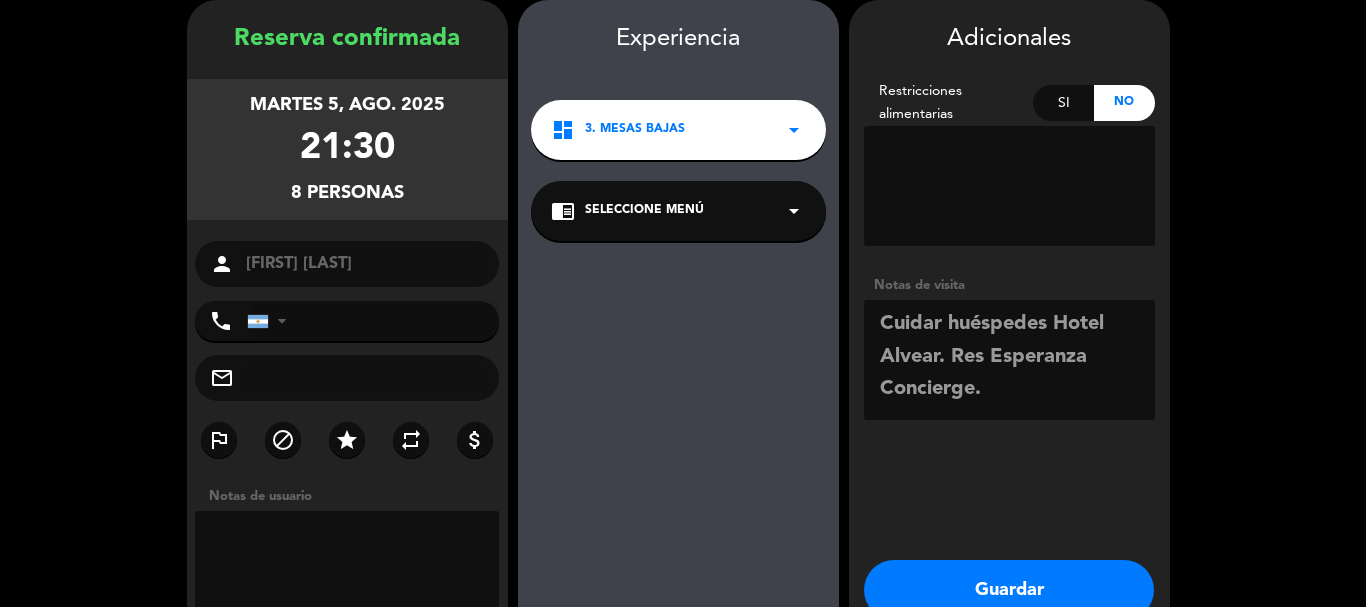 click at bounding box center [1009, 360] 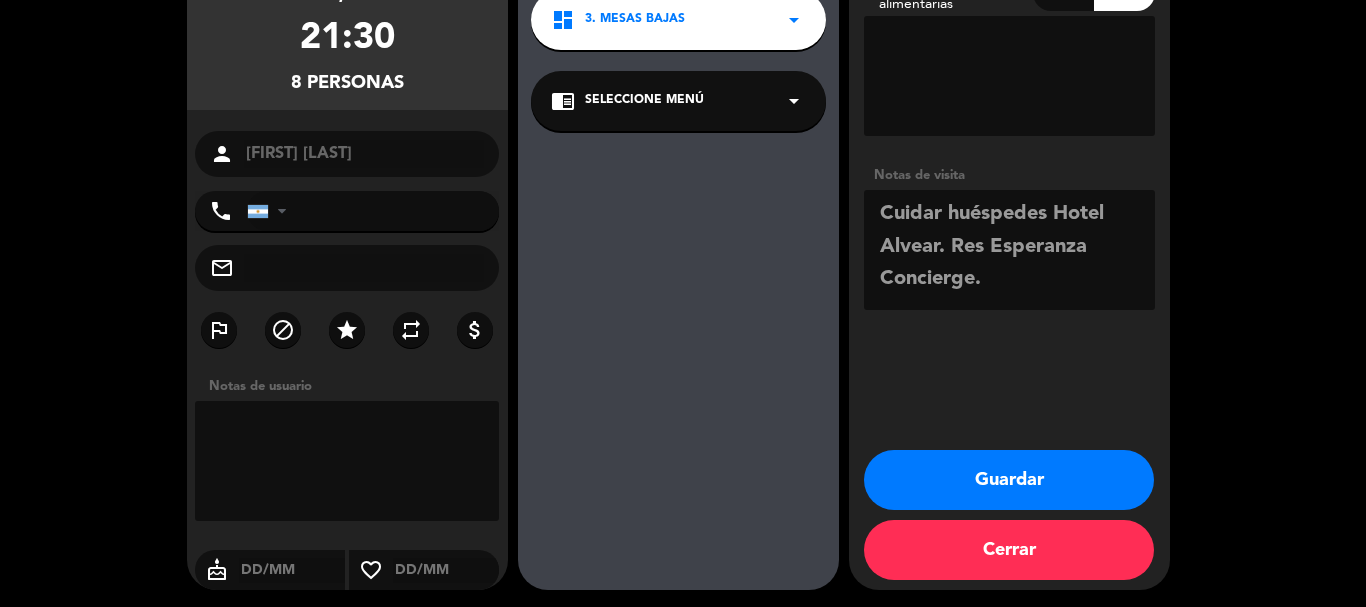scroll, scrollTop: 193, scrollLeft: 0, axis: vertical 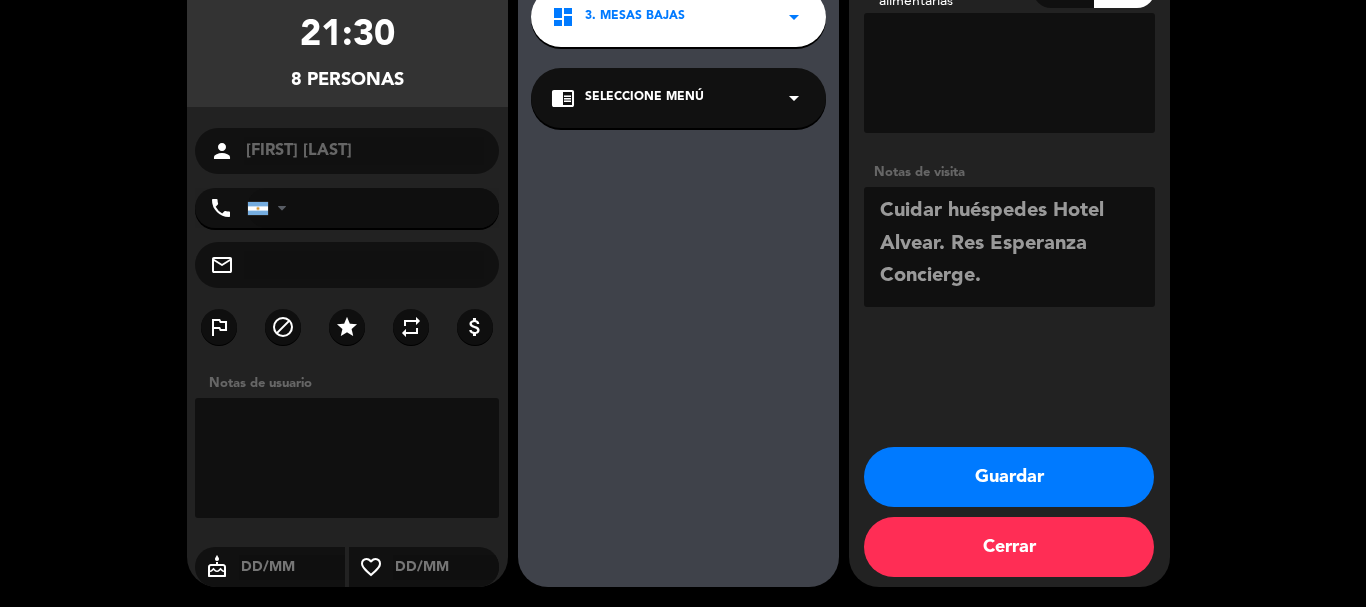 type on "Cuidar huéspedes Hotel Alvear. Res Esperanza Concierge." 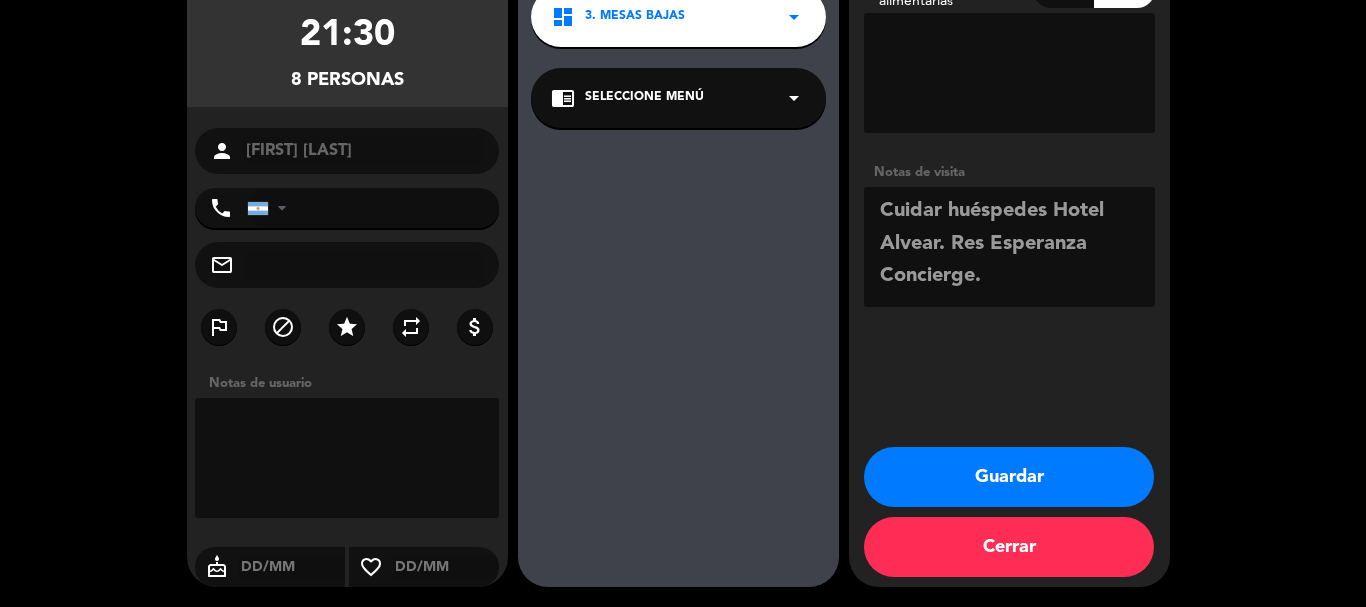 click on "Guardar" at bounding box center [1009, 477] 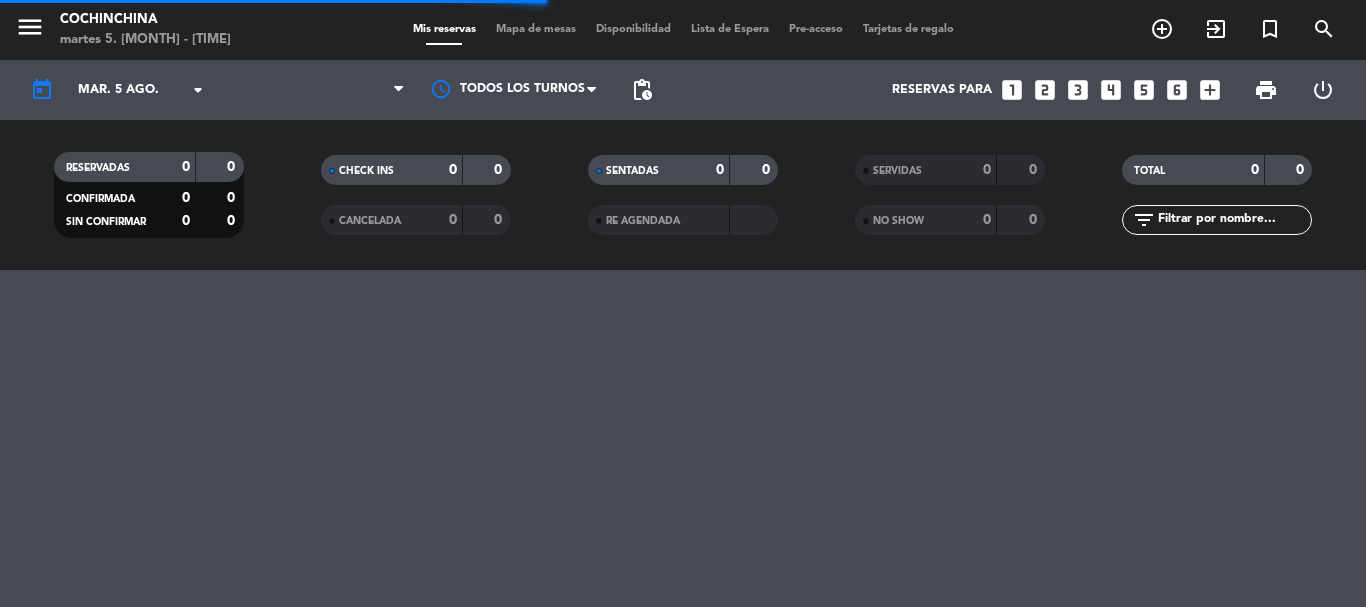 scroll, scrollTop: 0, scrollLeft: 0, axis: both 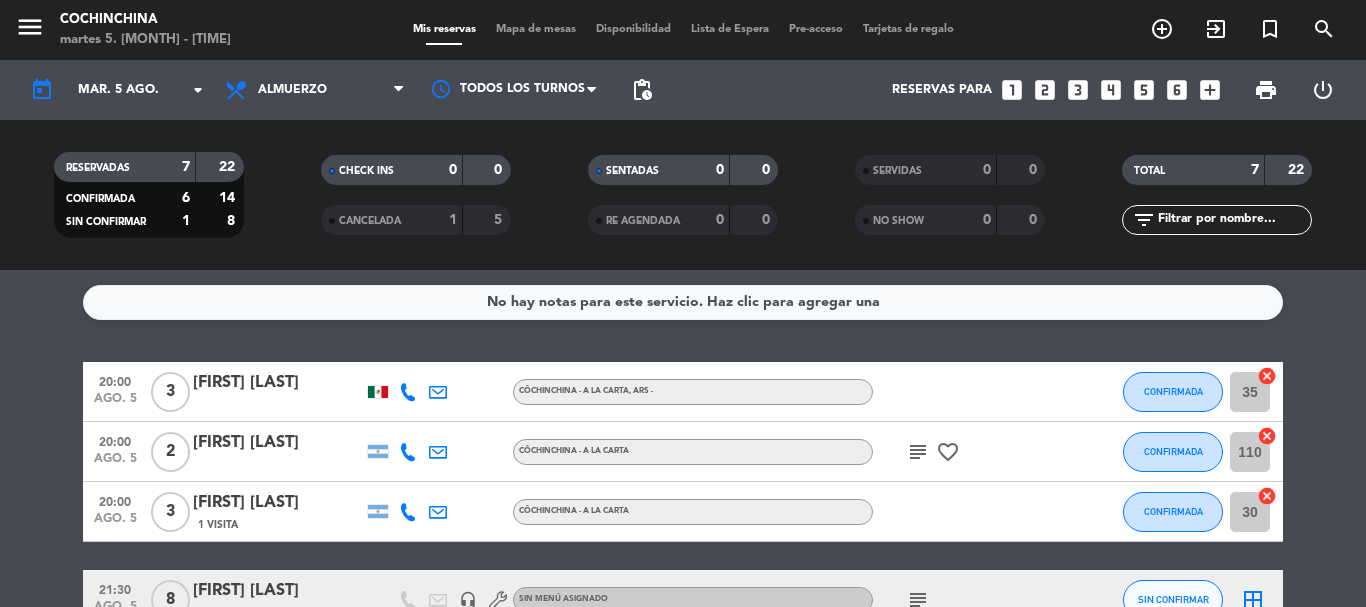 click on "Mapa de mesas" at bounding box center [536, 29] 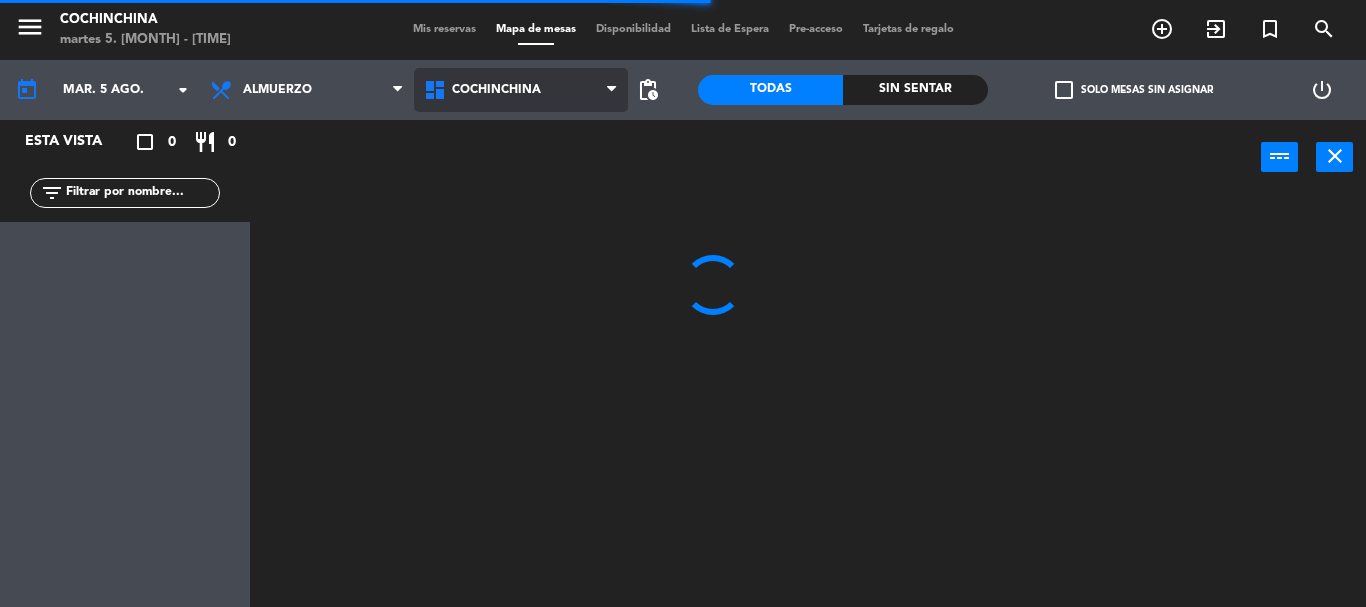 click on "Cochinchina" at bounding box center (496, 90) 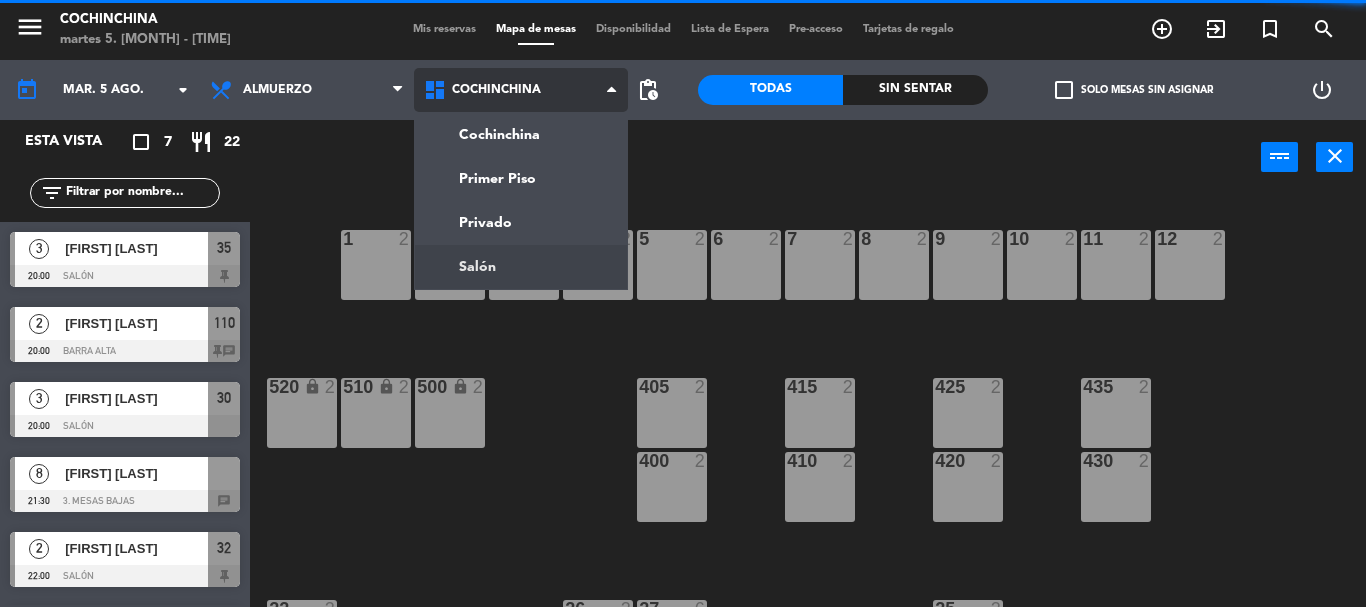 click on "menu Cochinchina martes 5. [MONTH] - [TIME] Mis reservas Mapa de mesas Disponibilidad Lista de Espera Pre-acceso Tarjetas de regalo add_circle_outline exit_to_app turned_in_not search today mar. 5 [MONTH] arrow_drop_down Desayuno Brunch Almuerzo Cena Almuerzo Desayuno Brunch Almuerzo Cena Cochinchina Primer Piso Privado Salón Cochinchina Cochinchina Primer Piso Privado Salón pending_actions Todas Sin sentar check_box_outline_blank Solo mesas sin asignar power_settings_new Esta vista crop_square 7 restaurant 22 filter_list 3 [FIRST] [LAST] [TIME] Salón 35 2 [FIRST] [LAST] [TIME] Barra Alta 110 chat 3 [FIRST] [LAST] [TIME] Salón 30 8 [FIRST] [LAST] [TIME] 3. Mesas bajas chat 2 [FIRST] [LAST] [TIME] Salón 32 2 [FIRST] [LAST] [TIME] Salón 310 chat 2 [FIRST] [LAST] [TIME] Salón 33 chat power_input close 1 2 2 2 3 2 4 2 5 2 6 2 7 2 8 2 9 2 10 2 11 2 12 2 520 lock 2 510 lock 2 500 lock" 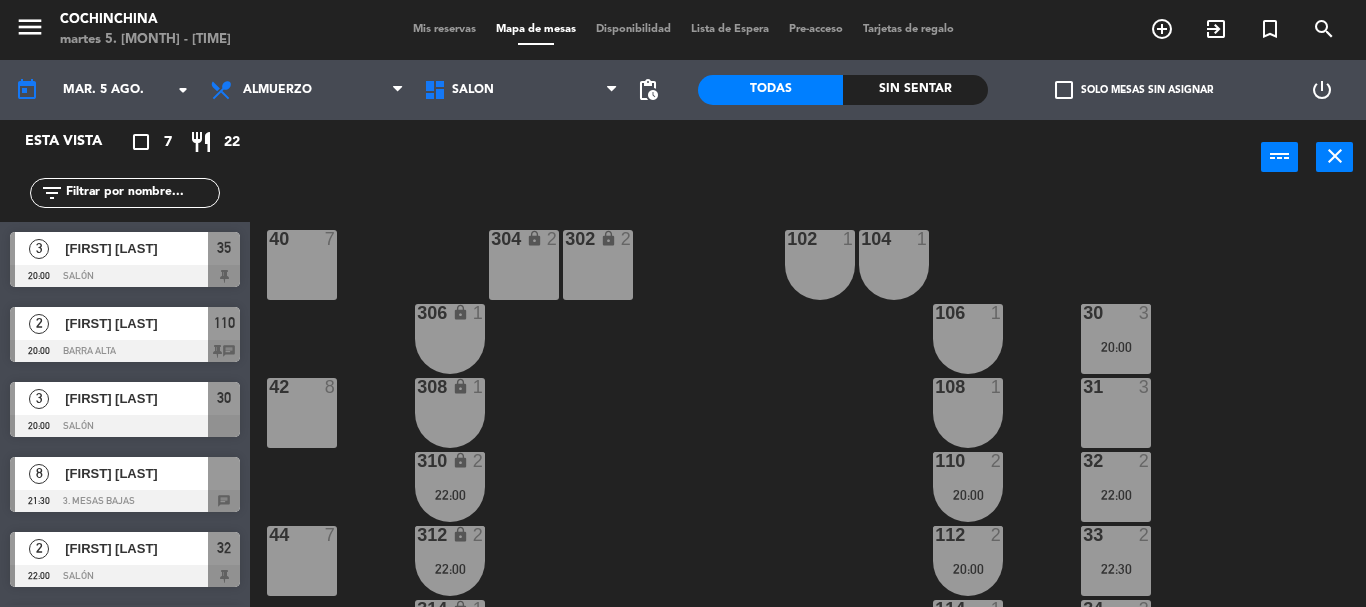 click on "[TIME]  [NUMBER]  [NUMBER] lock  [NUMBER]  [NUMBER]  [NUMBER]  [NUMBER] lock  [NUMBER]  [NUMBER]  [NUMBER]  [NUMBER]  [NUMBER] lock  [NUMBER]  [NUMBER]   [TIME]  [NUMBER]  [NUMBER]  [NUMBER]  [NUMBER] lock  [NUMBER]  [NUMBER]  [NUMBER]  [NUMBER] lock  [NUMBER]   [TIME]  [NUMBER]  [TIME]  [NUMBER]  [TIME]  [NUMBER]  [NUMBER]  [NUMBER] lock  [NUMBER]   [TIME]  [NUMBER]  [TIME]  [NUMBER]  [NUMBER]  [NUMBER] lock  [NUMBER]  [NUMBER]  [NUMBER]  [NUMBER] lock  [NUMBER]  [NUMBER]  [NUMBER]  [NUMBER]  [NUMBER]  [NUMBER]  [NUMBER]  [NUMBER]  [NUMBER] lock  [NUMBER]  [NUMBER] lock  [NUMBER]  [NUMBER] lock  [NUMBER]  [NUMBER] lock  [NUMBER]  [NUMBER] lock" 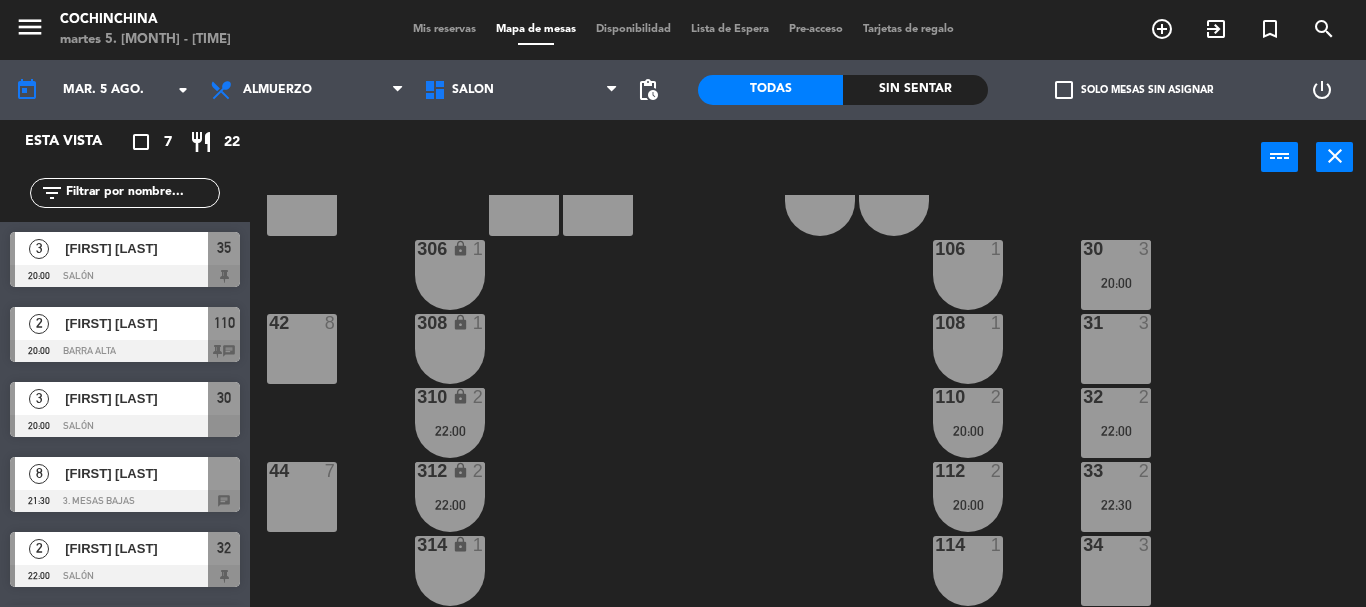 scroll, scrollTop: 100, scrollLeft: 0, axis: vertical 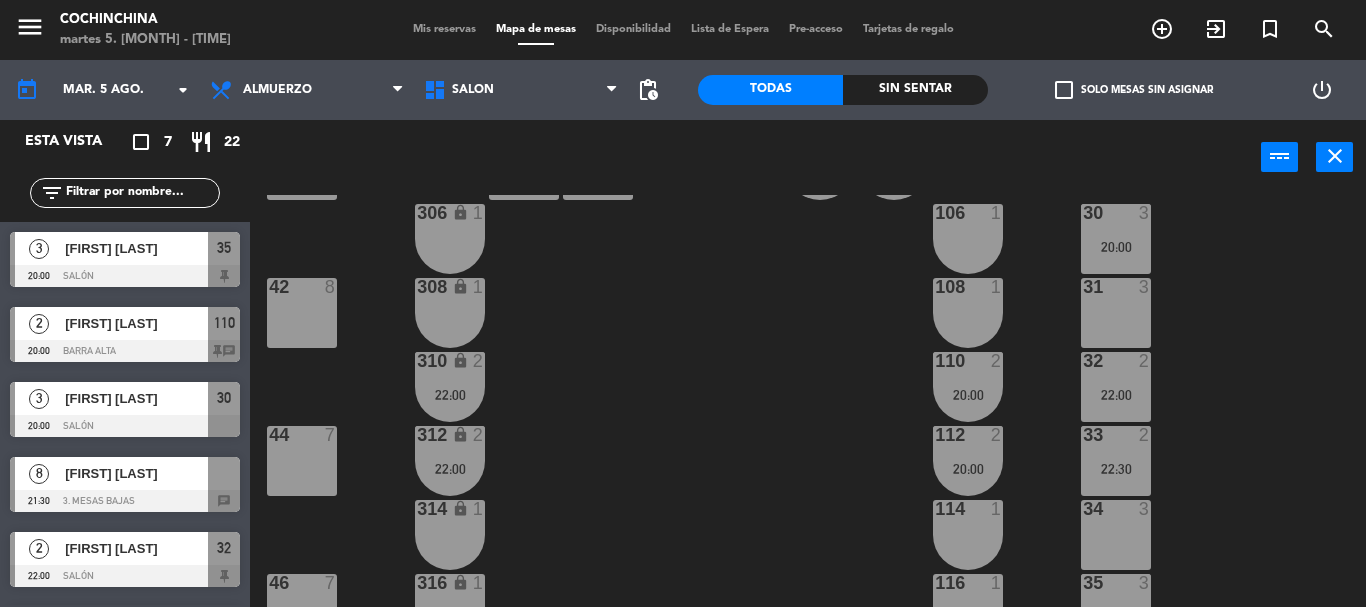 click on "check_box_outline_blank   Solo mesas sin asignar" 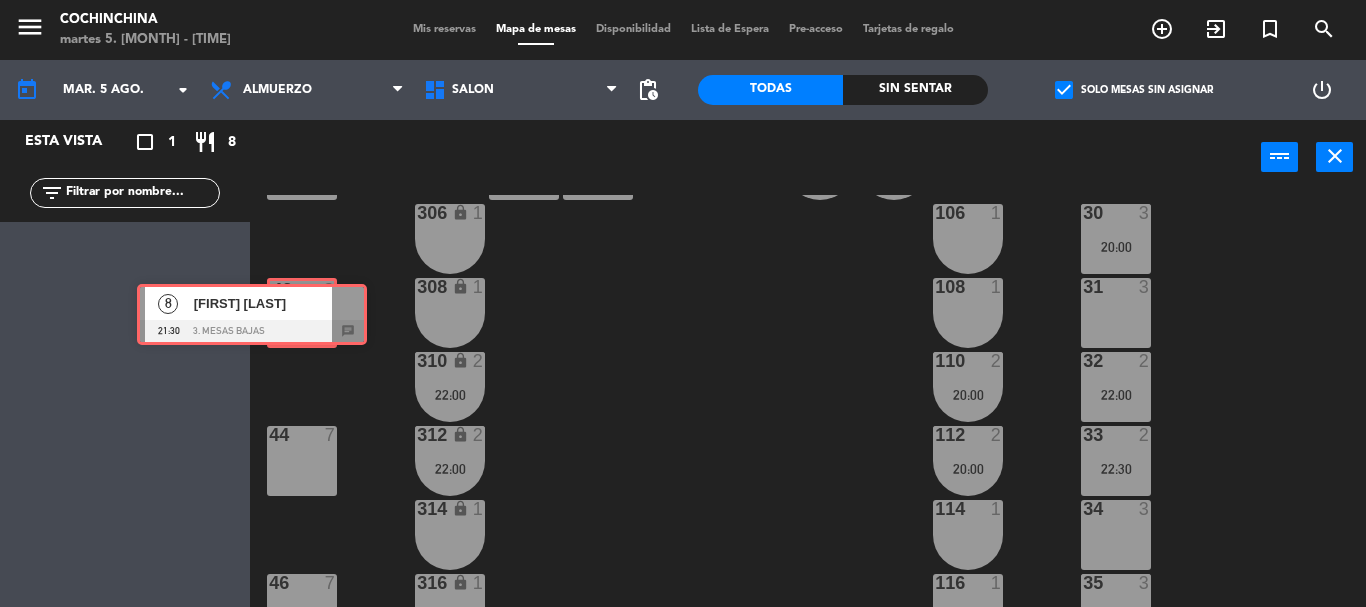 drag, startPoint x: 182, startPoint y: 263, endPoint x: 309, endPoint y: 315, distance: 137.23338 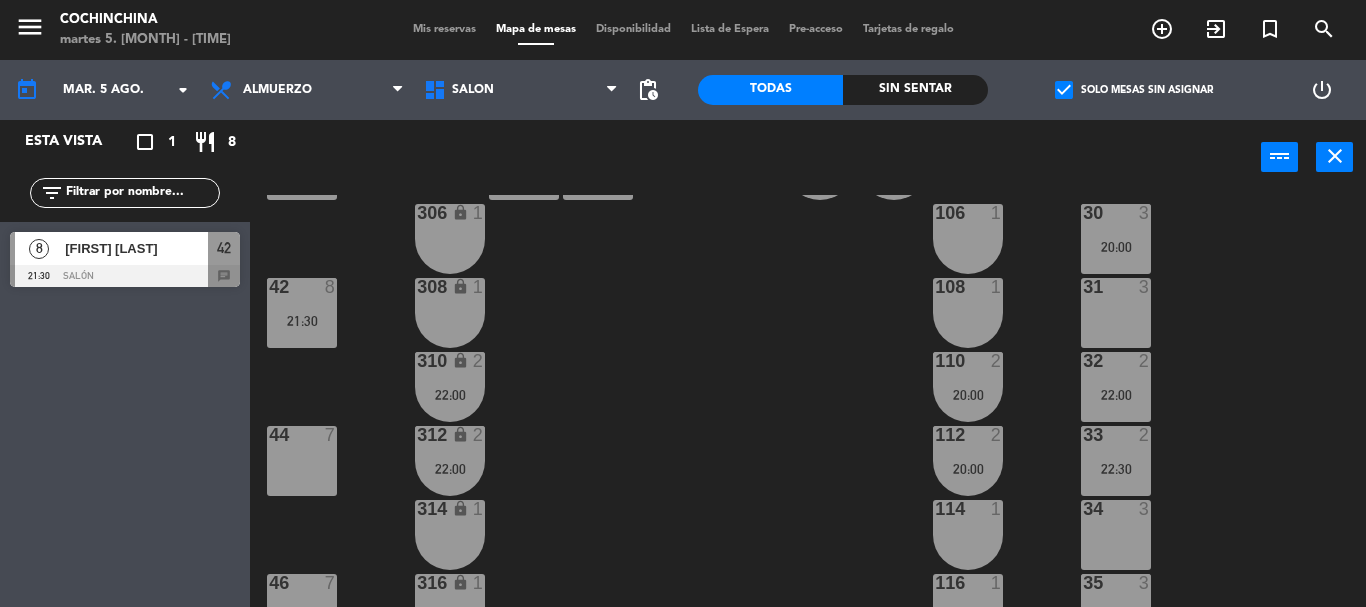 click at bounding box center (125, 276) 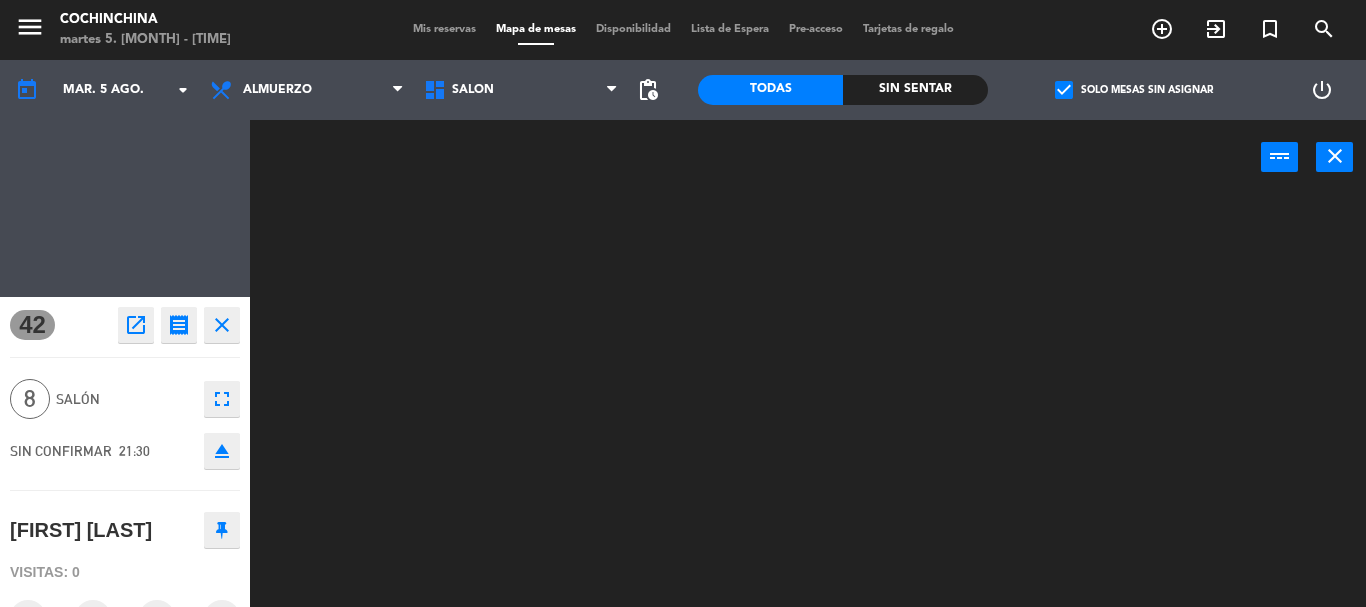 scroll, scrollTop: 0, scrollLeft: 0, axis: both 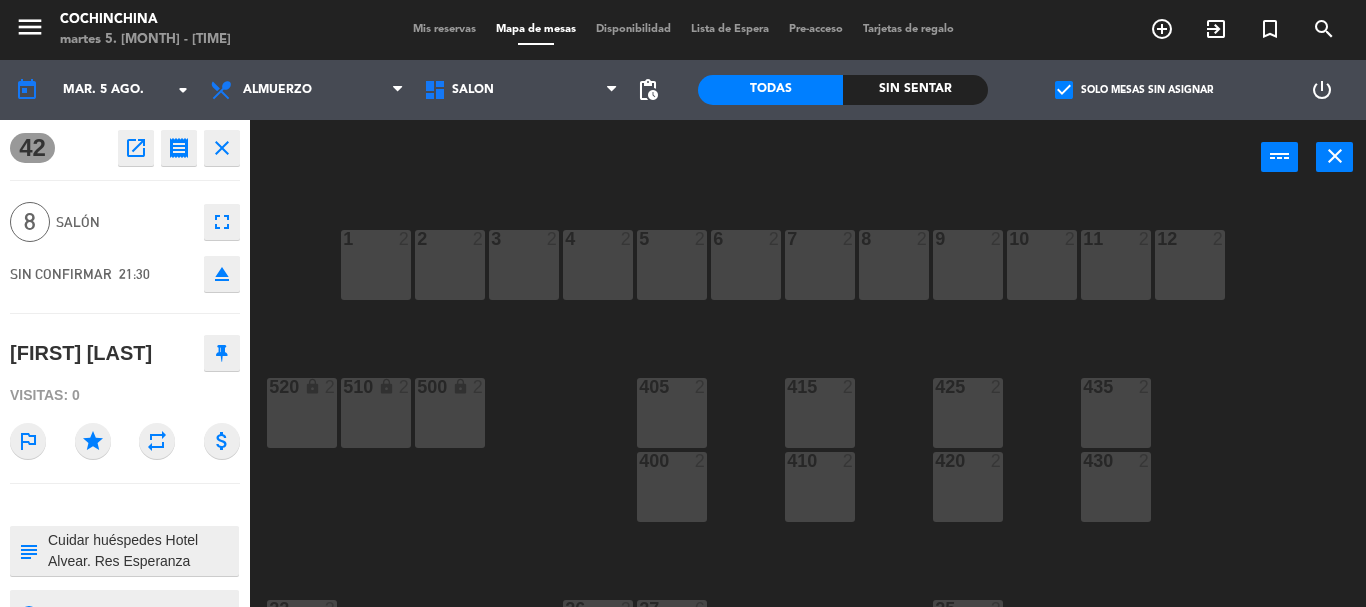 click on "42 open_in_new receipt 9:30 PM mar., 5 [MONTH] 8 personas [FIRST] [LAST] Mesa 42 INTERNAL NOTES FOR THIS VISIT Cuidar huéspedes Hotel Alvear. Res Esperanza Concierge. close" 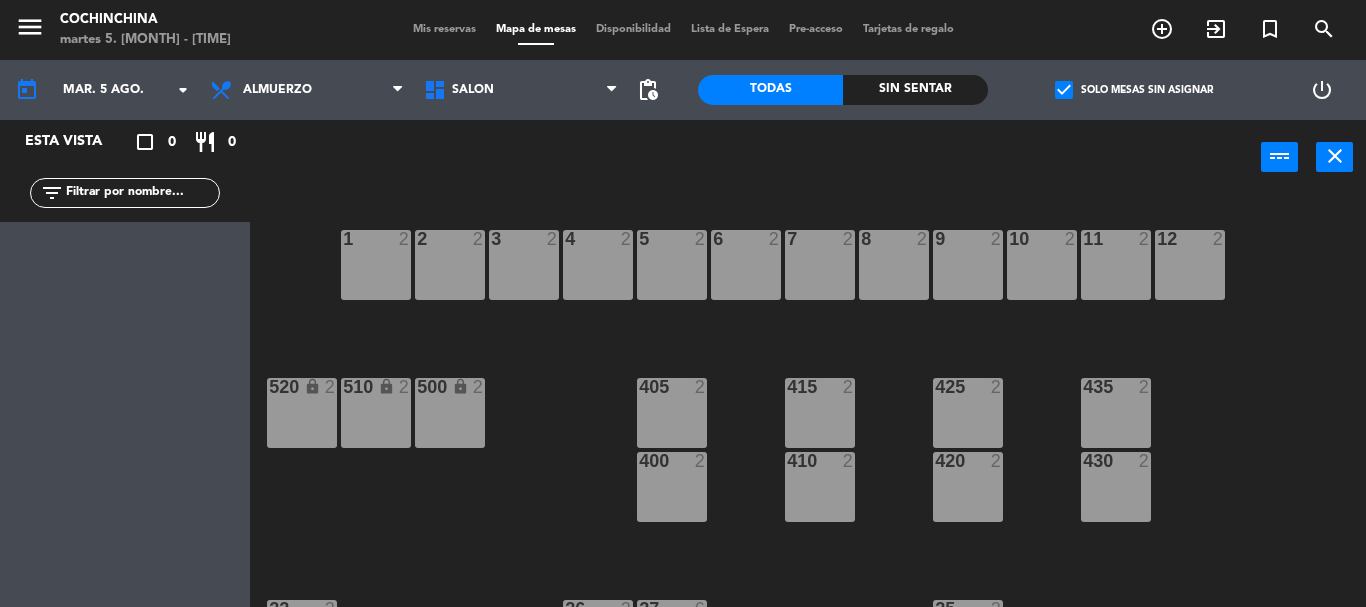 click on "Mis reservas" at bounding box center (444, 29) 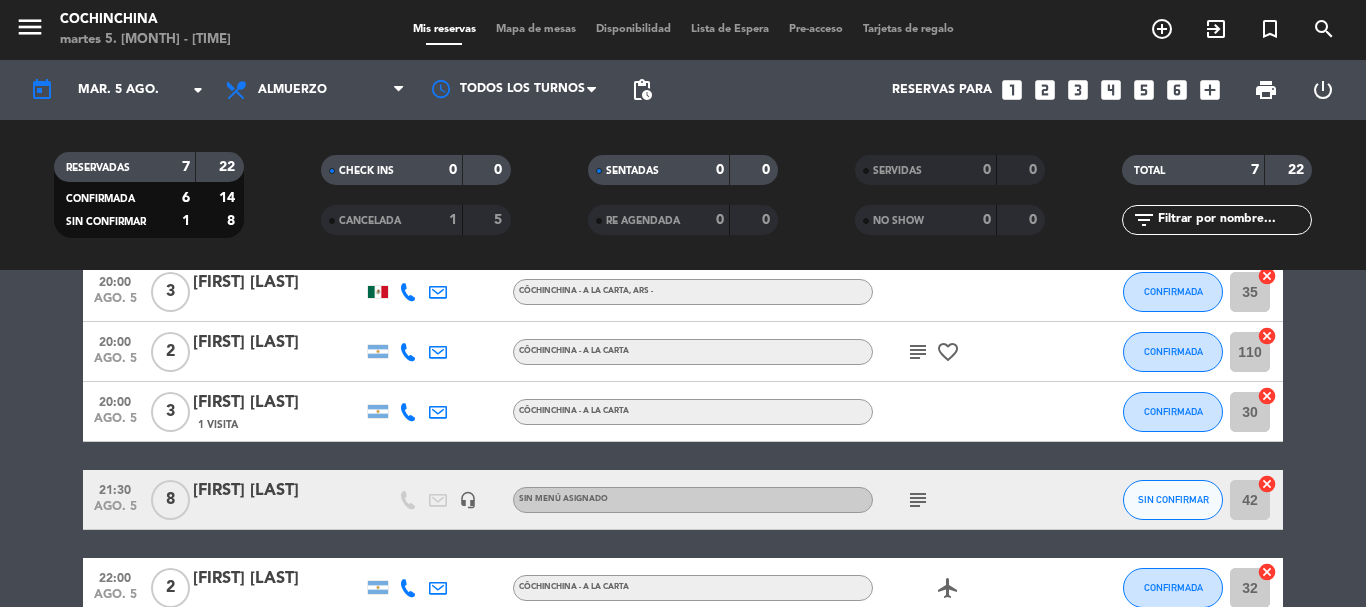 scroll, scrollTop: 200, scrollLeft: 0, axis: vertical 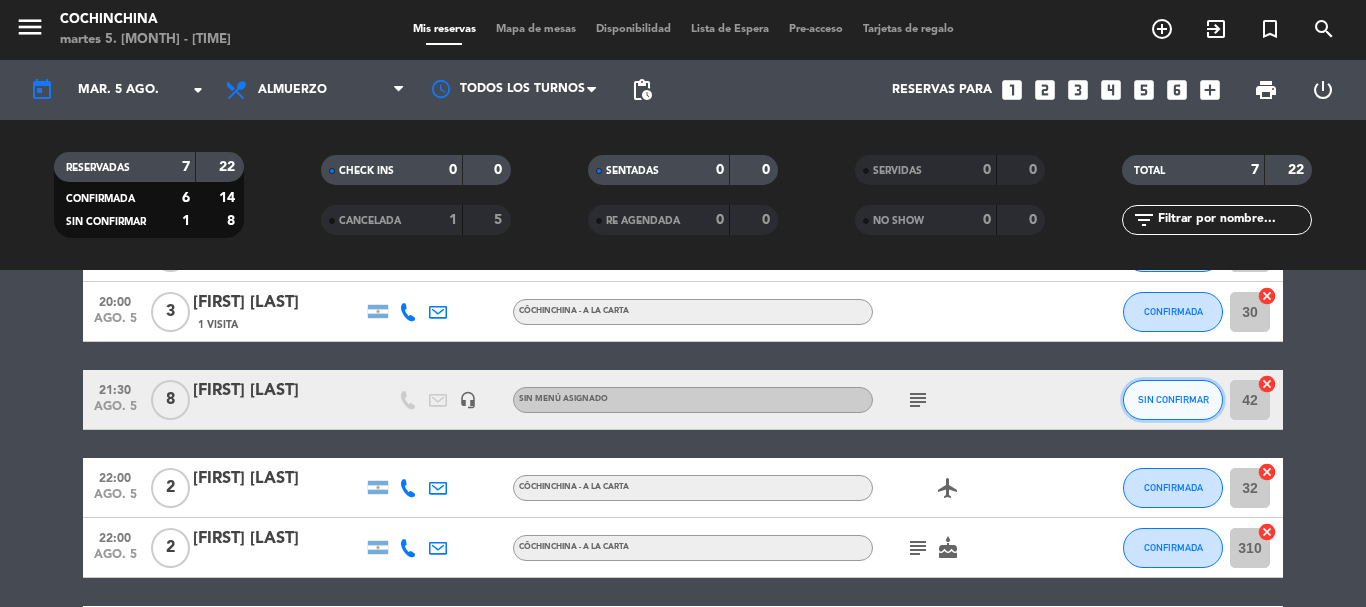 click on "SIN CONFIRMAR" 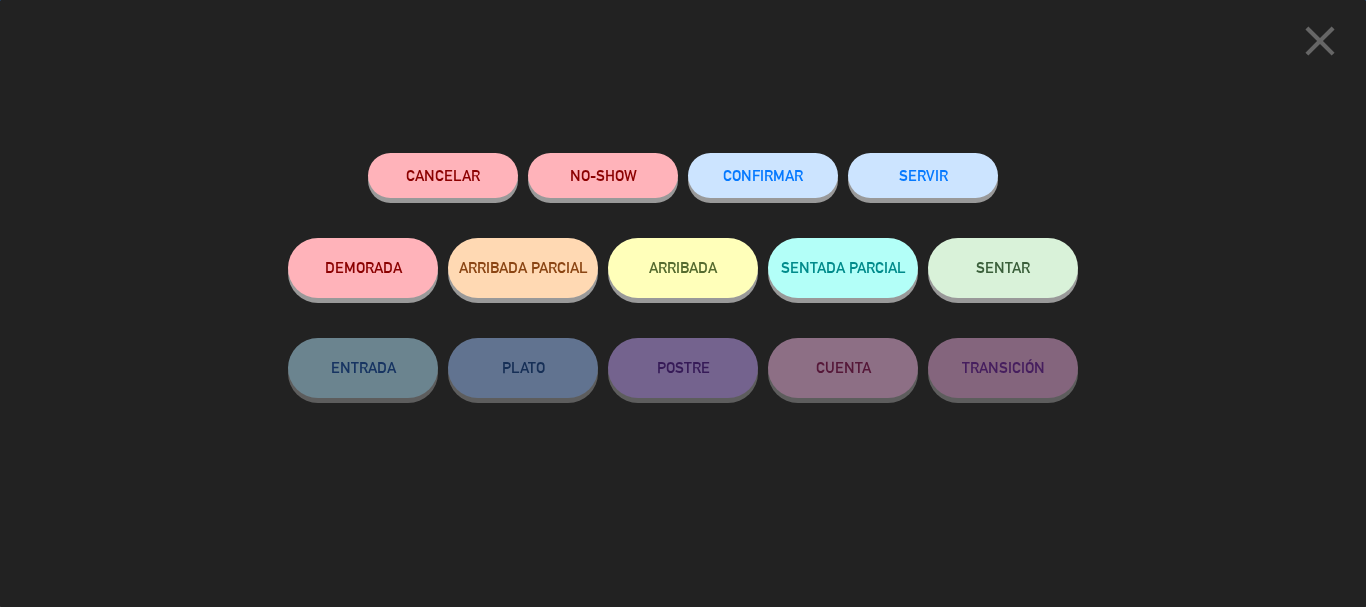 click on "CONFIRMAR" 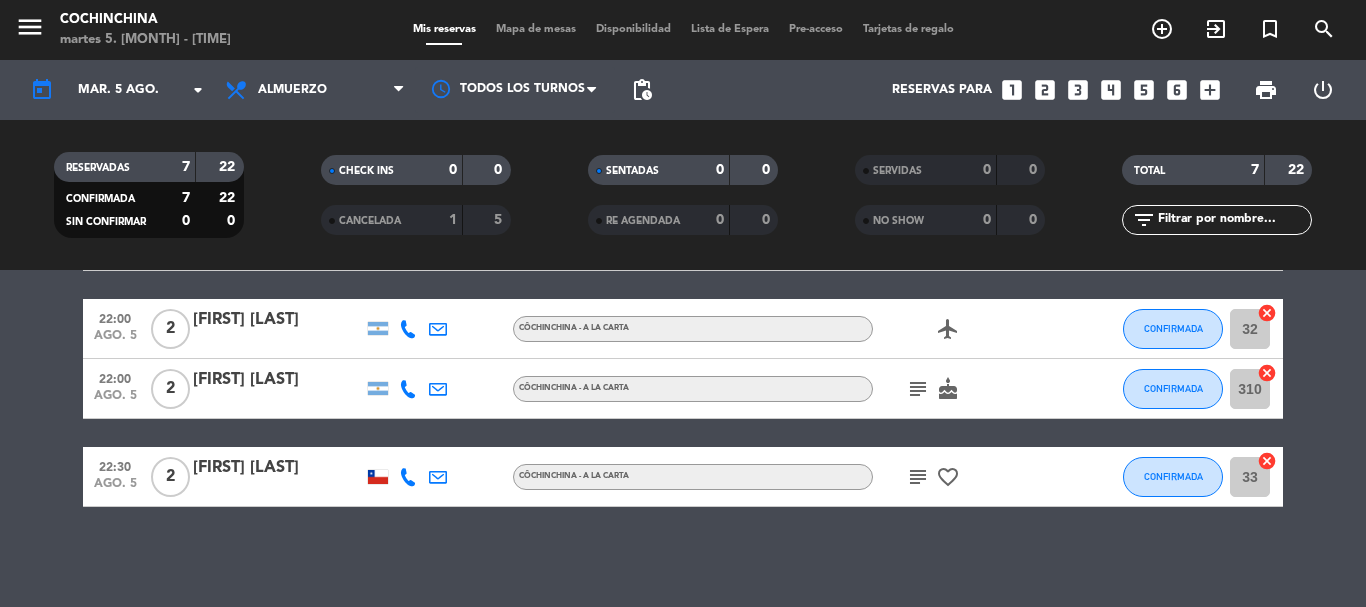 scroll, scrollTop: 0, scrollLeft: 0, axis: both 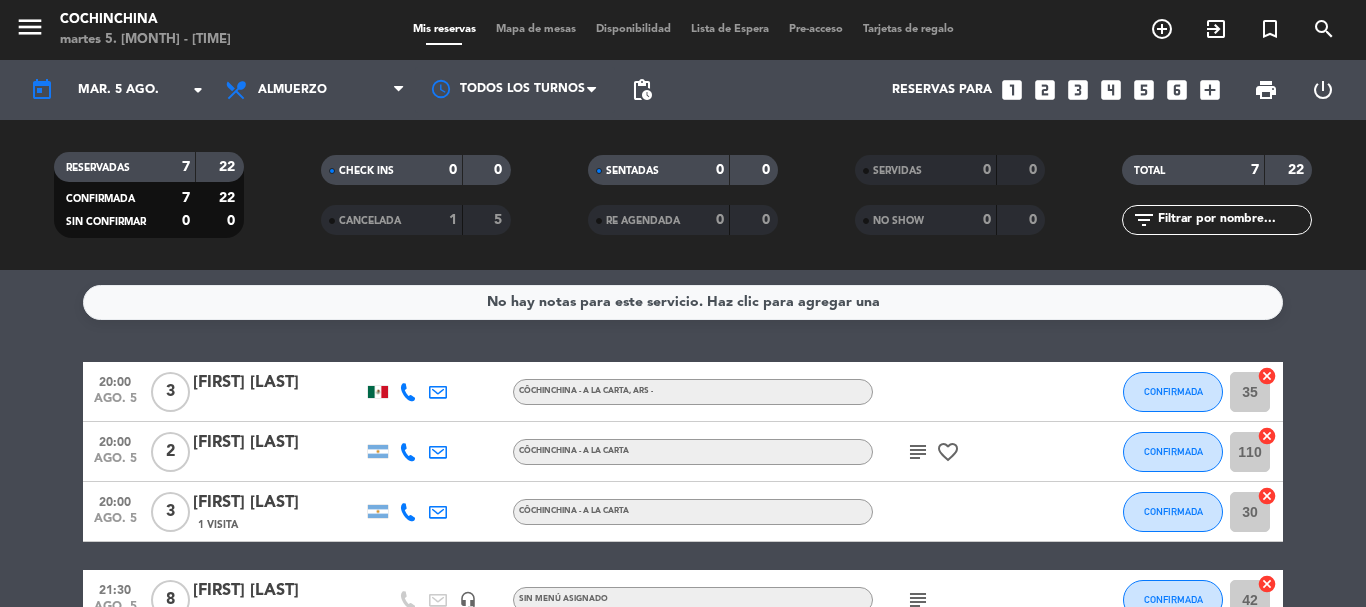 click on "CHECK INS   0   0" 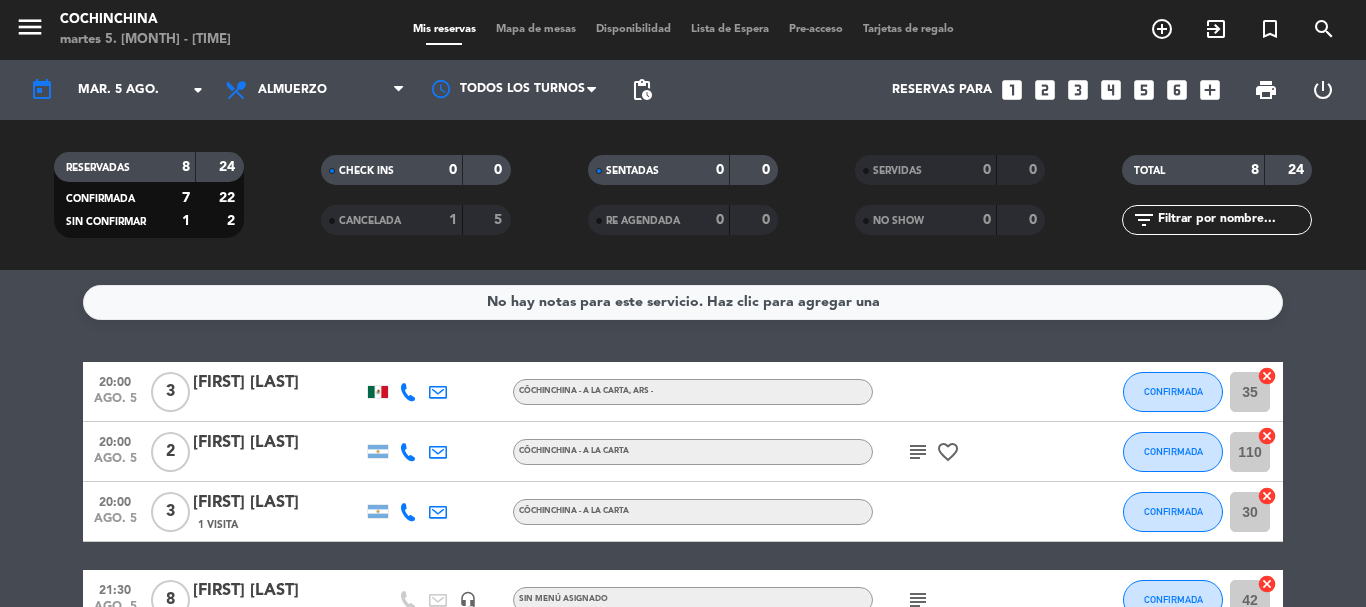 drag, startPoint x: 800, startPoint y: 196, endPoint x: 910, endPoint y: 479, distance: 303.6264 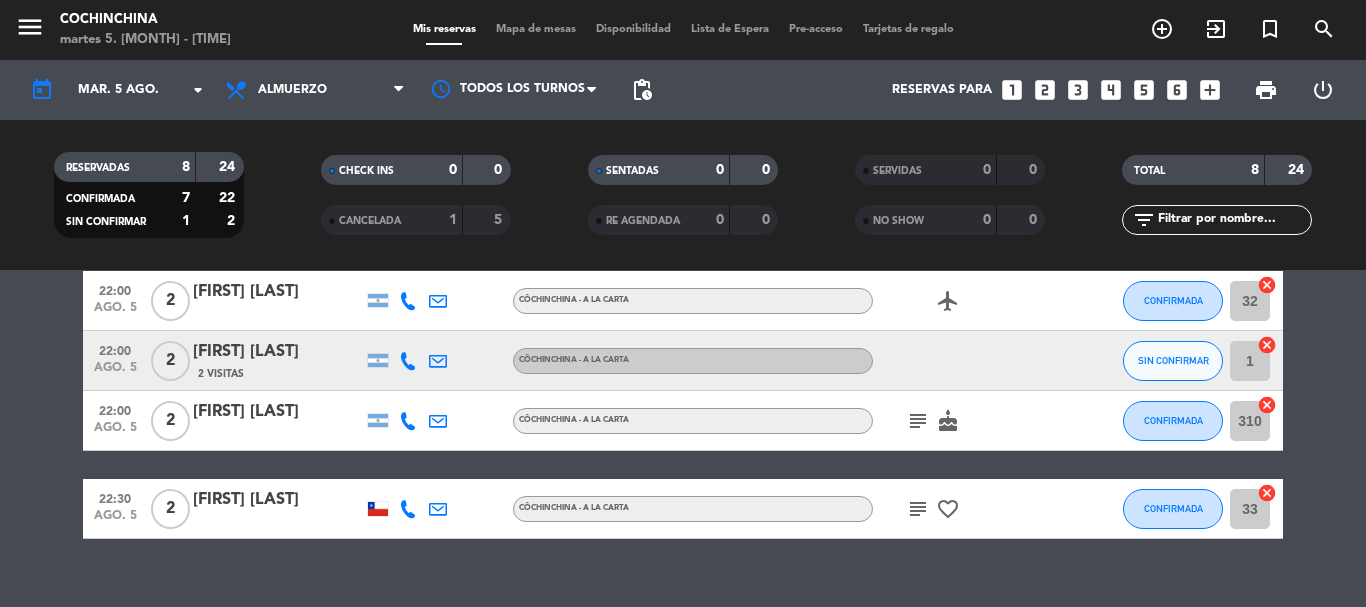 scroll, scrollTop: 402, scrollLeft: 0, axis: vertical 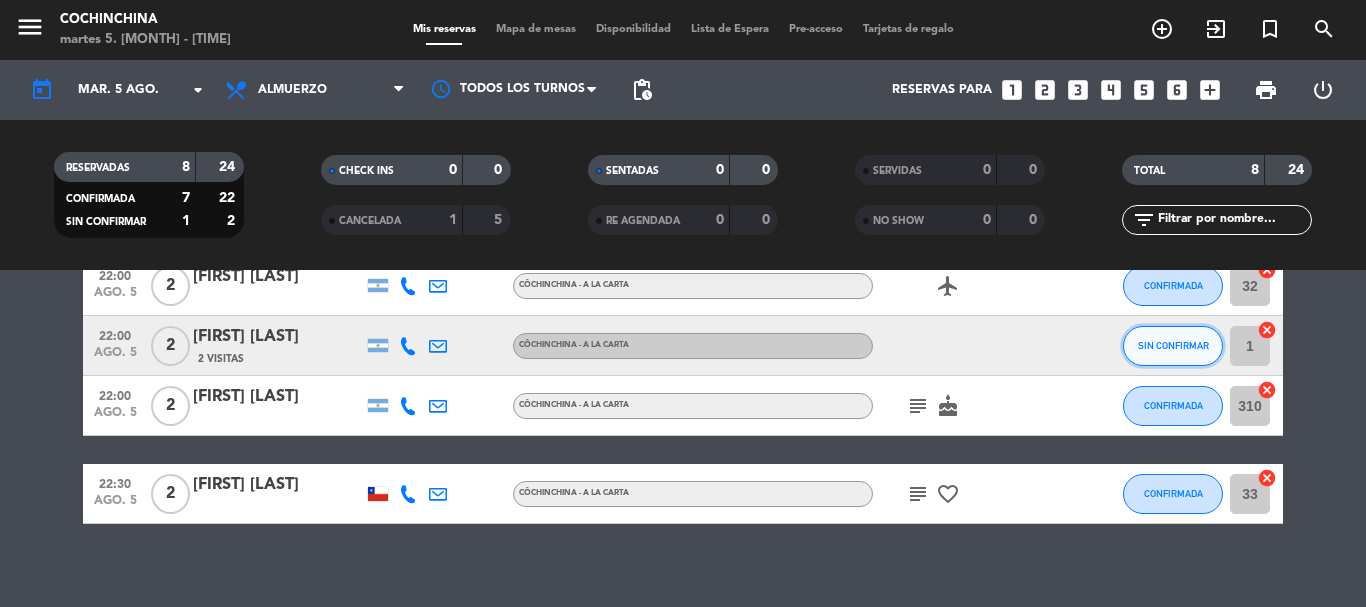 click on "SIN CONFIRMAR" 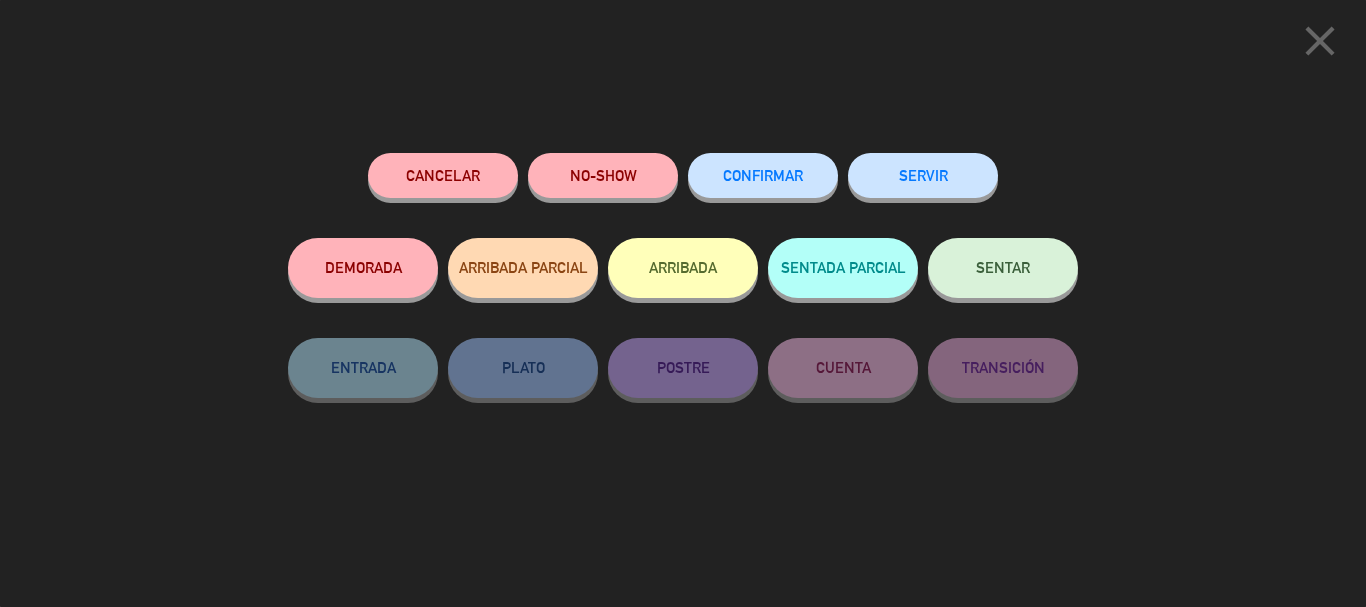 click on "CONFIRMAR" 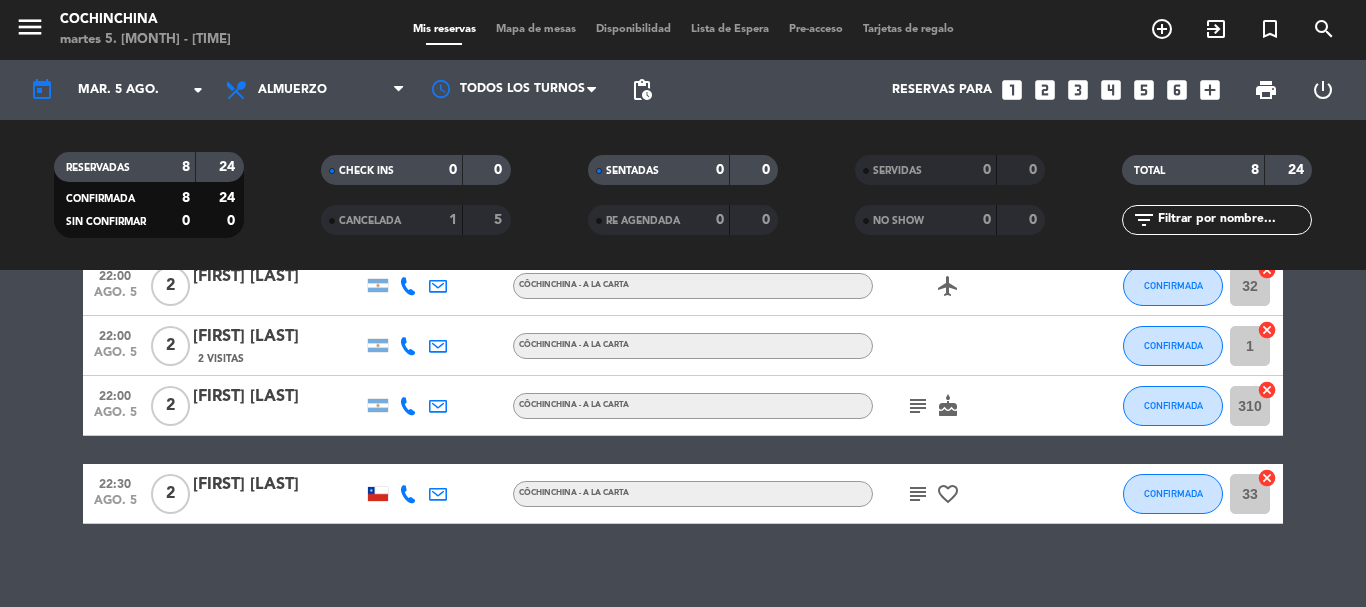 click on "CHECK INS   0   0" 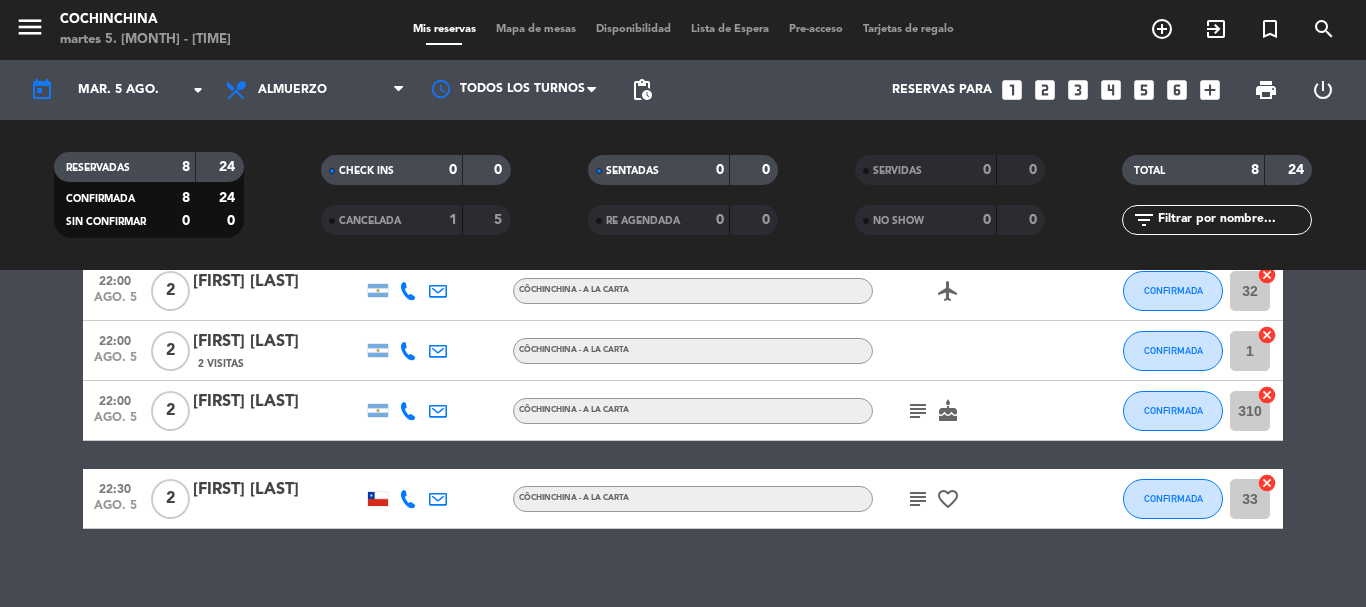 scroll, scrollTop: 400, scrollLeft: 0, axis: vertical 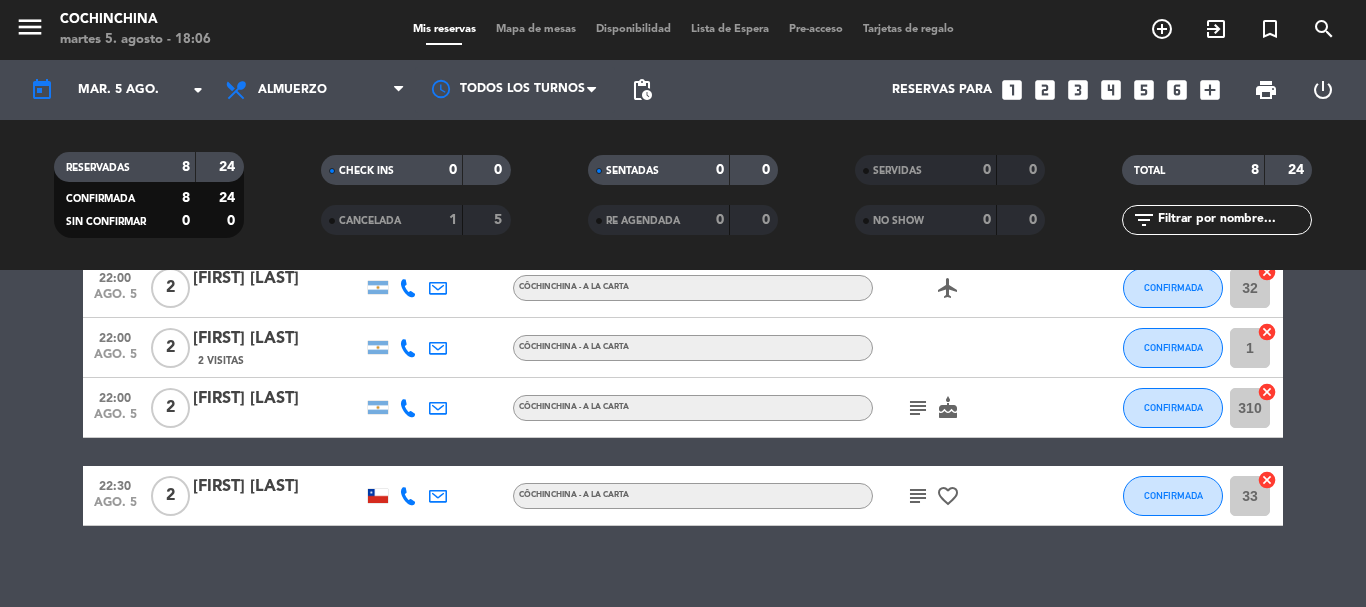 click on "Mapa de mesas" at bounding box center [536, 29] 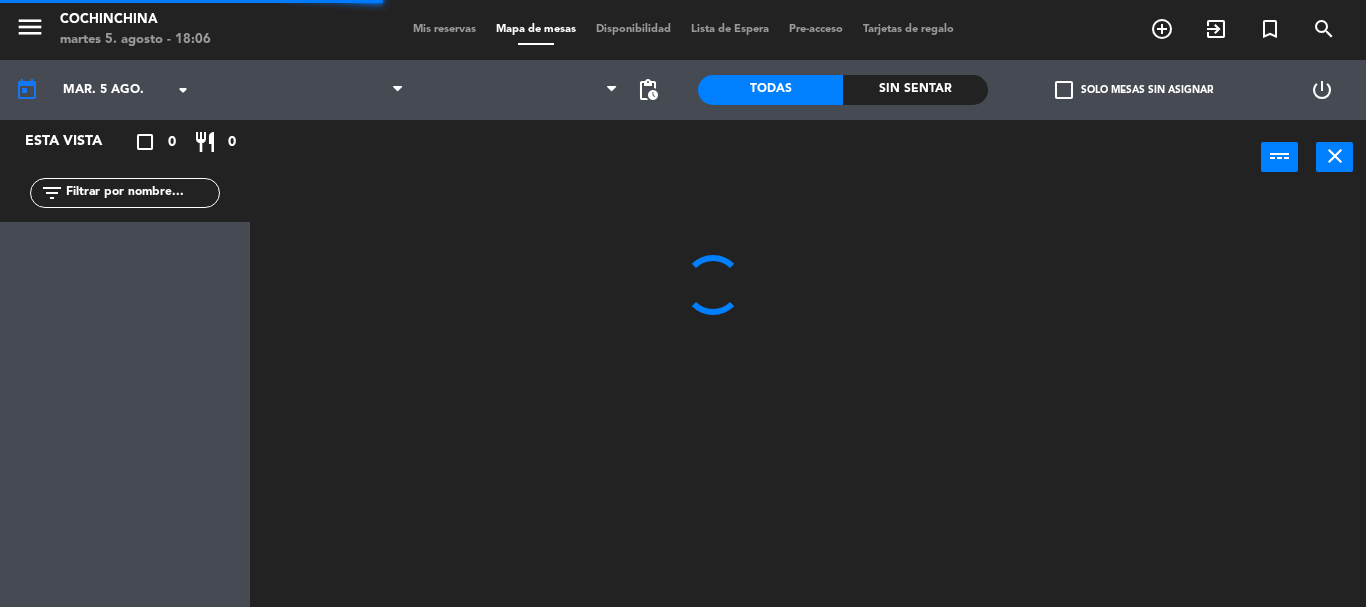 click 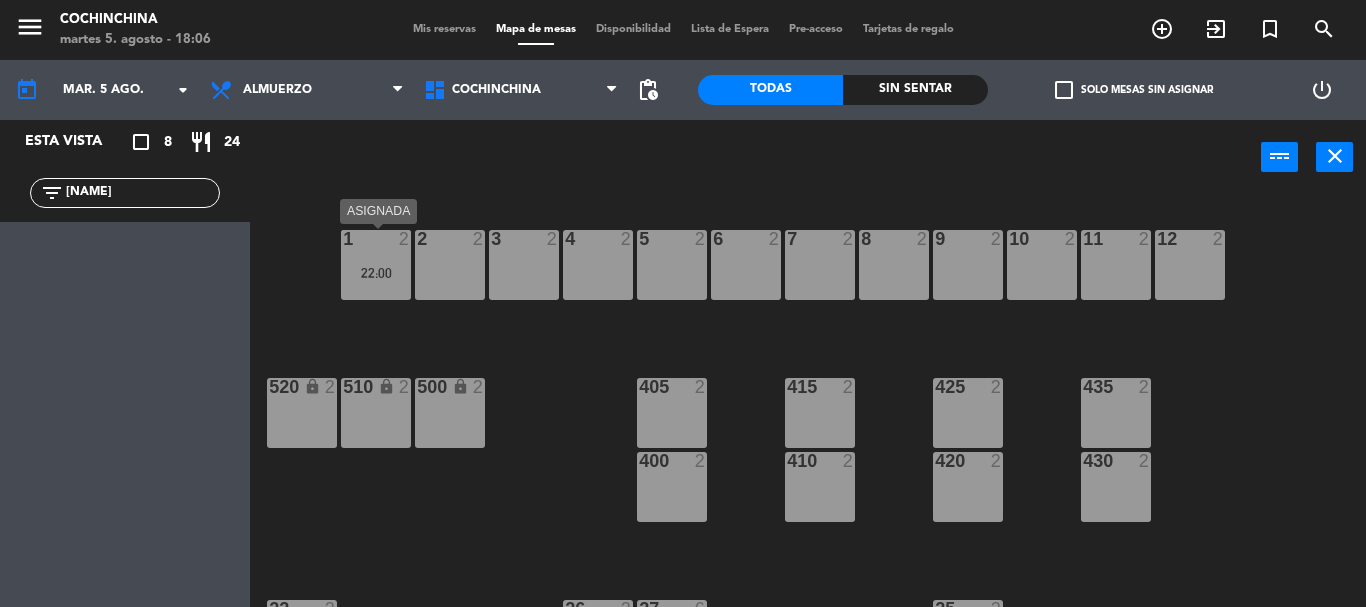 type on "[NAME]" 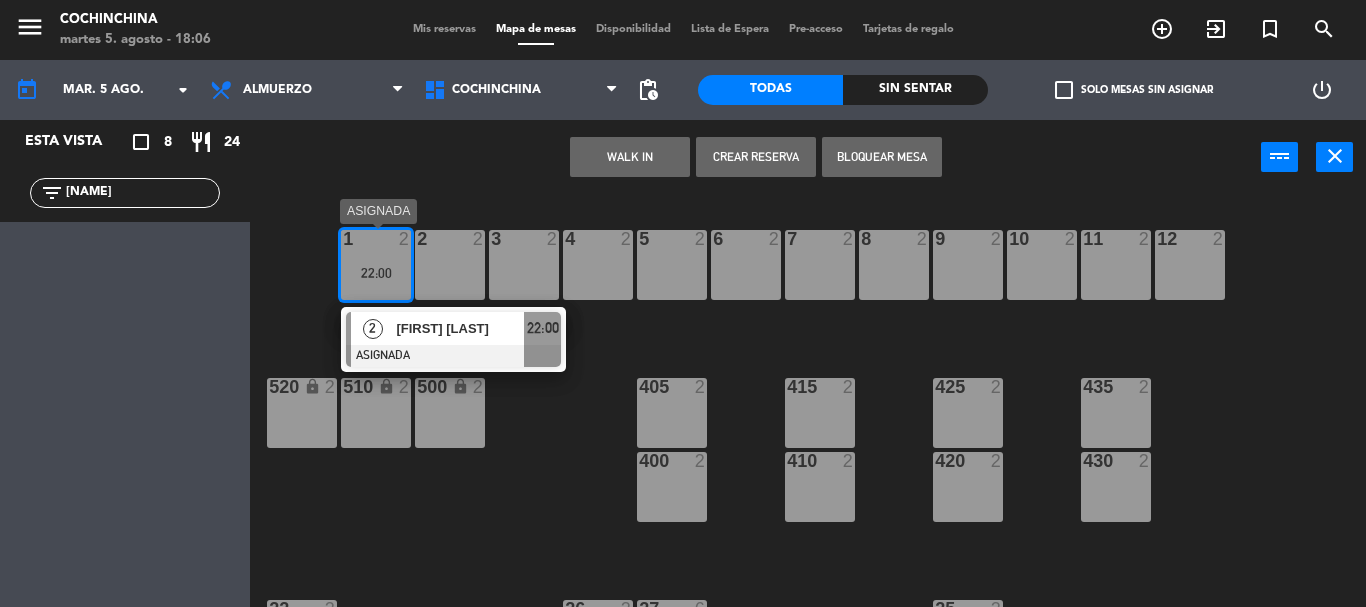 click at bounding box center [453, 356] 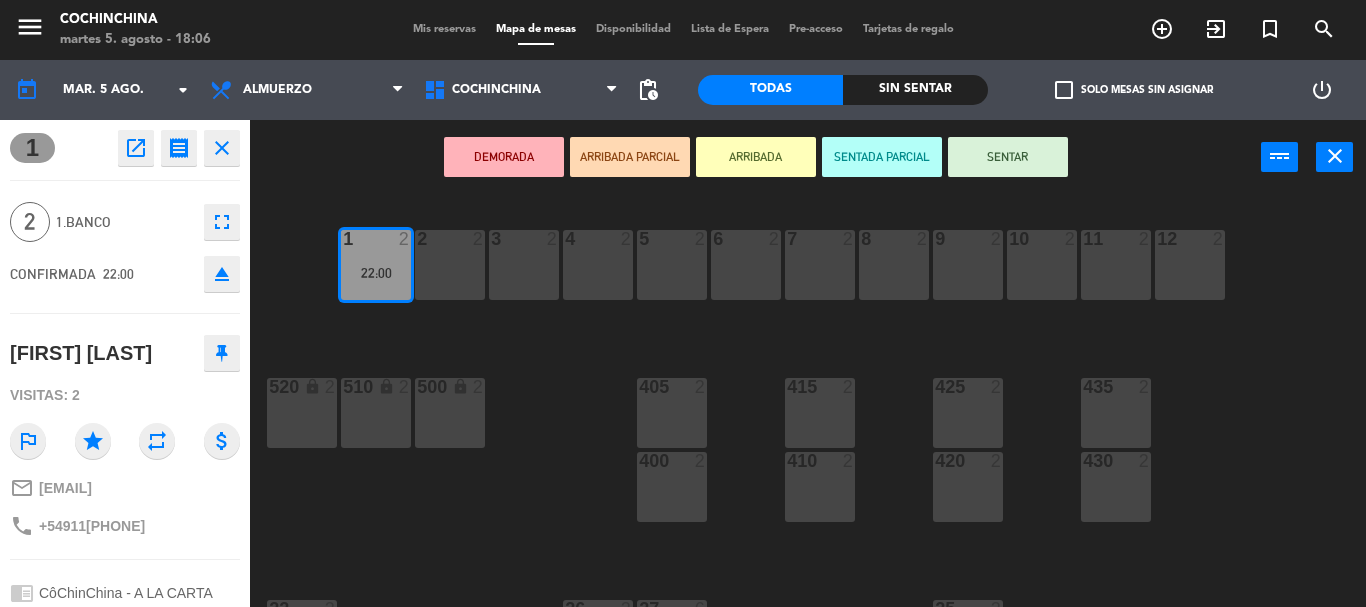 click on "eject" 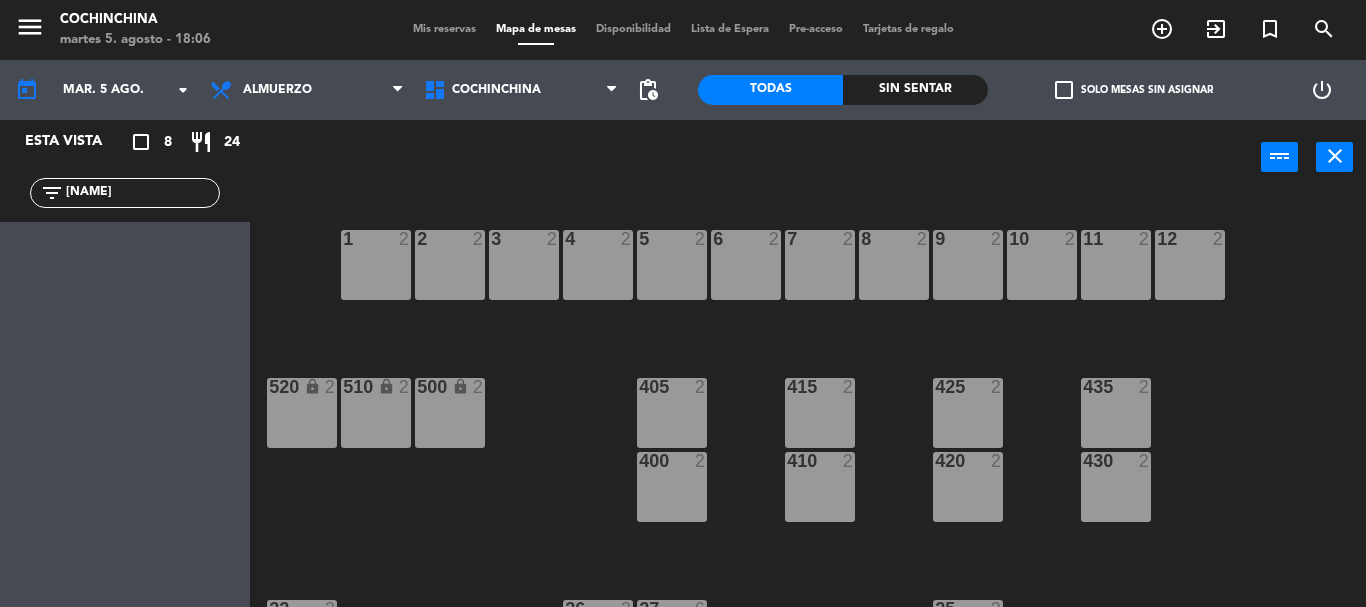 click on "[NAME]" 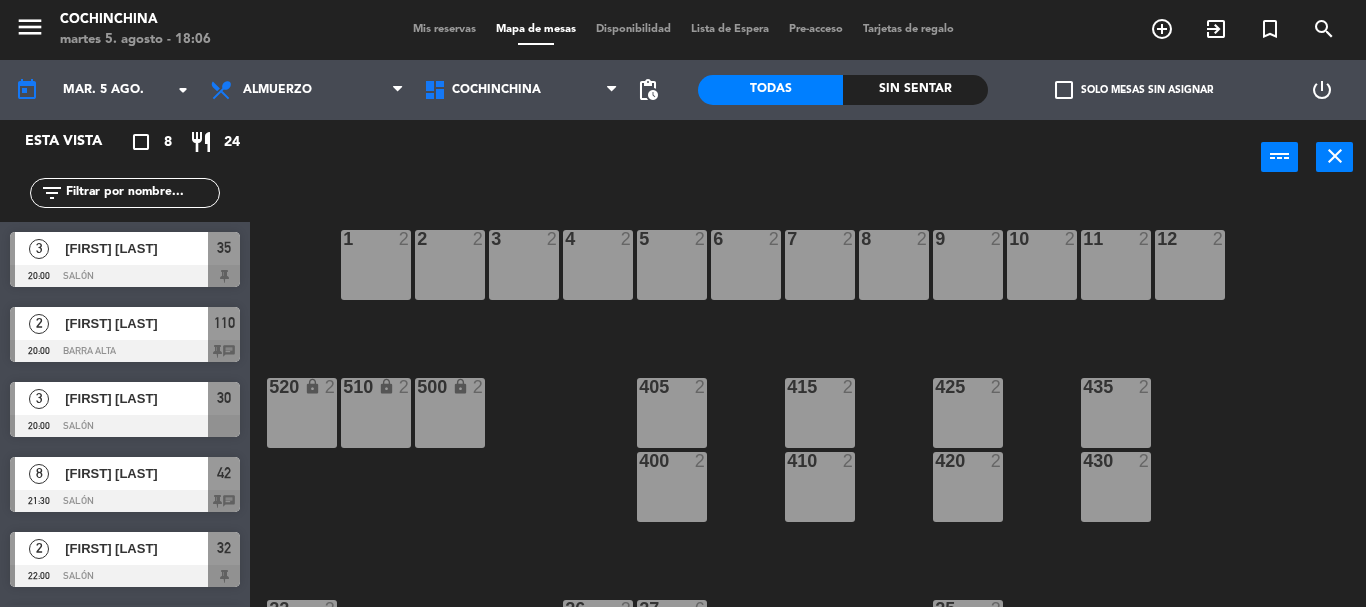 type 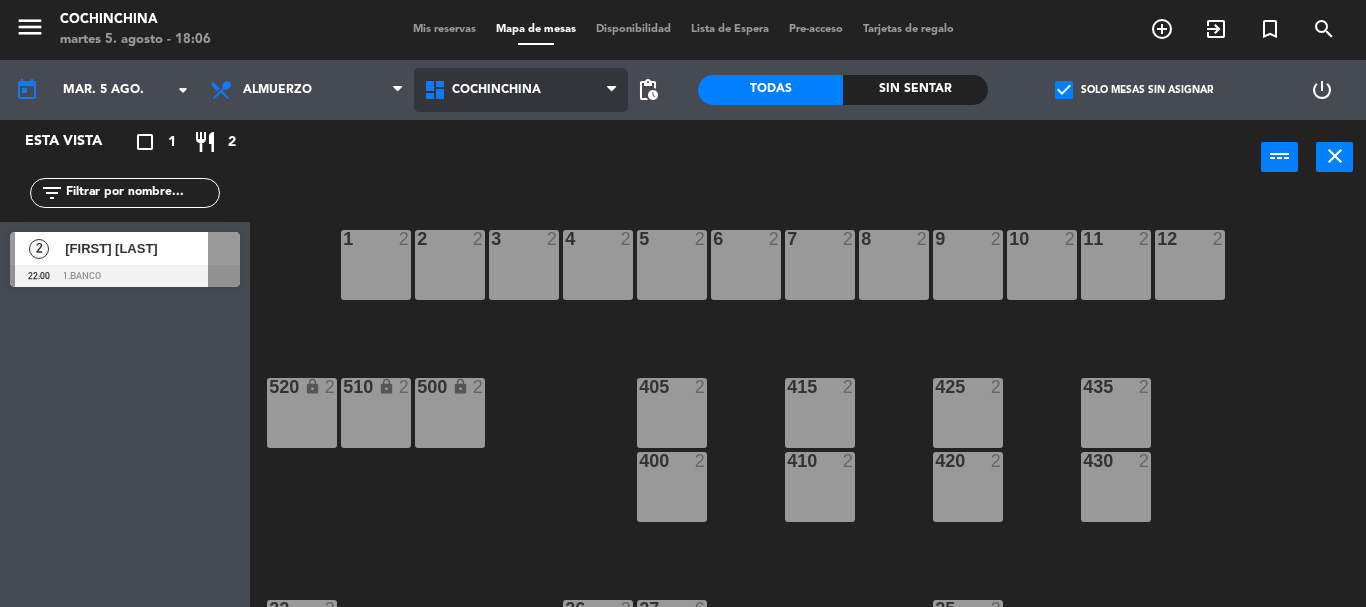 click on "Cochinchina" at bounding box center [521, 90] 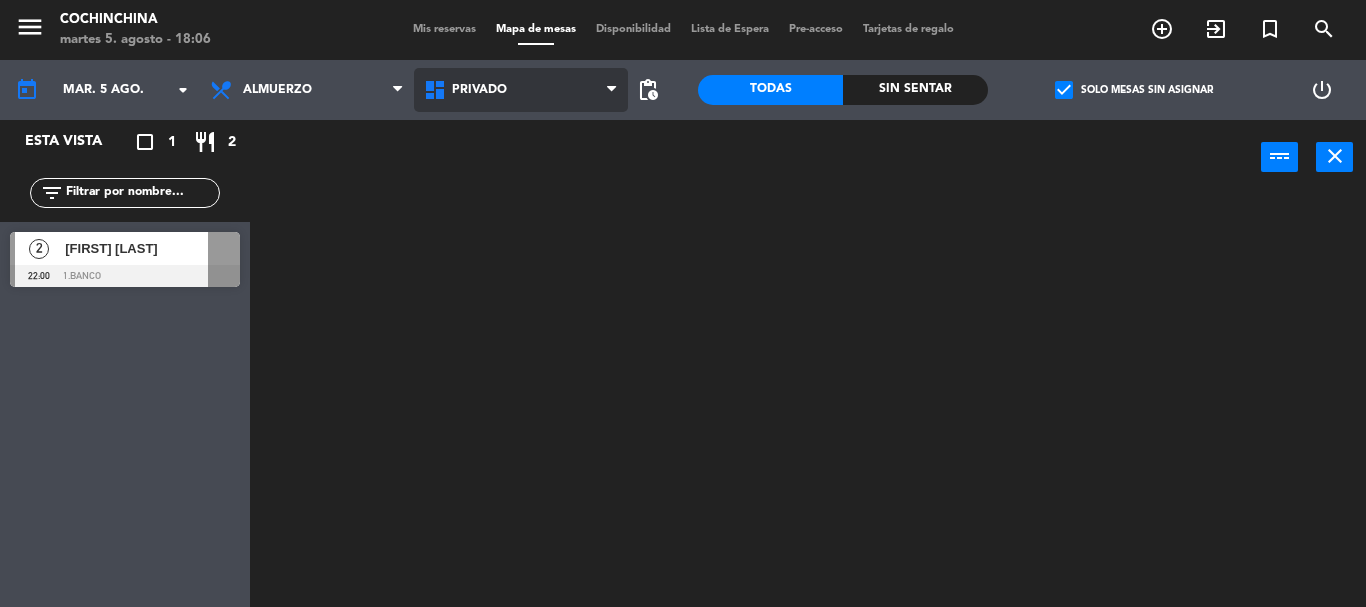 click on "menu Cochinchina martes 5. [MONTH] - [TIME] Mis reservas Mapa de mesas Disponibilidad Lista de Espera Pre-acceso Tarjetas de regalo add_circle_outline exit_to_app turned_in_not search today mar. 5 [MONTH] arrow_drop_down Desayuno Brunch Almuerzo Cena Almuerzo Desayuno Brunch Almuerzo Cena Cochinchina Primer Piso Privado Salón Privado Cochinchina Primer Piso Privado Salón pending_actions Todas Sin sentar check_box Solo mesas sin asignar power_settings_new Esta vista crop_square 1 restaurant 2 filter_list 2 [FIRST] [LAST] [TIME] 1.Banco power_input close" 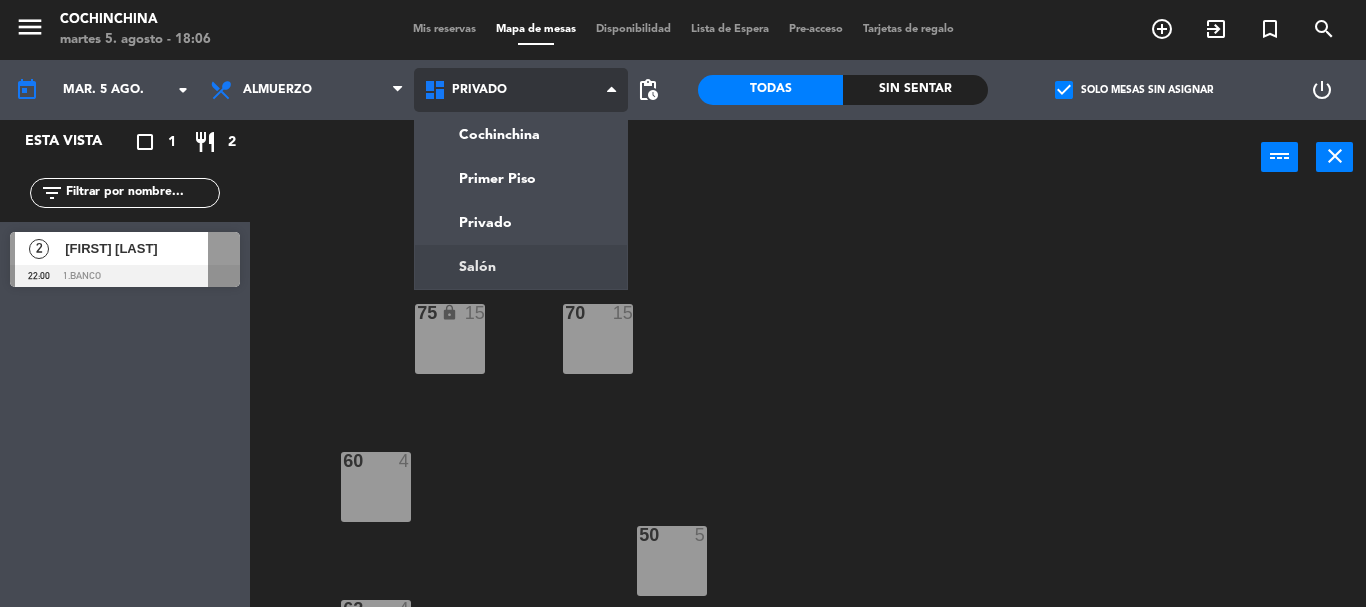 click on "menu Cochinchina martes 5. [MONTH] - [TIME] Mis reservas Mapa de mesas Disponibilidad Lista de Espera Pre-acceso Tarjetas de regalo add_circle_outline exit_to_app turned_in_not search today mar. 5 [MONTH] arrow_drop_down Desayuno Brunch Almuerzo Cena Almuerzo Desayuno Brunch Almuerzo Cena Cochinchina Primer Piso Privado Salón Privado Cochinchina Primer Piso Privado Salón pending_actions Todas Sin sentar check_box Solo mesas sin asignar power_settings_new Esta vista crop_square 1 restaurant 2 filter_list 2 [FIRST] [LAST] [TIME] 1.Banco power_input close 75 lock 15 70 15 60 4 50 5 62 4 55 5 64 lock 4 66 lock 2" 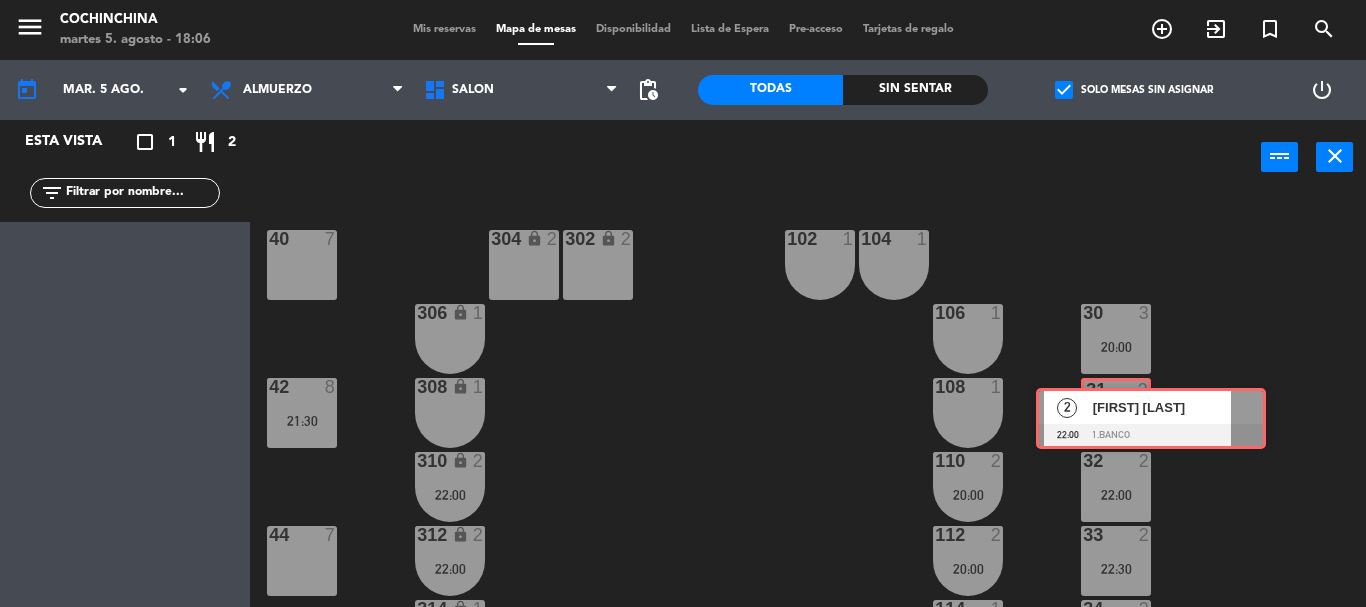 drag, startPoint x: 64, startPoint y: 262, endPoint x: 1090, endPoint y: 418, distance: 1037.7919 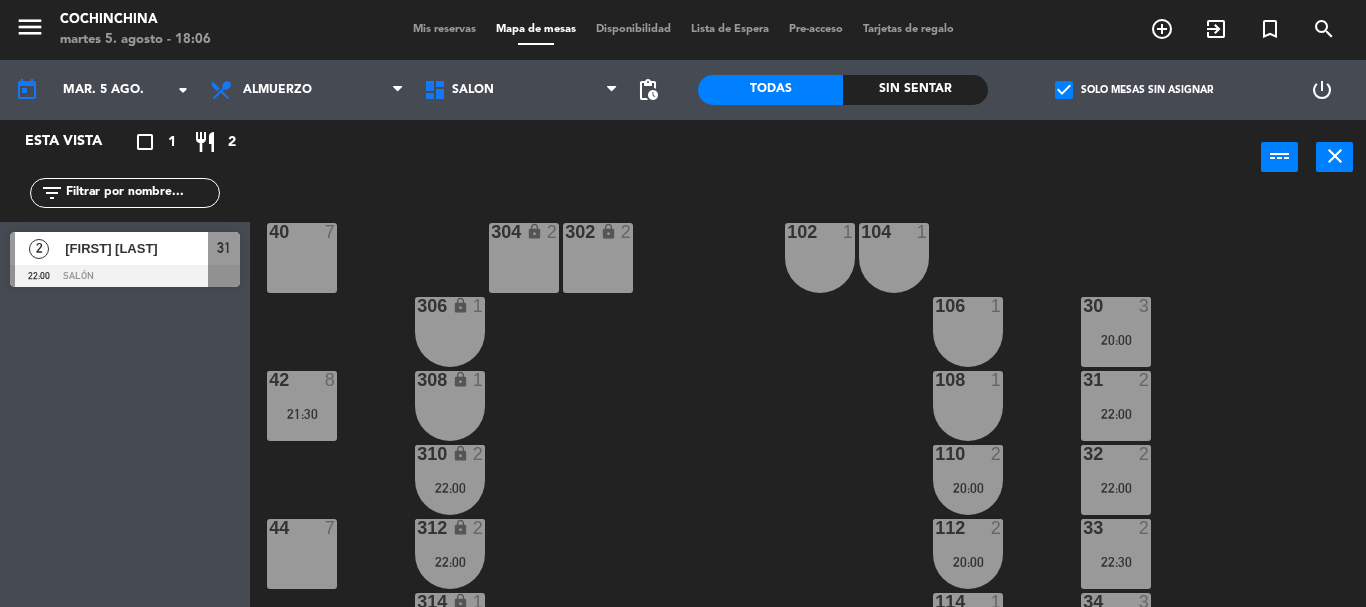 scroll, scrollTop: 0, scrollLeft: 0, axis: both 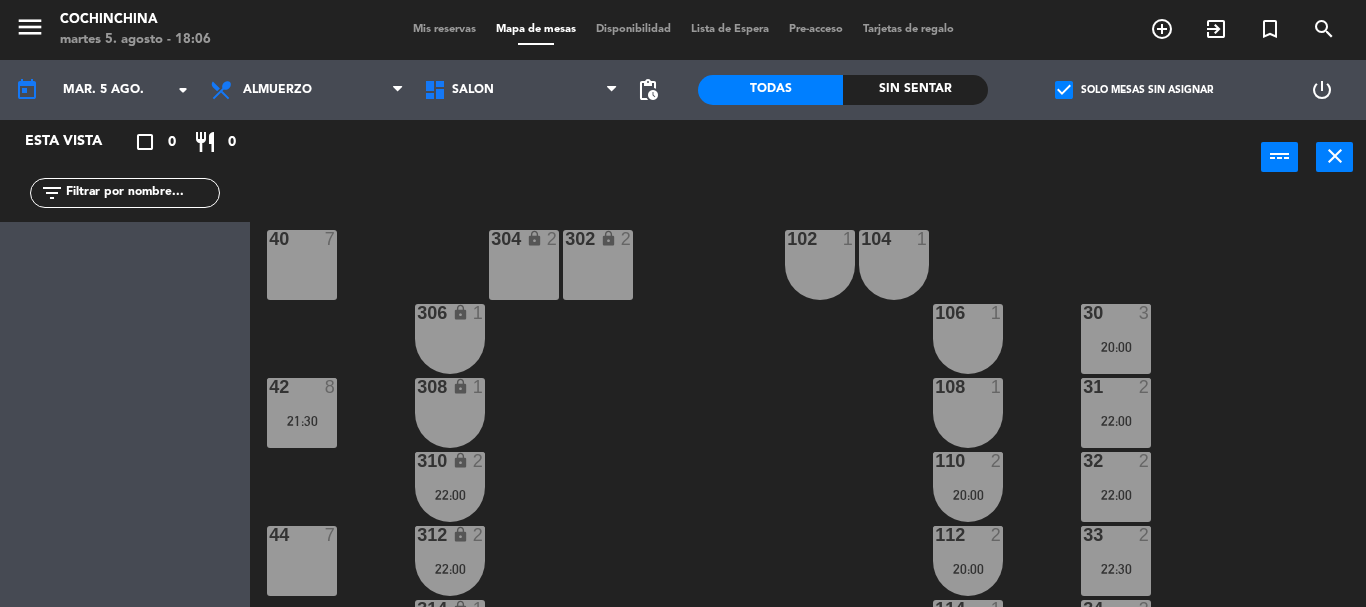 click on "check_box" 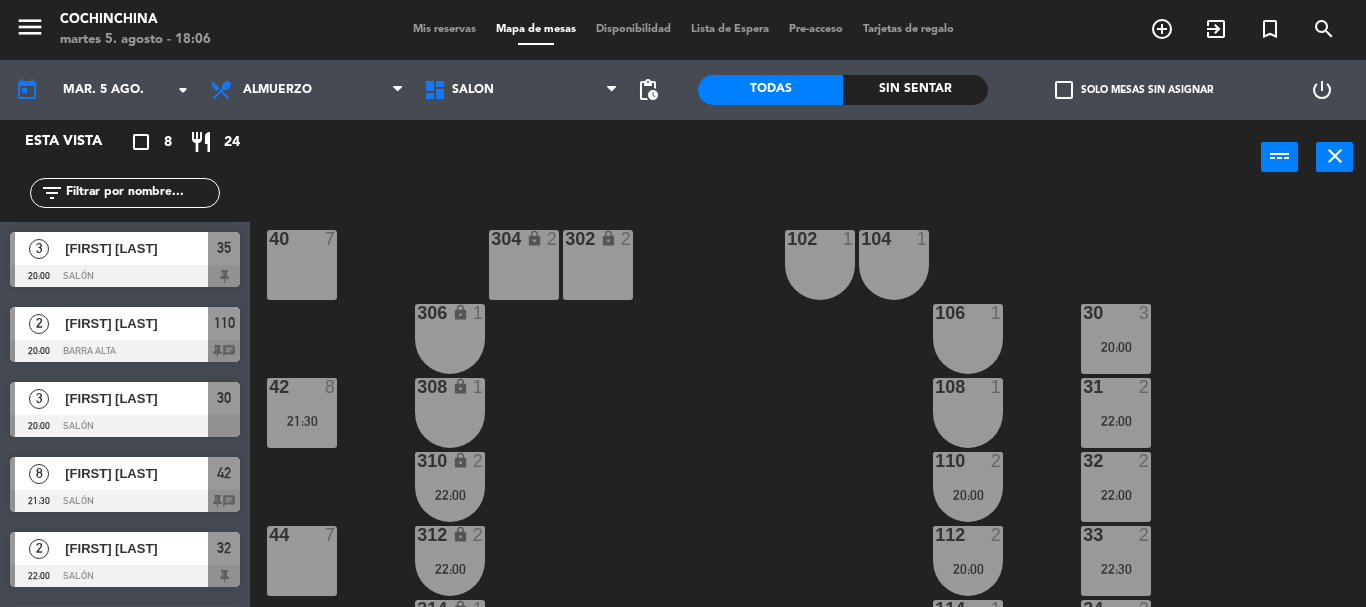click on "40 7 304 lock 2 102 1 302 lock 2 104 1 306 lock 1 30 3 [TIME] 106 1 42 8 [TIME] 308 lock 1 31 2 [TIME] 108 1 310 lock 2 [TIME] 32 2 [TIME] 110 2 [TIME] 44 7 312 lock 2 [TIME] 33 2 [TIME] 112 2 [TIME] 34 3 314 lock 1 114 1 46 7 316 lock 1 35 3 [TIME] 116 1 318 lock 1 118 1 48 8 320 lock 1 120 1 322 1 122 1 324 1 124 1 202 lock 1 212 lock 1 204 lock 1 206 lock 1 208 lock 1 210 lock 1" 